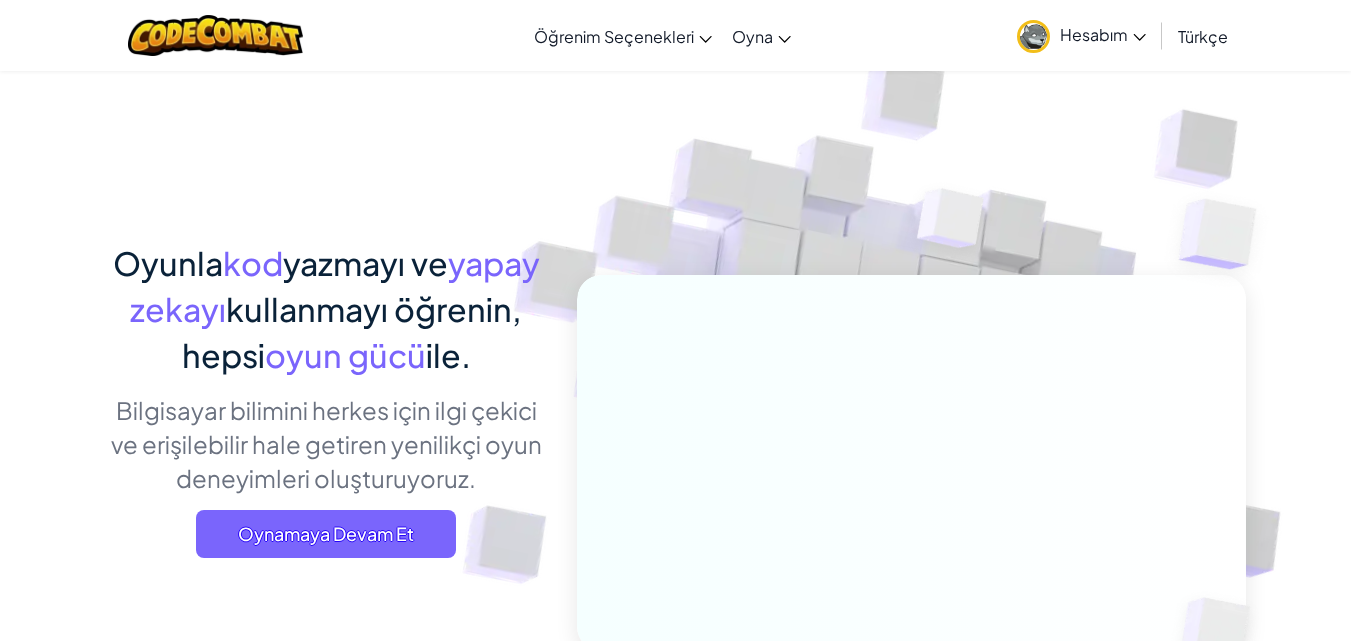 scroll, scrollTop: 0, scrollLeft: 0, axis: both 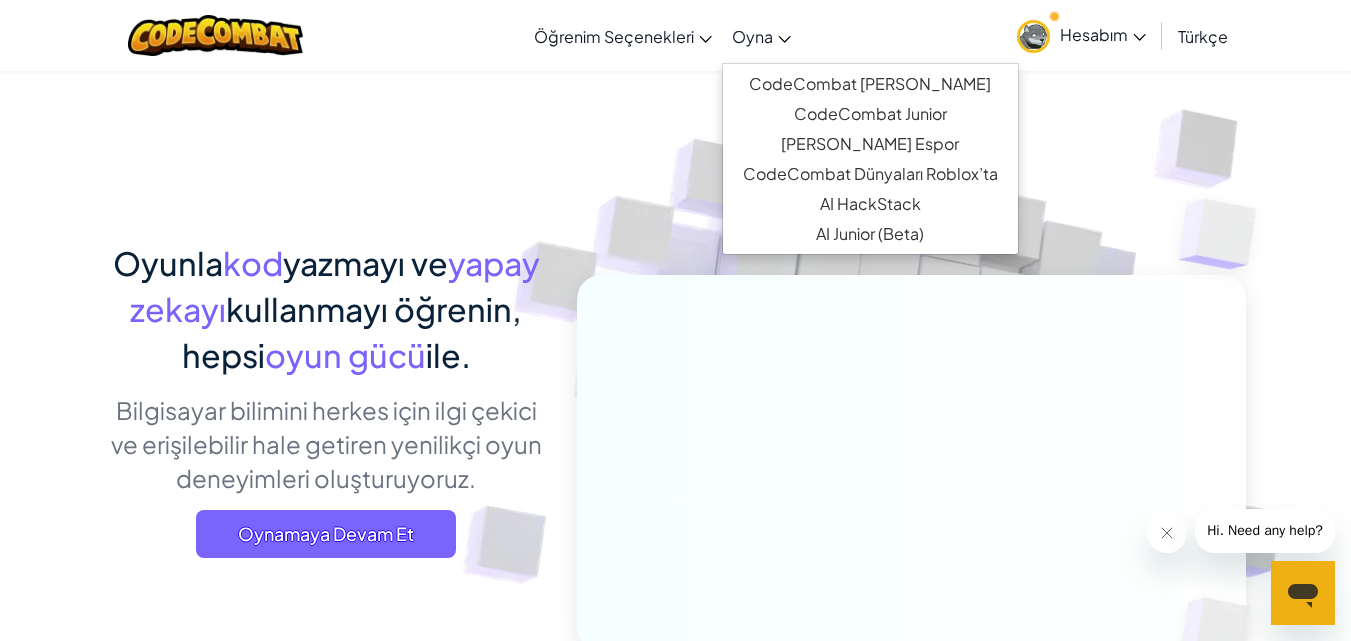 click on "Oyna" at bounding box center [752, 36] 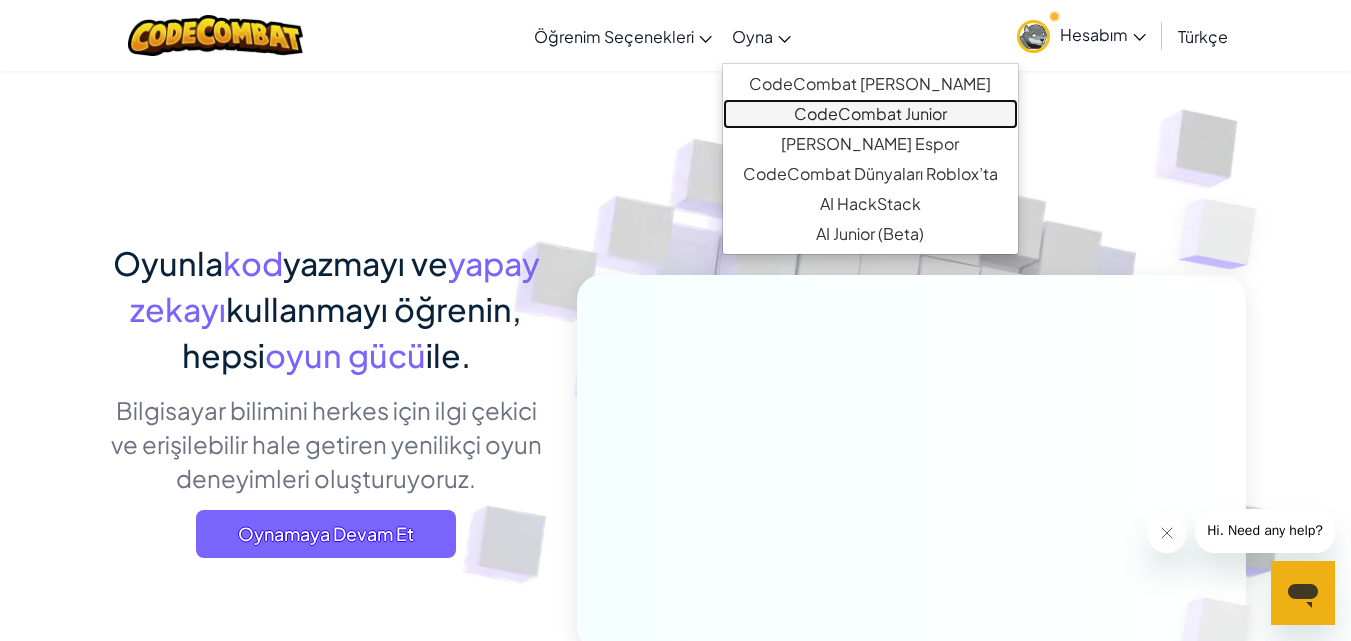 click on "CodeCombat Junior" at bounding box center (870, 114) 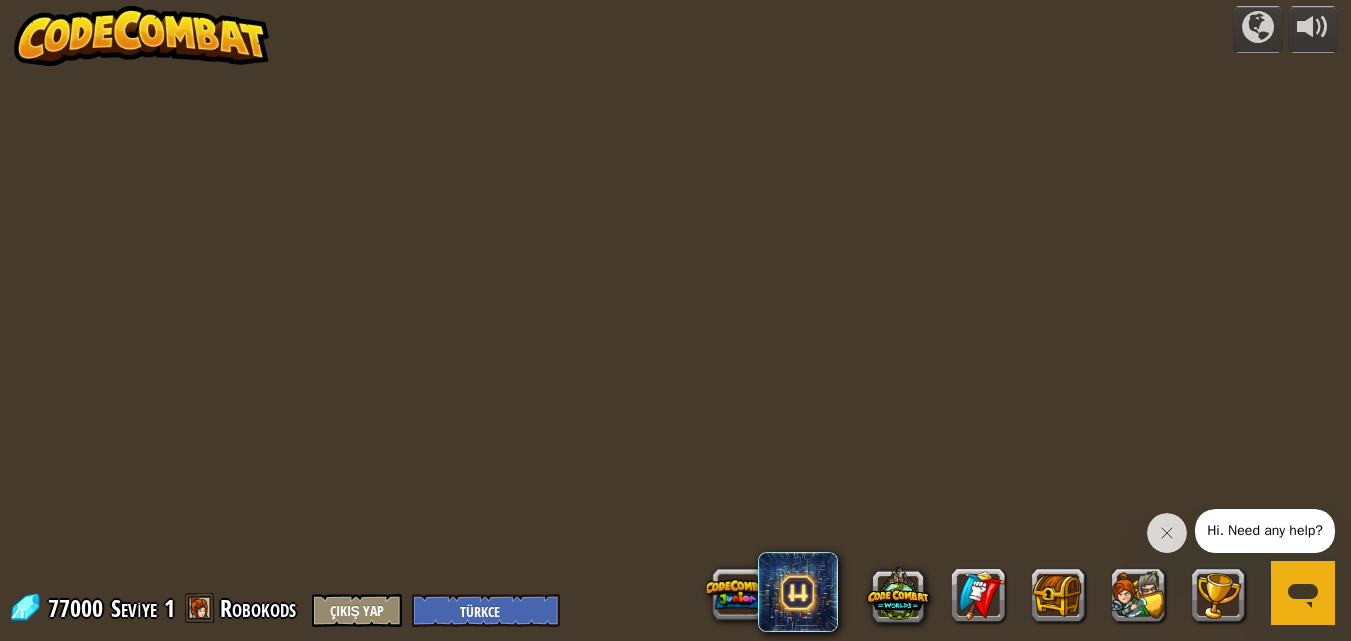 select on "tr" 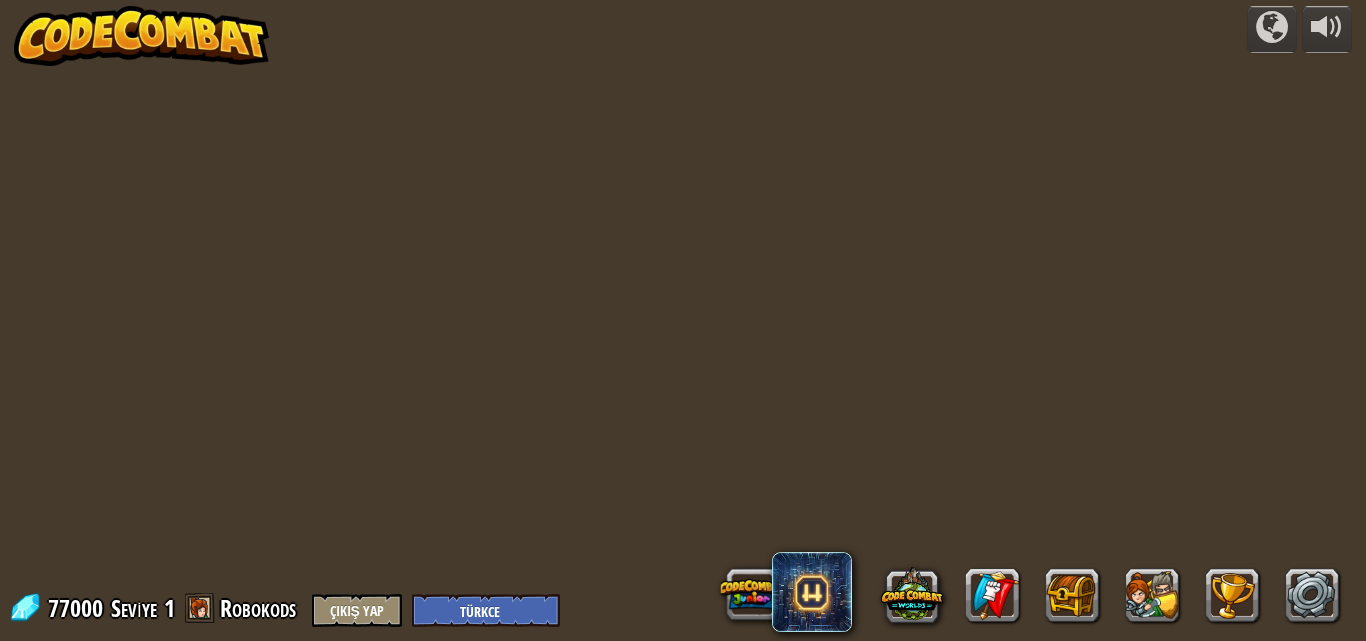 select on "tr" 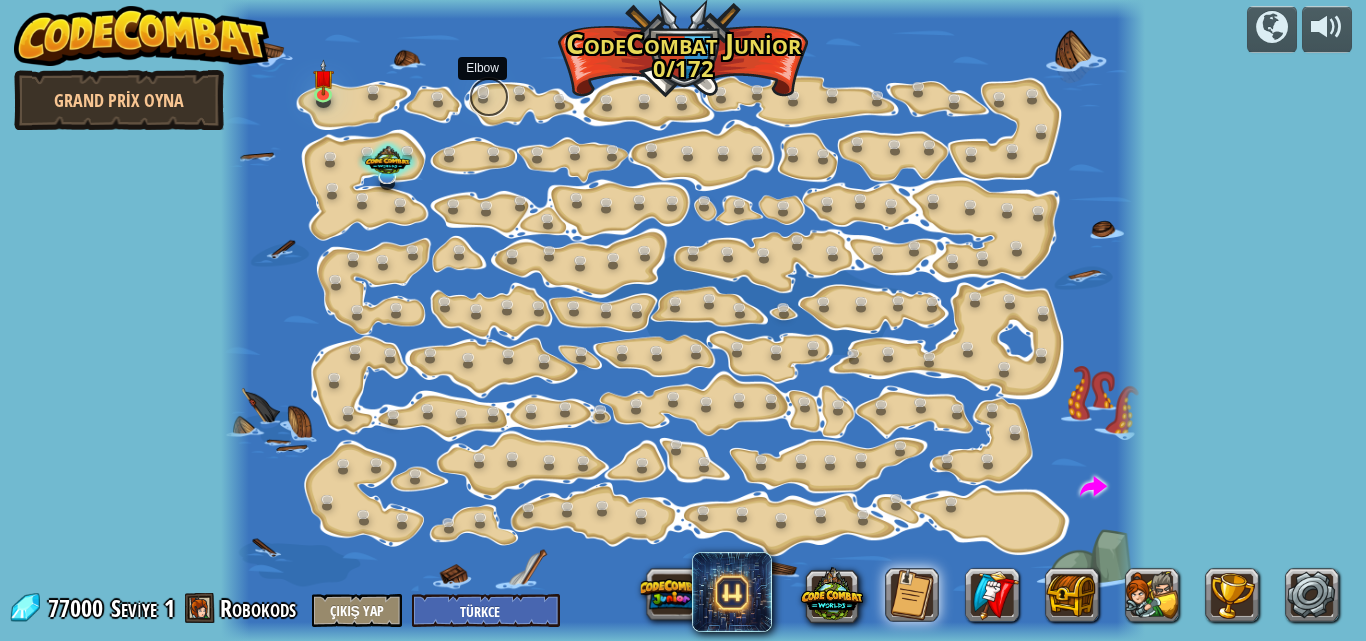 click at bounding box center (489, 97) 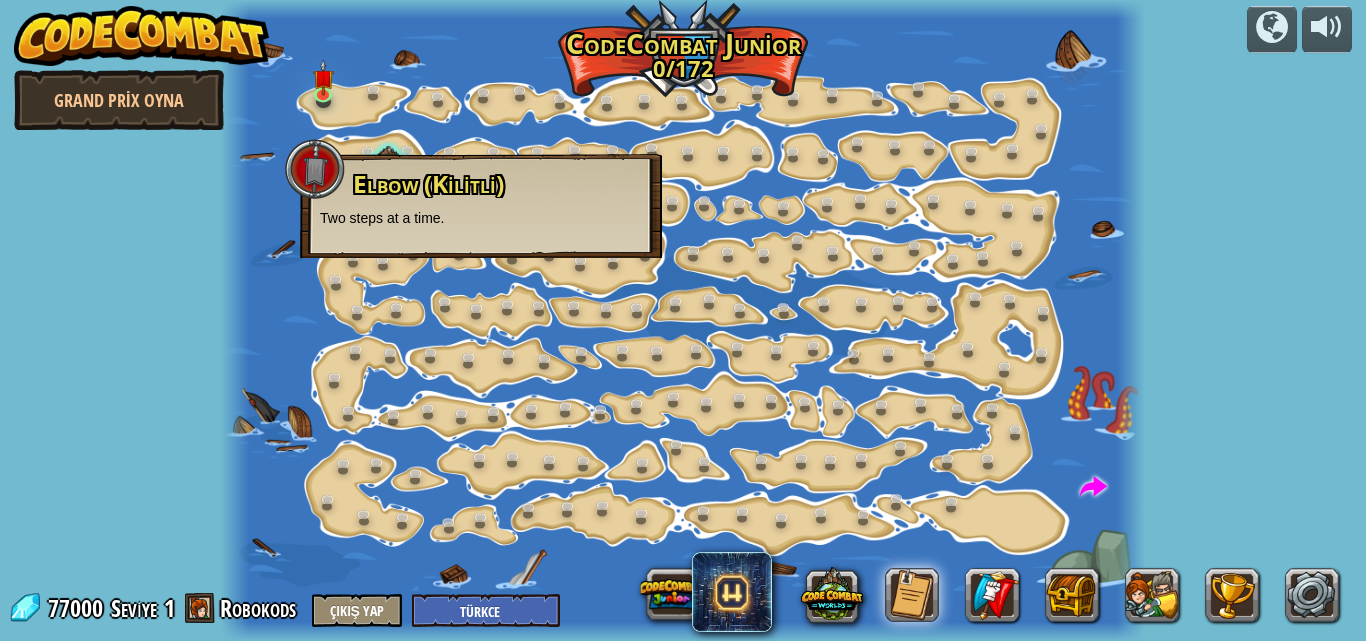 click on "Elbow (Kilitli)" at bounding box center [428, 183] 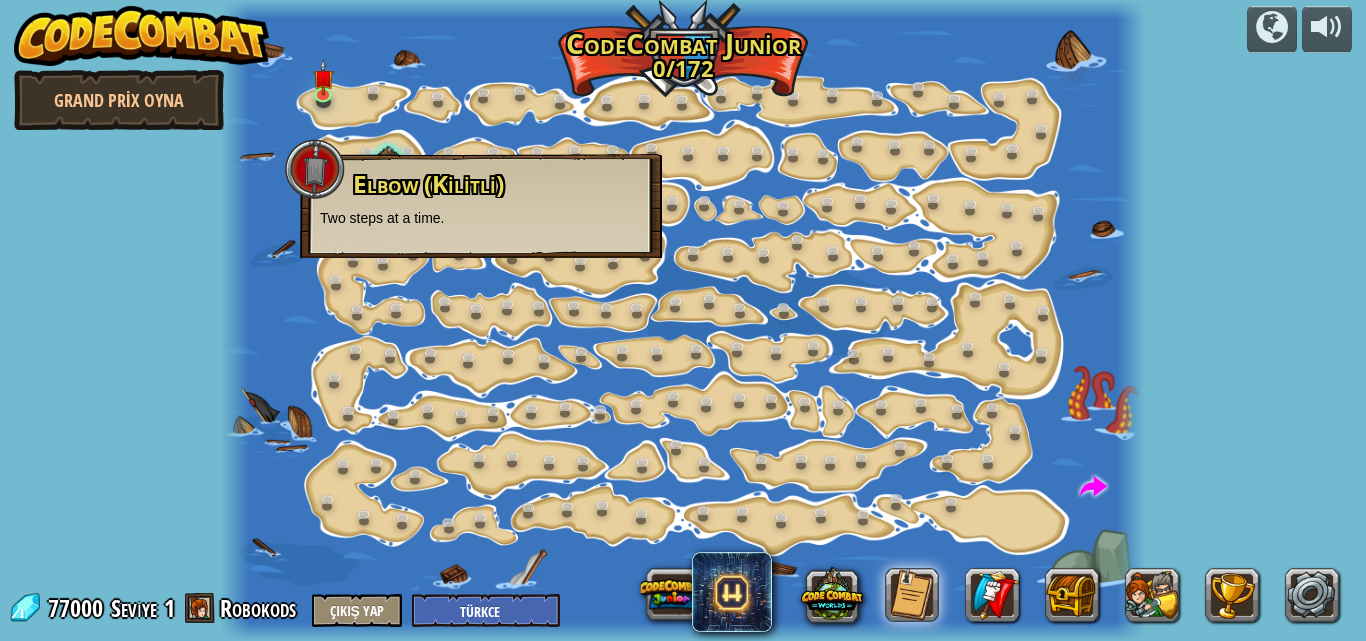 click at bounding box center [683, 320] 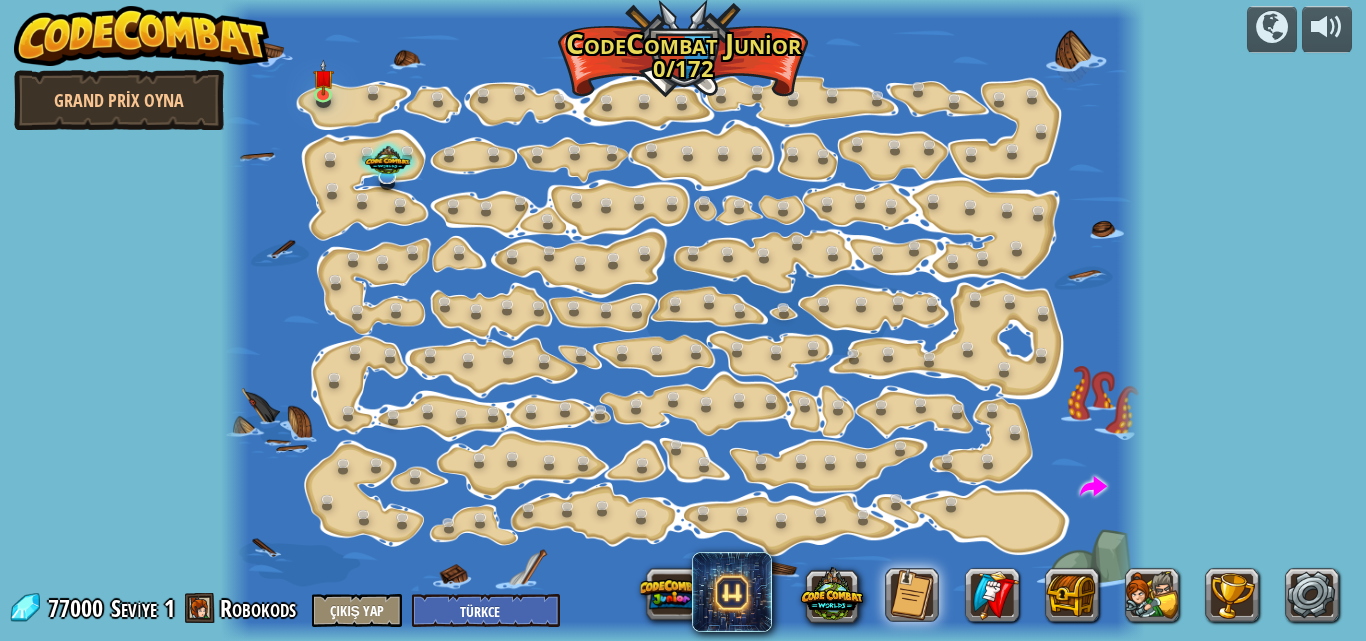 click at bounding box center [683, 320] 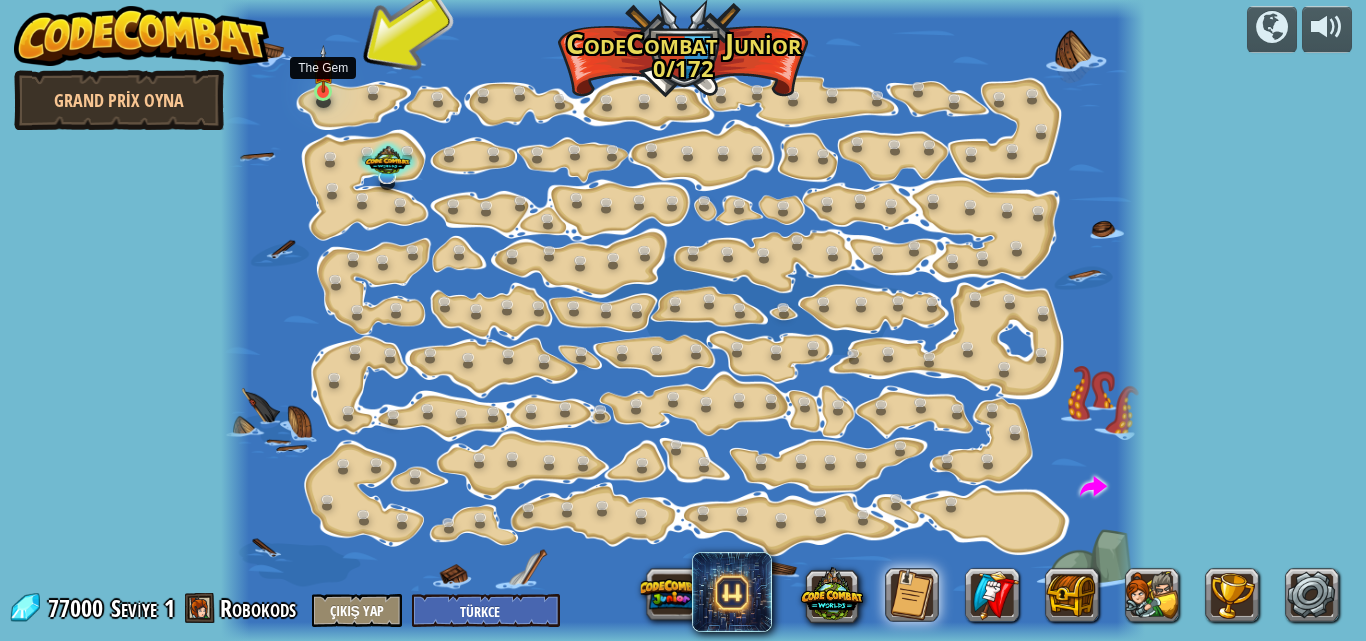 click at bounding box center (323, 69) 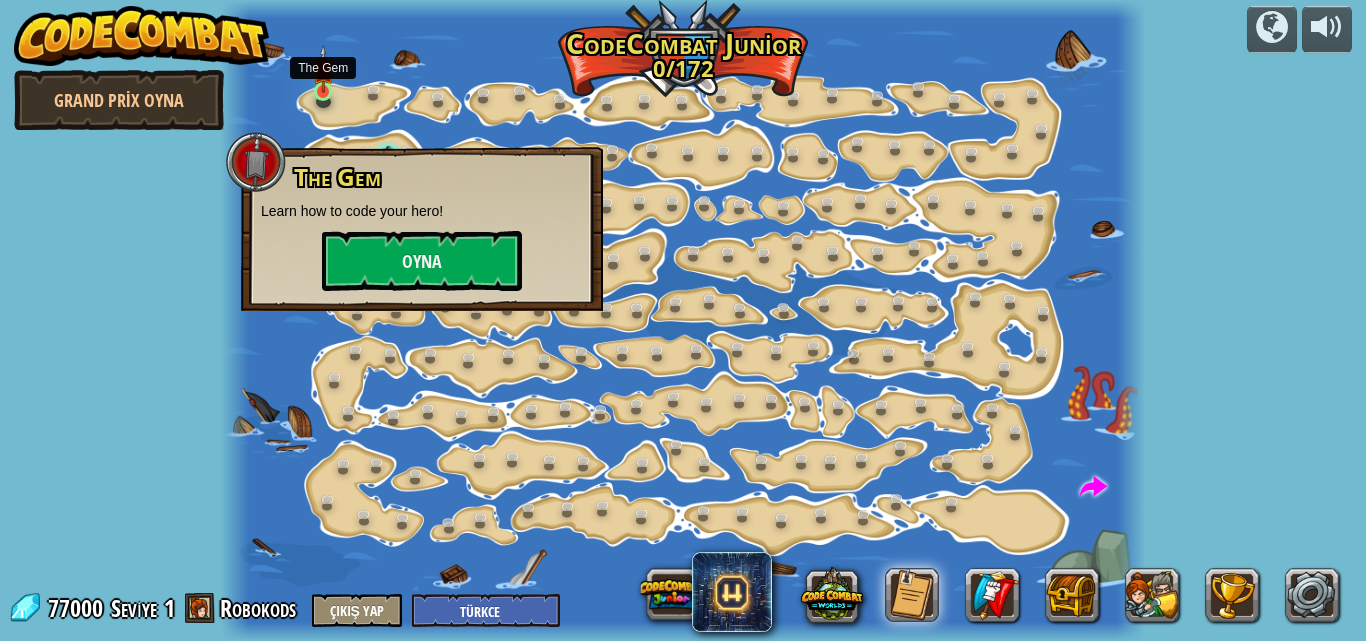 click at bounding box center (323, 69) 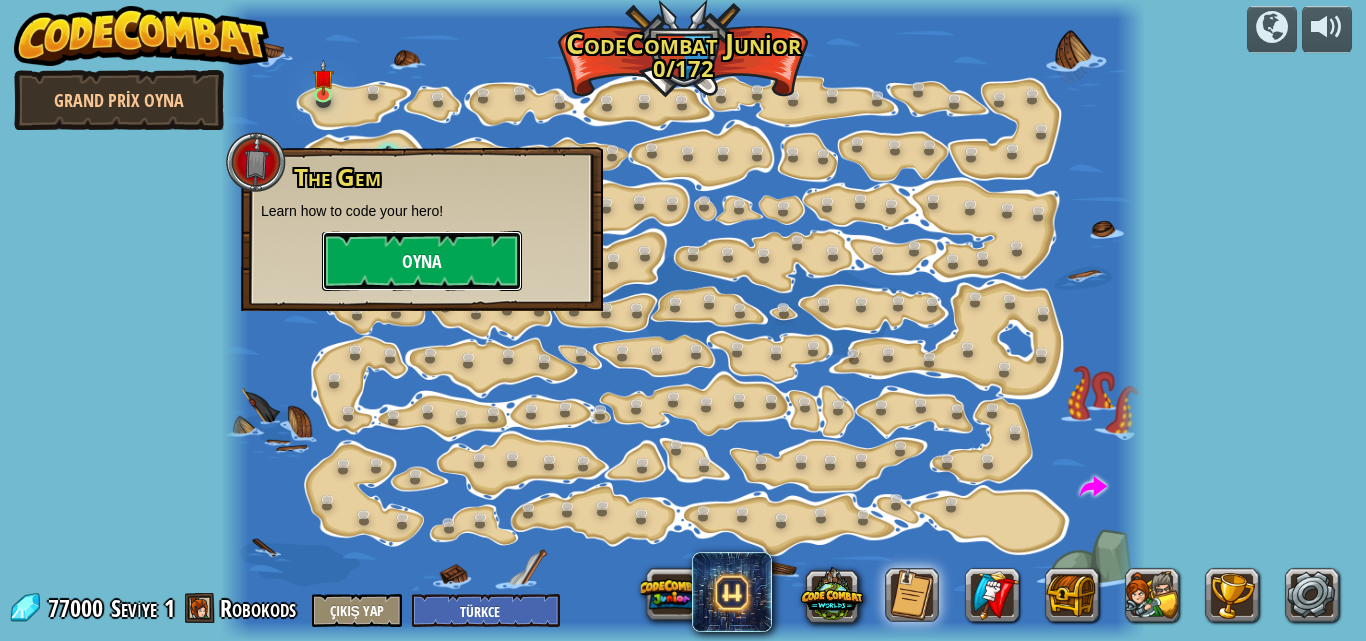 click on "Oyna" at bounding box center [422, 261] 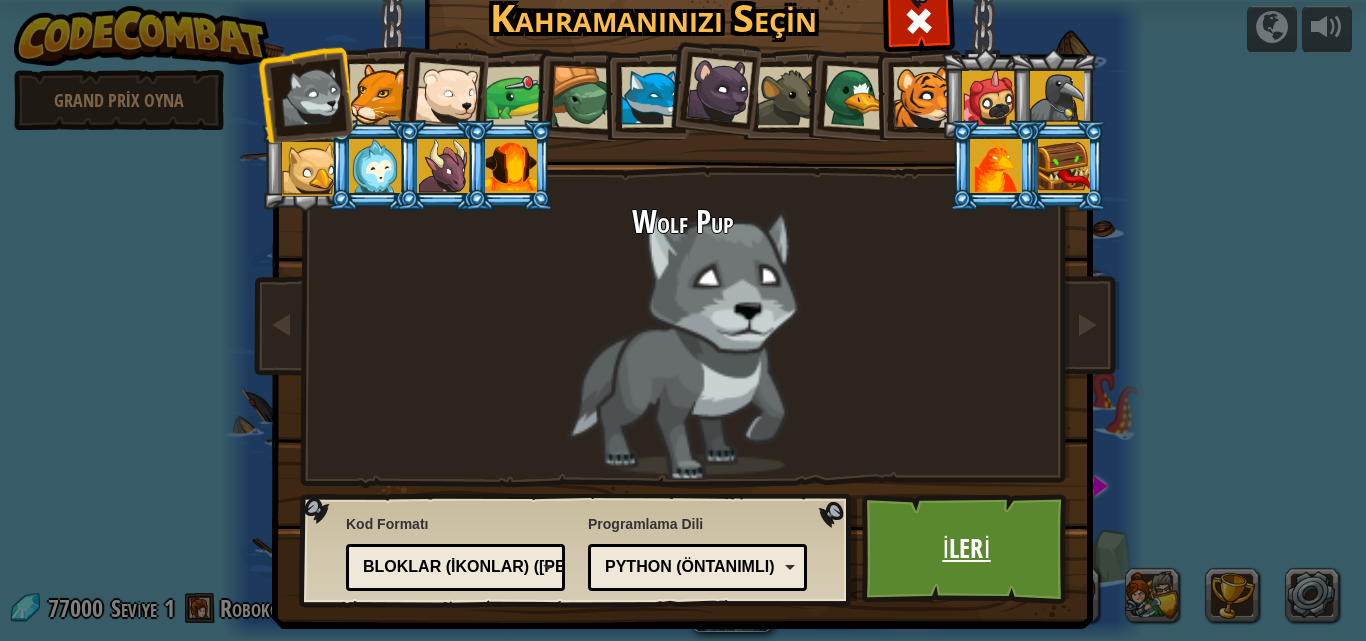 click on "İleri" at bounding box center (966, 549) 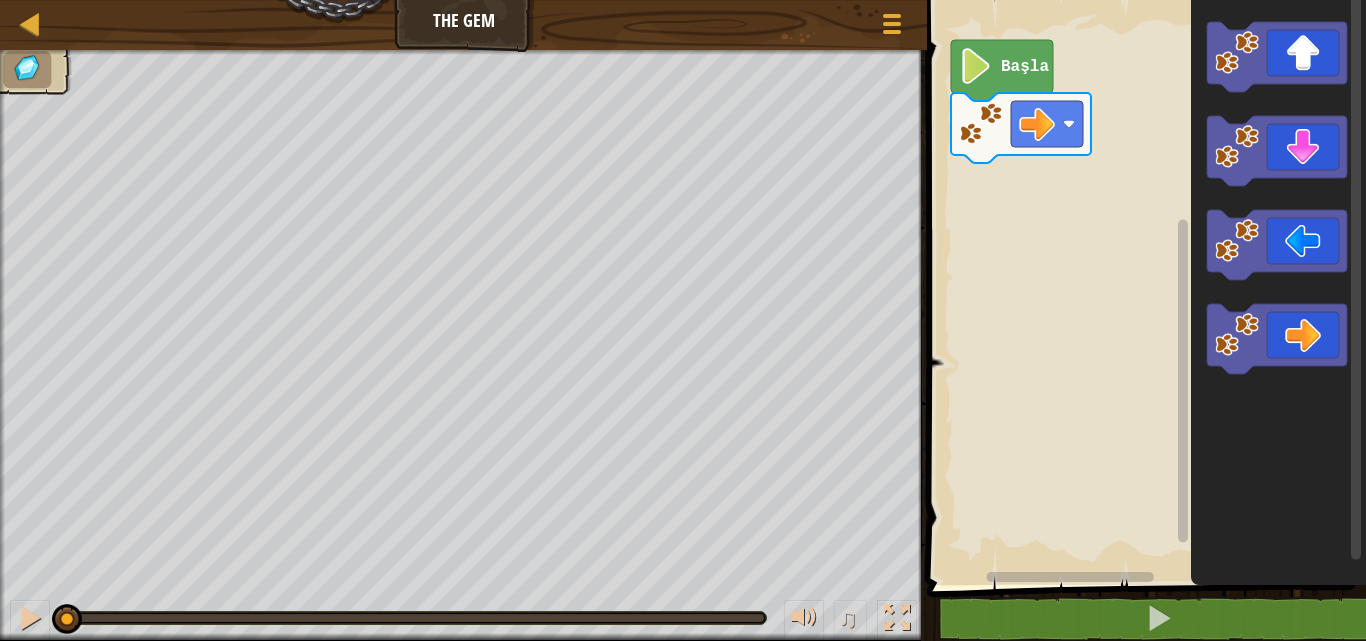 click on "Başla" at bounding box center [1143, 287] 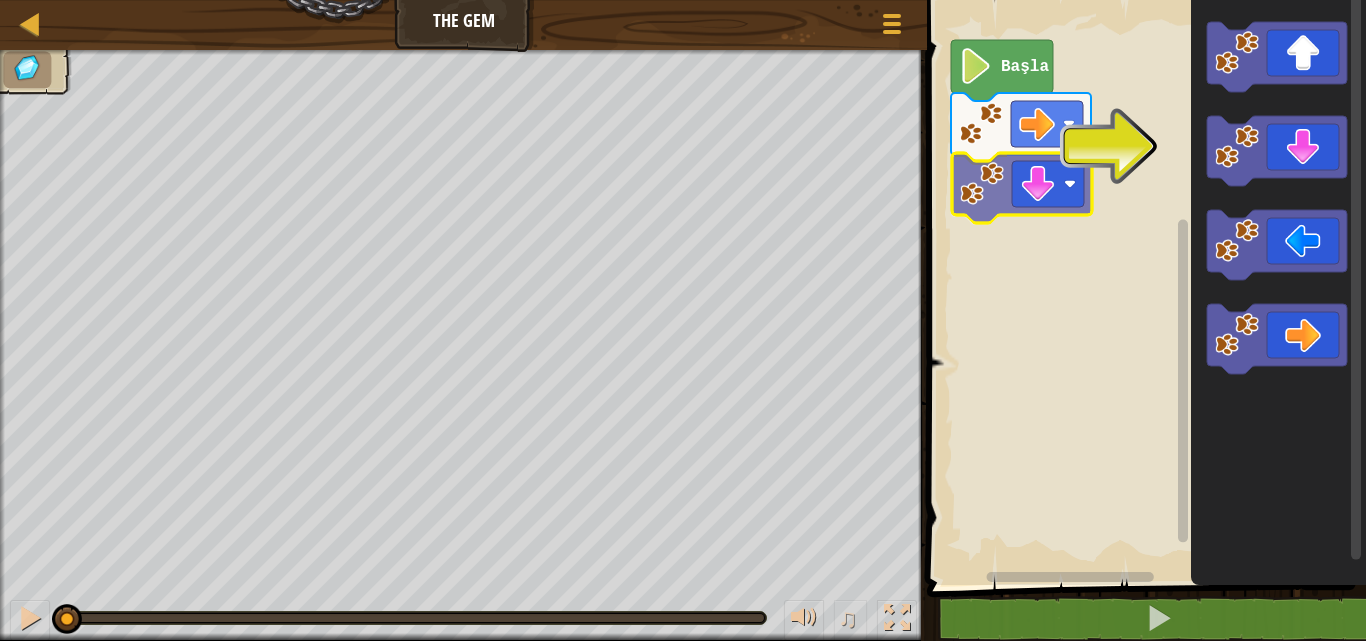 click on "Başla" at bounding box center [1143, 287] 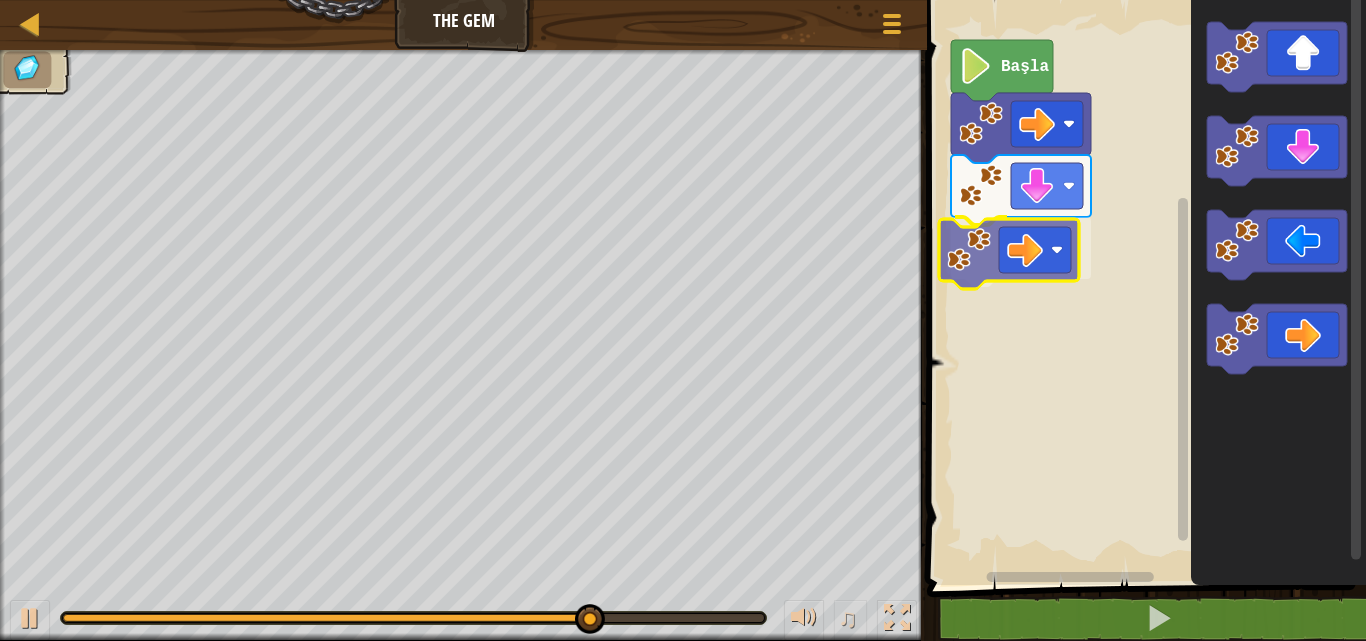 click on "Başla" at bounding box center (1143, 287) 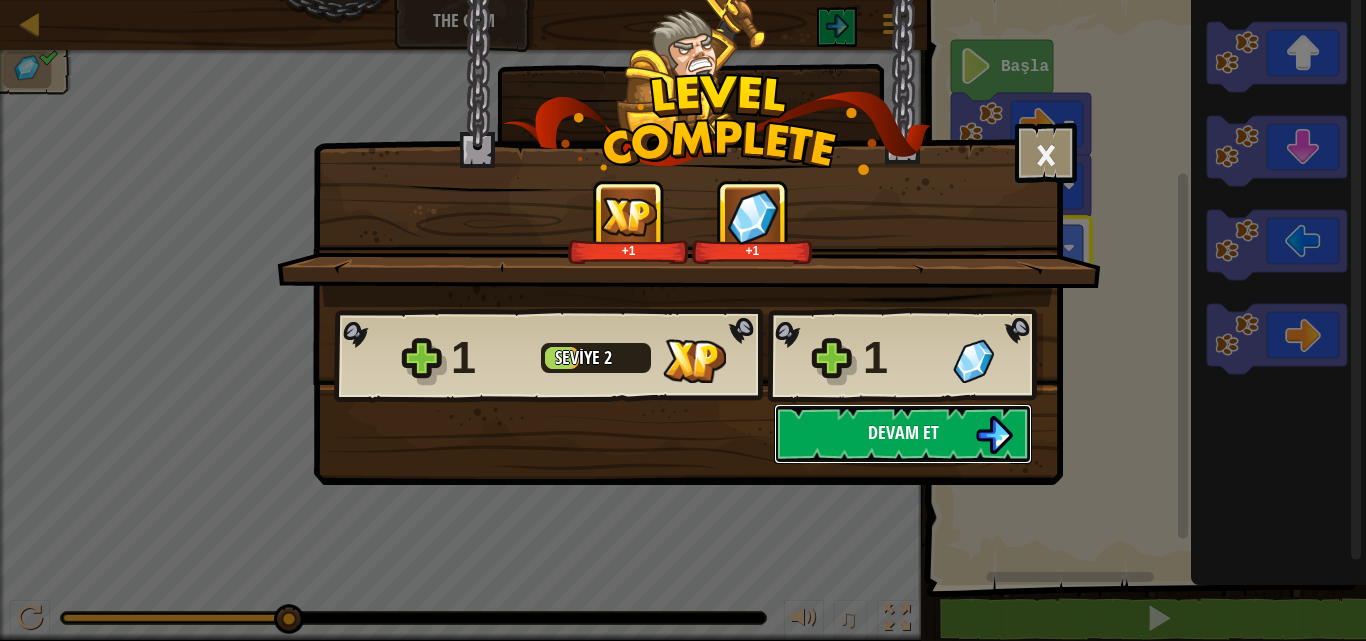 click on "Devam et" at bounding box center [903, 434] 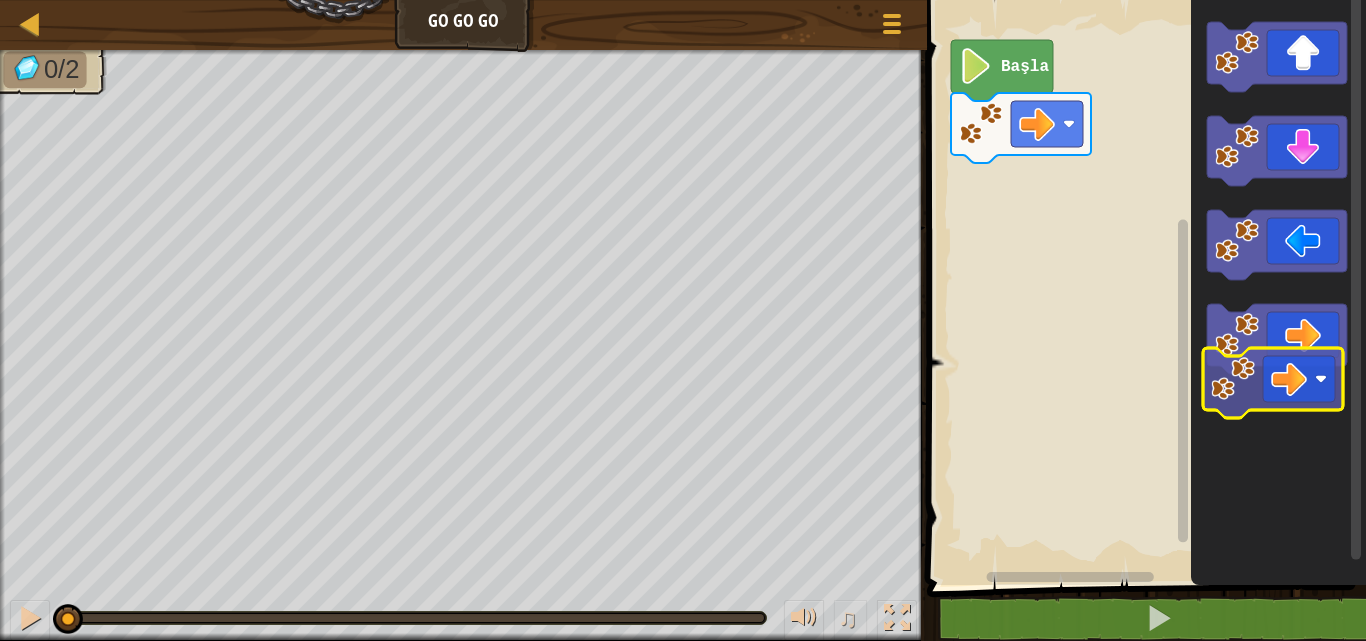 click 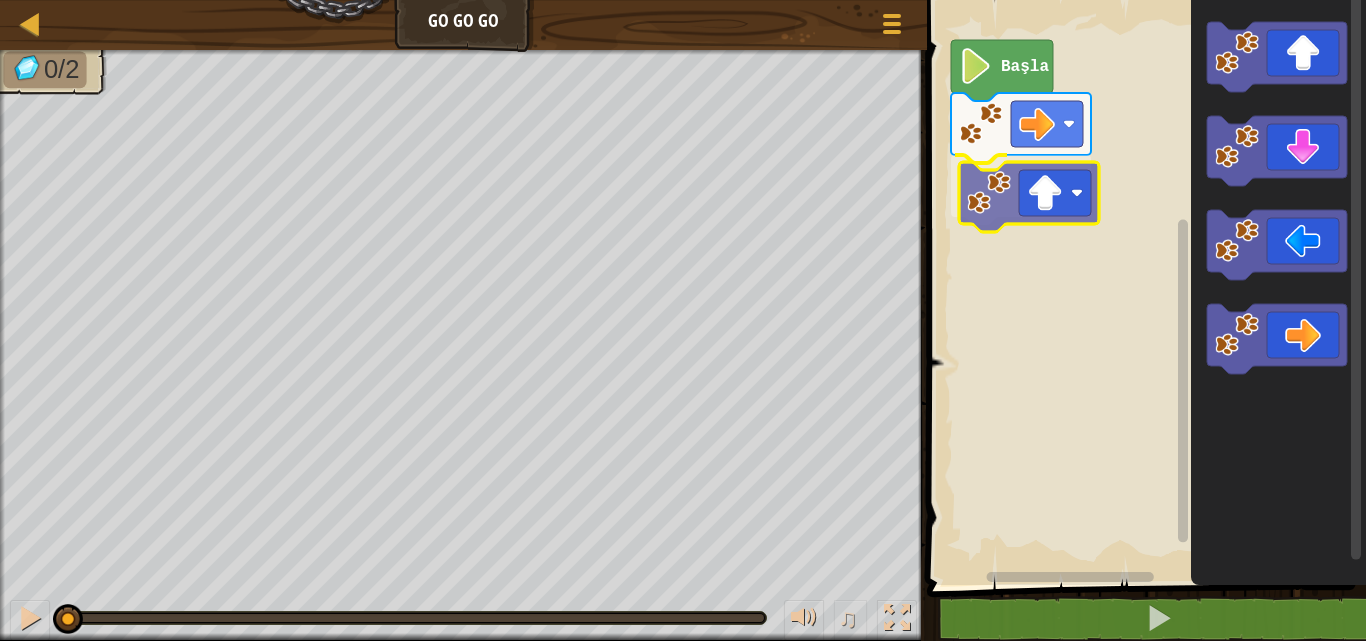 click on "Başla" at bounding box center (1143, 287) 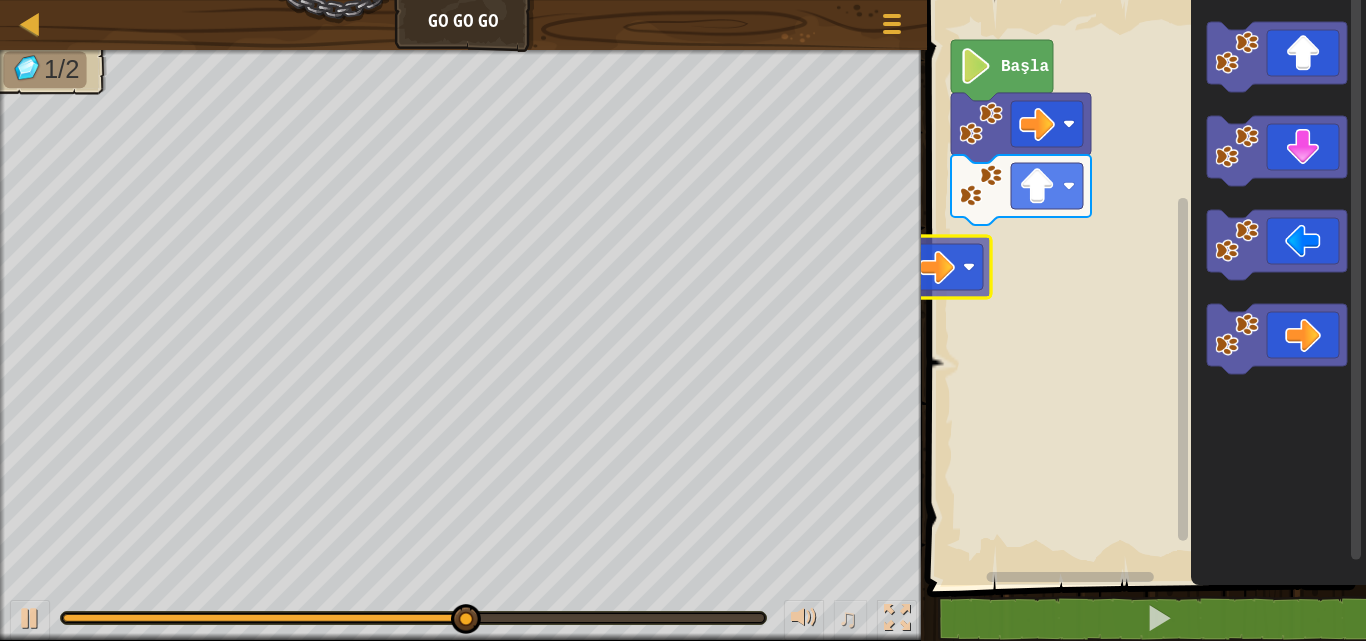 click on "Harita Go Go Go Oyun Menüsü 1     הההההההההההההההההההההההההההההההההההההההההההההההההההההההההההההההההההההההההההההההההההההההההההההההההההההההההההההההההההההההההההההההההההההההההההההההההההההההההההההההההההההההההההההההההההההההההההההההההההההההההההההההההההההההההההההההההההההההההההההההההההההההההההההההה XXXXXXXXXXXXXXXXXXXXXXXXXXXXXXXXXXXXXXXXXXXXXXXXXXXXXXXXXXXXXXXXXXXXXXXXXXXXXXXXXXXXXXXXXXXXXXXXXXXXXXXXXXXXXXXXXXXXXXXXXXXXXXXXXXXXXXXXXXXXXXXXXXXXXXXXXXXXXXXXXXXXXXXXXXXXXXXXXXXXXXXXXXXXXXXXXXXXXXXXXXXXXXXXXXXXXXXXXXXXXXXXXXXXXXXXXXXXXXXXXXXXXXXXXXXXXXXX Çözüm × Bloklar   1 2 go ( 'right' )     Başla Kod Kaydedildi Programlama dili   : Python Statement   /  Call   /  go('up') go('down') go('left') go('right') × Kodunu Düzelt Yardıma mı ihtiyacınız var? 1" at bounding box center [683, 320] 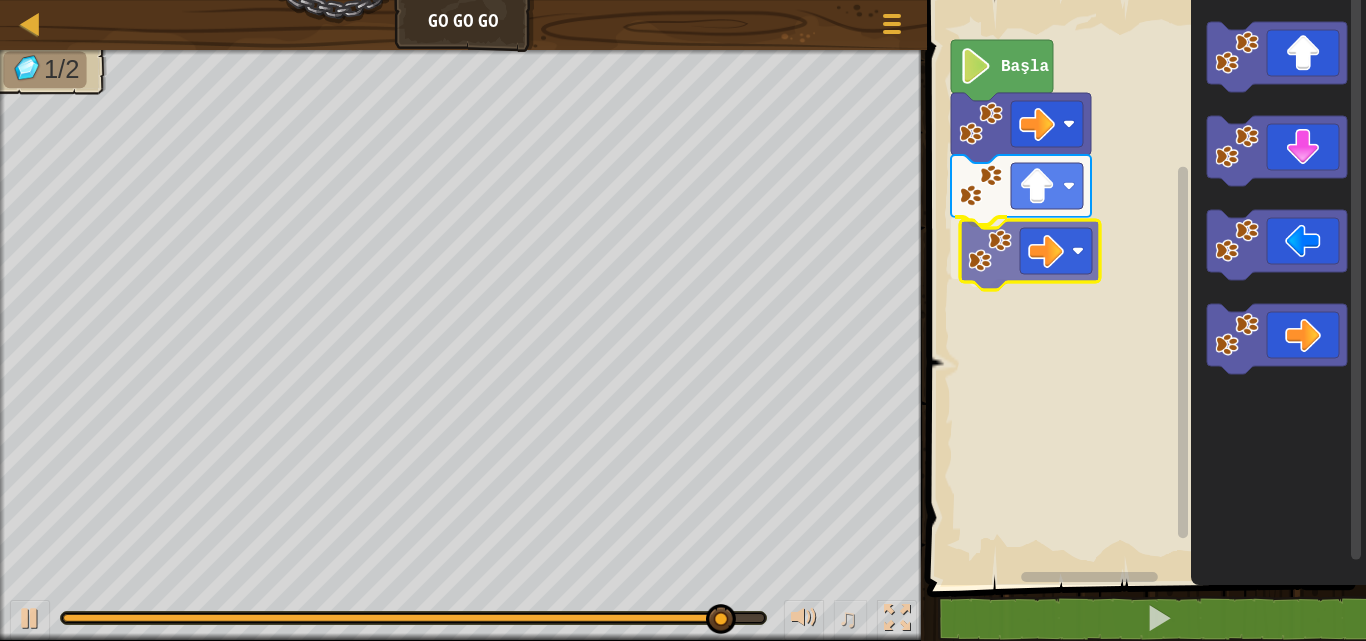 click on "Başla" at bounding box center (1143, 287) 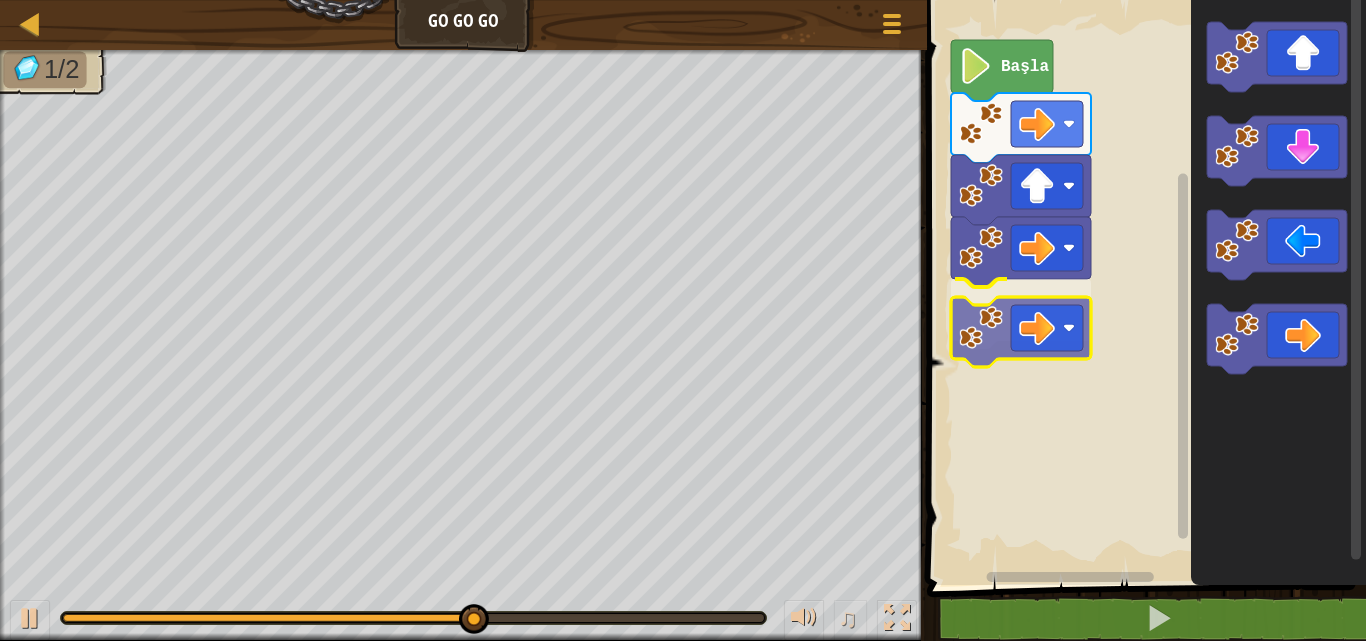 click on "Başla" at bounding box center (1143, 287) 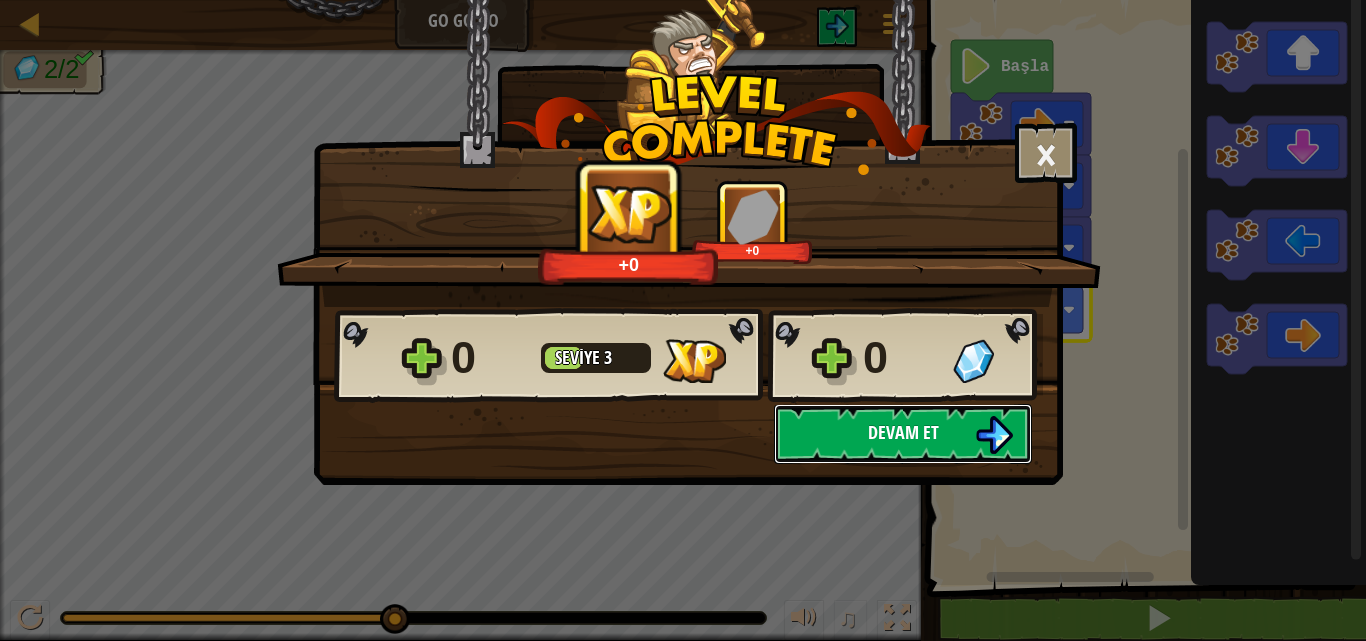 click at bounding box center [994, 435] 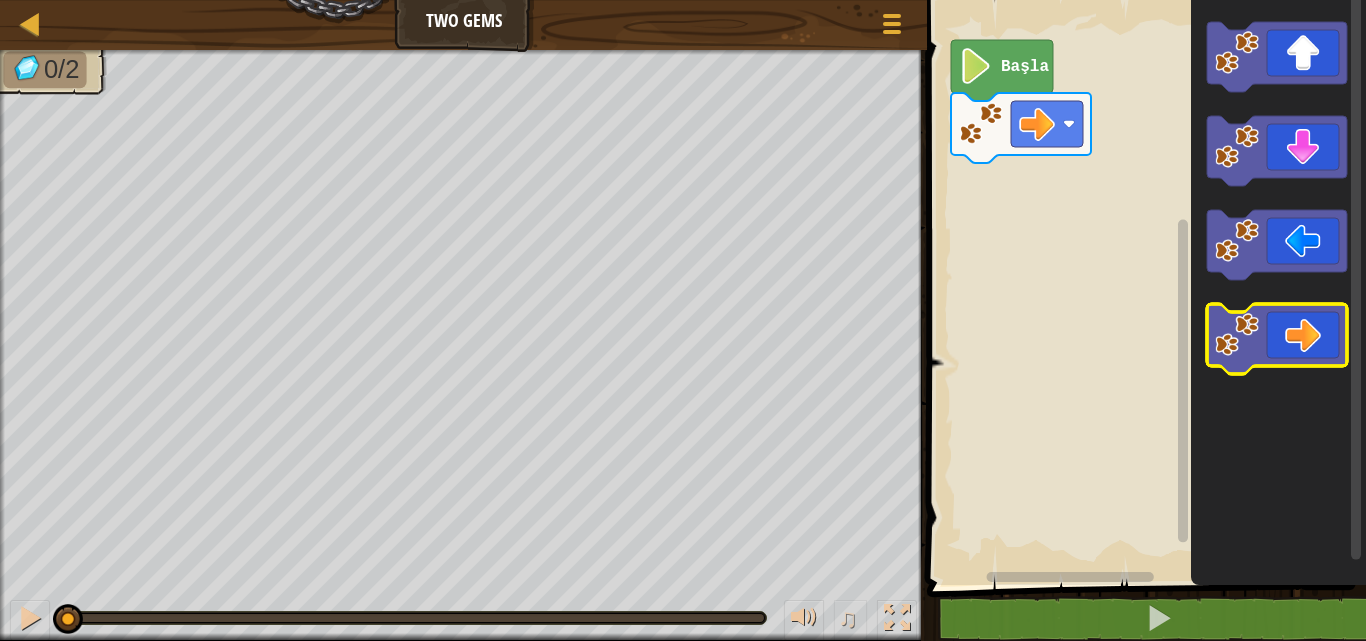 click 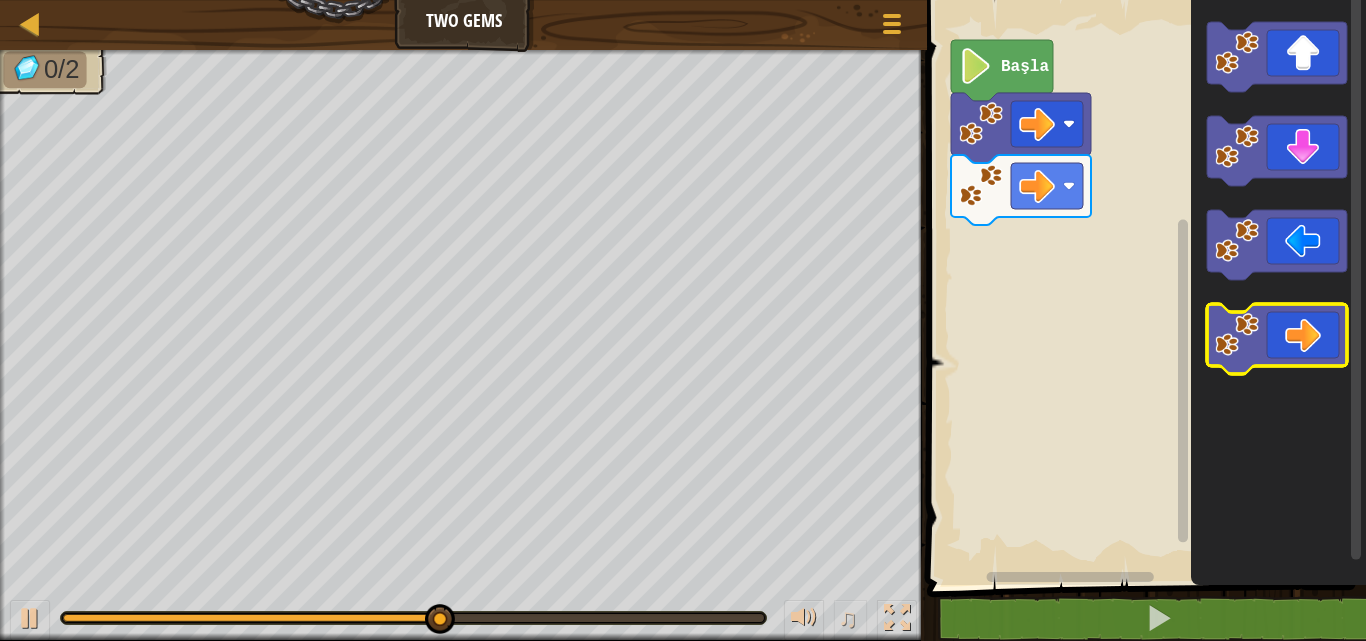 click 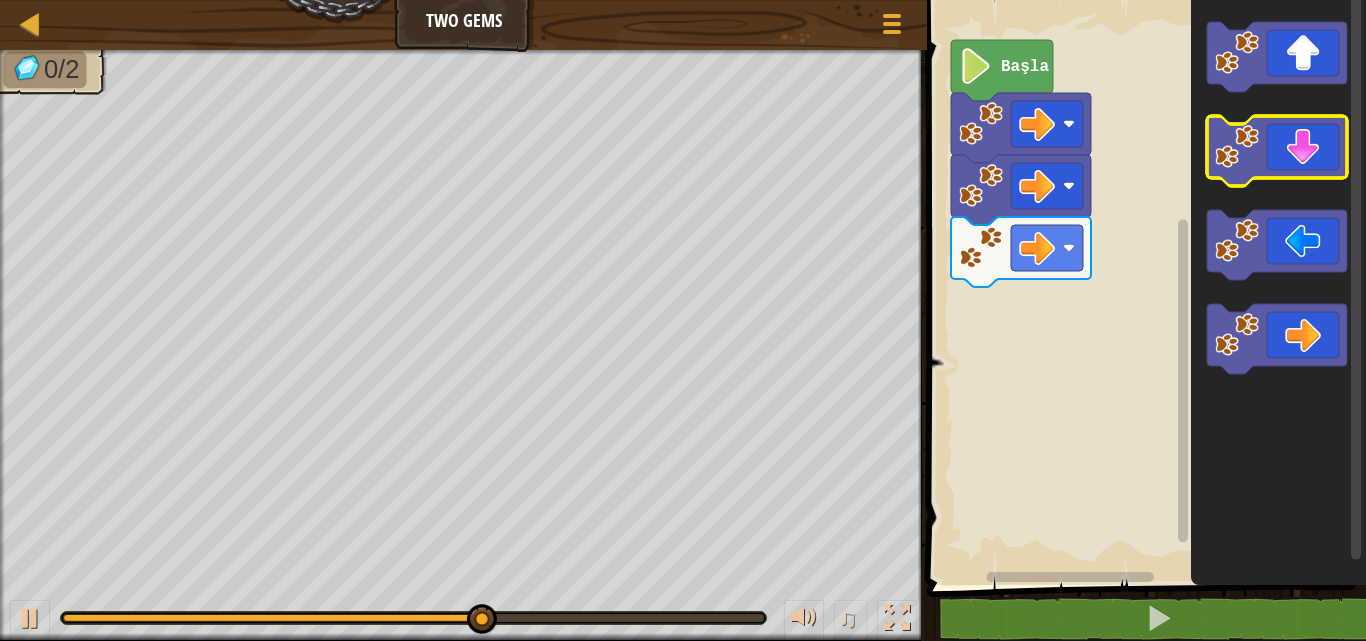 click 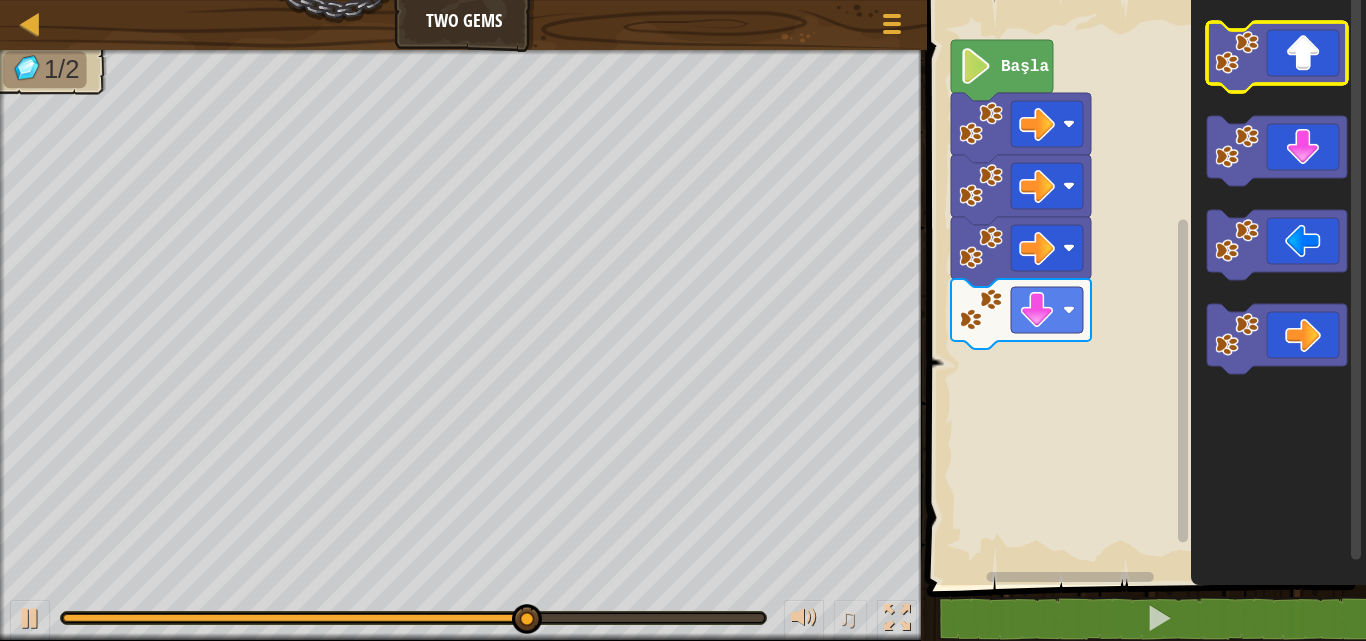 click 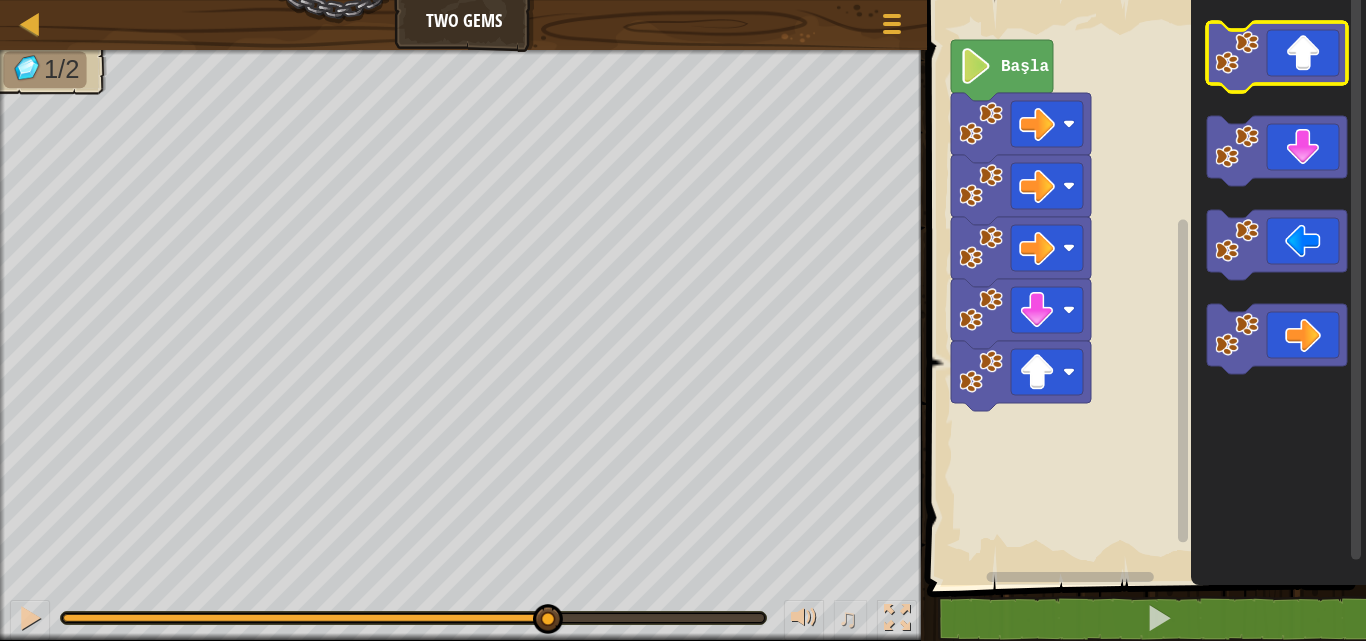 click 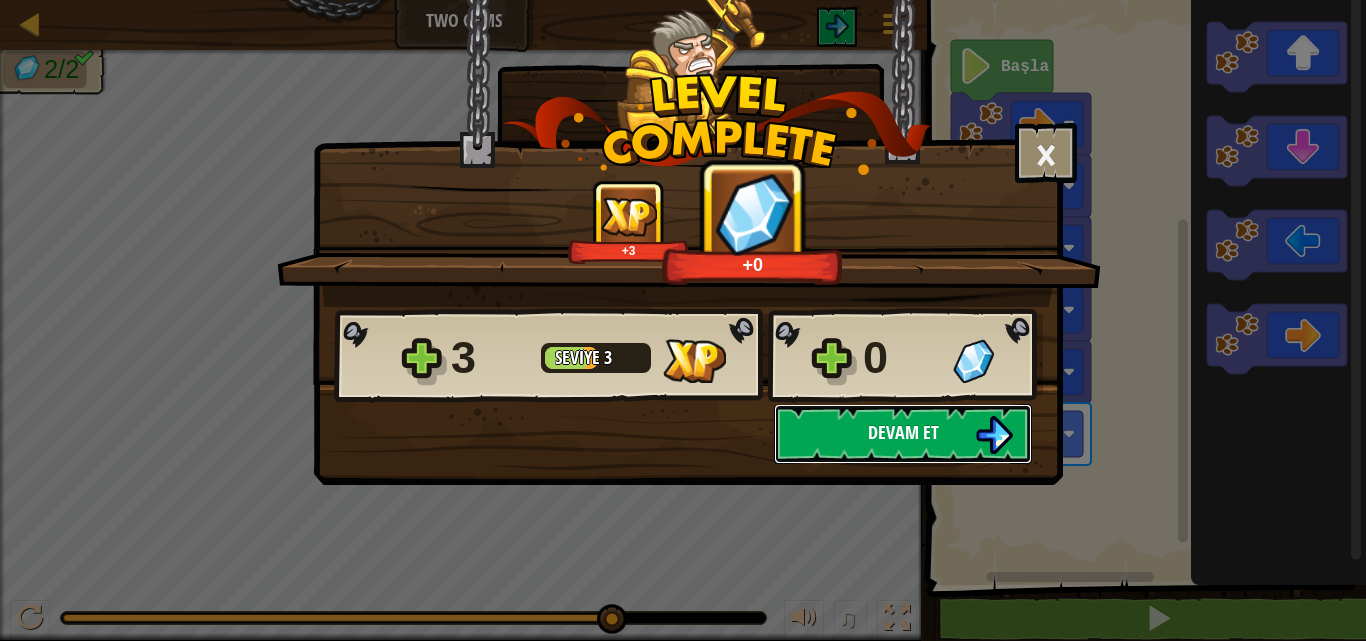 click on "Devam et" at bounding box center [903, 434] 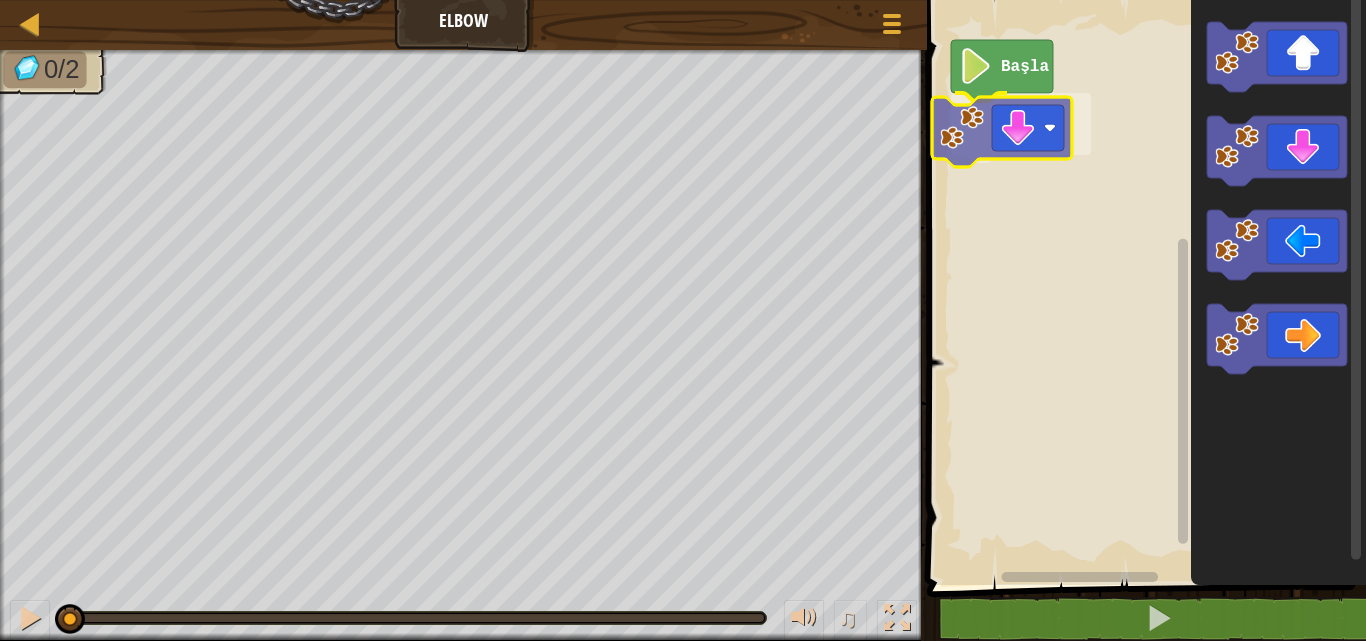 click on "Başla" at bounding box center [1143, 287] 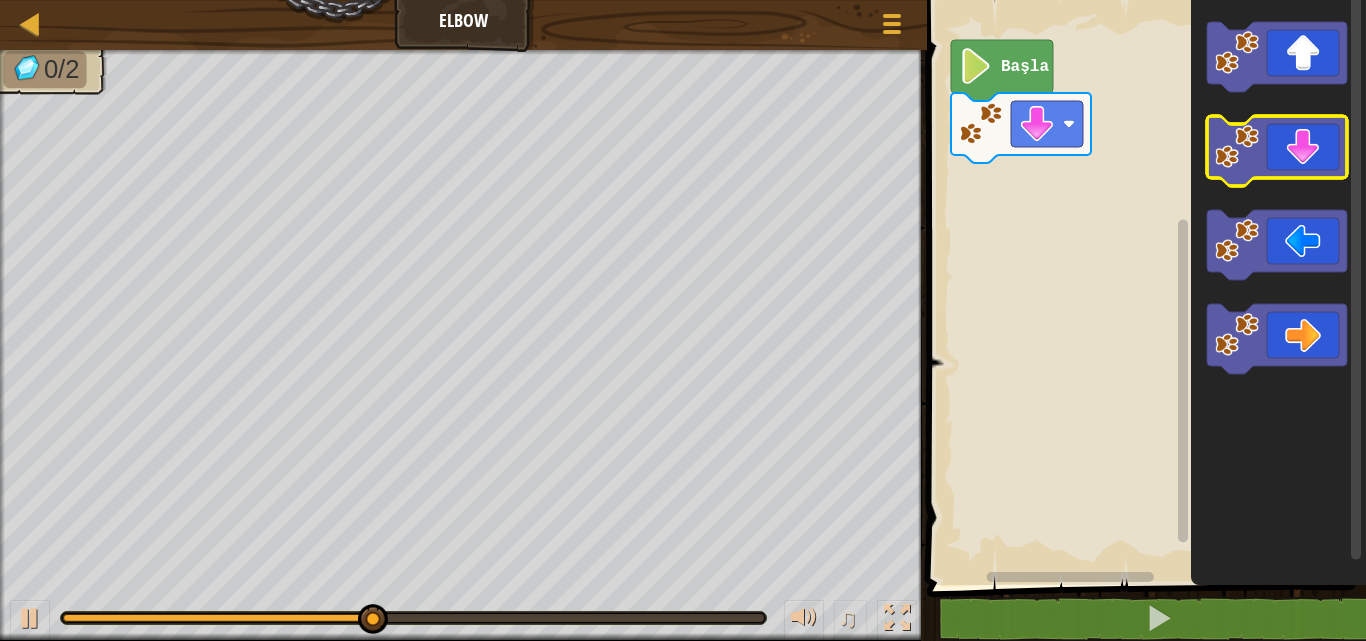 click 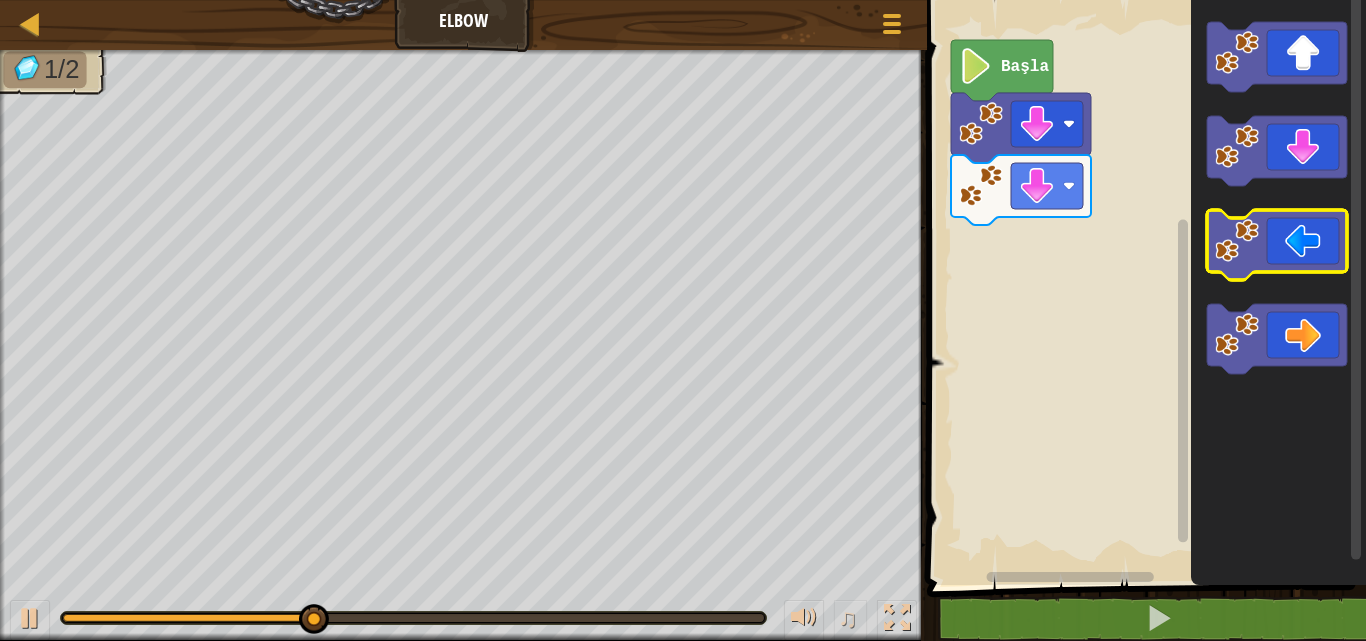 click 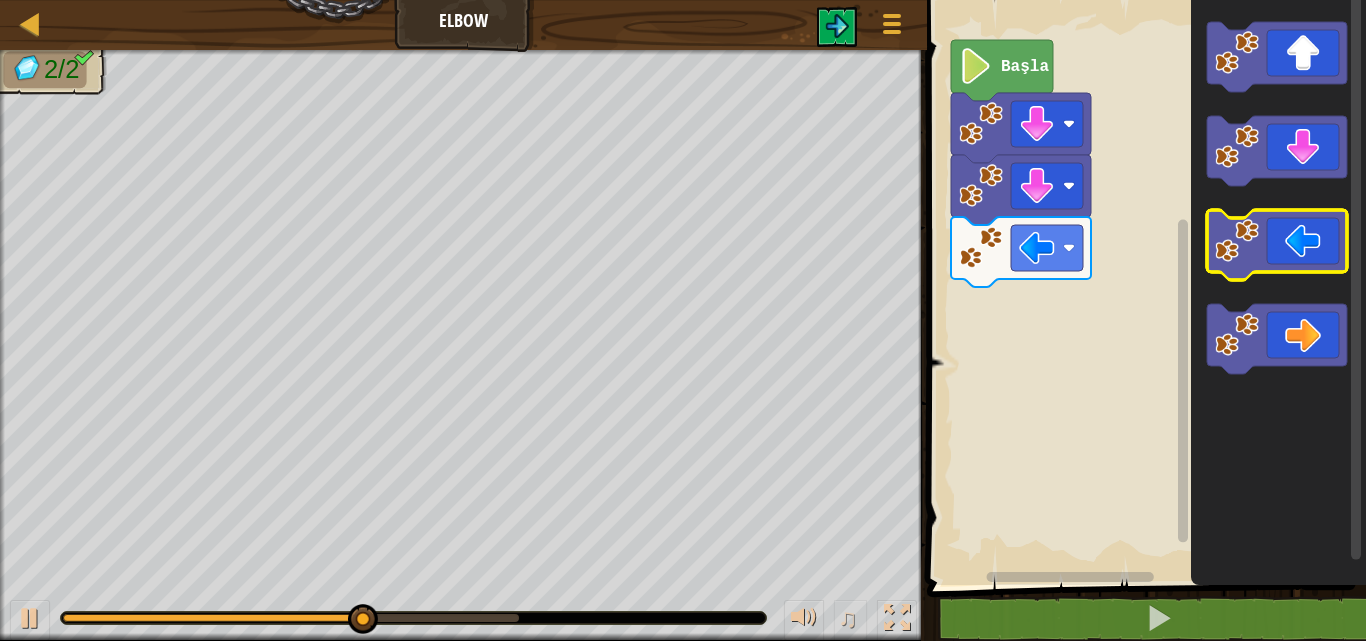 click 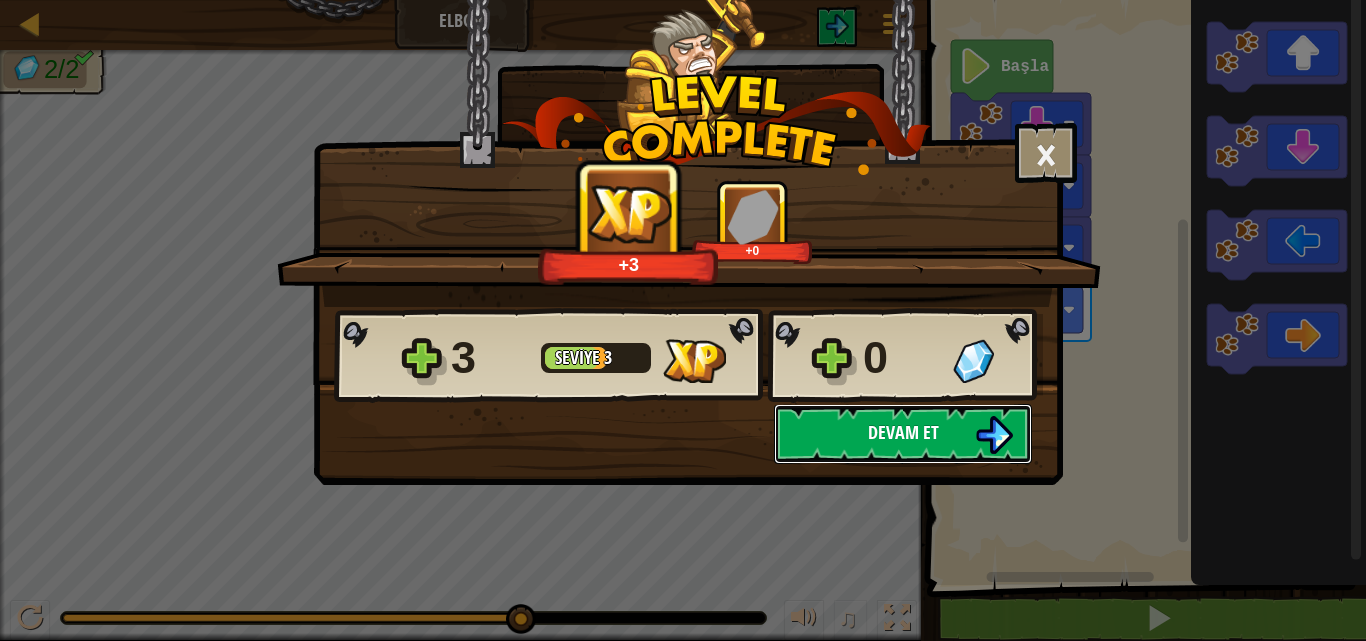 click on "Devam et" at bounding box center [903, 434] 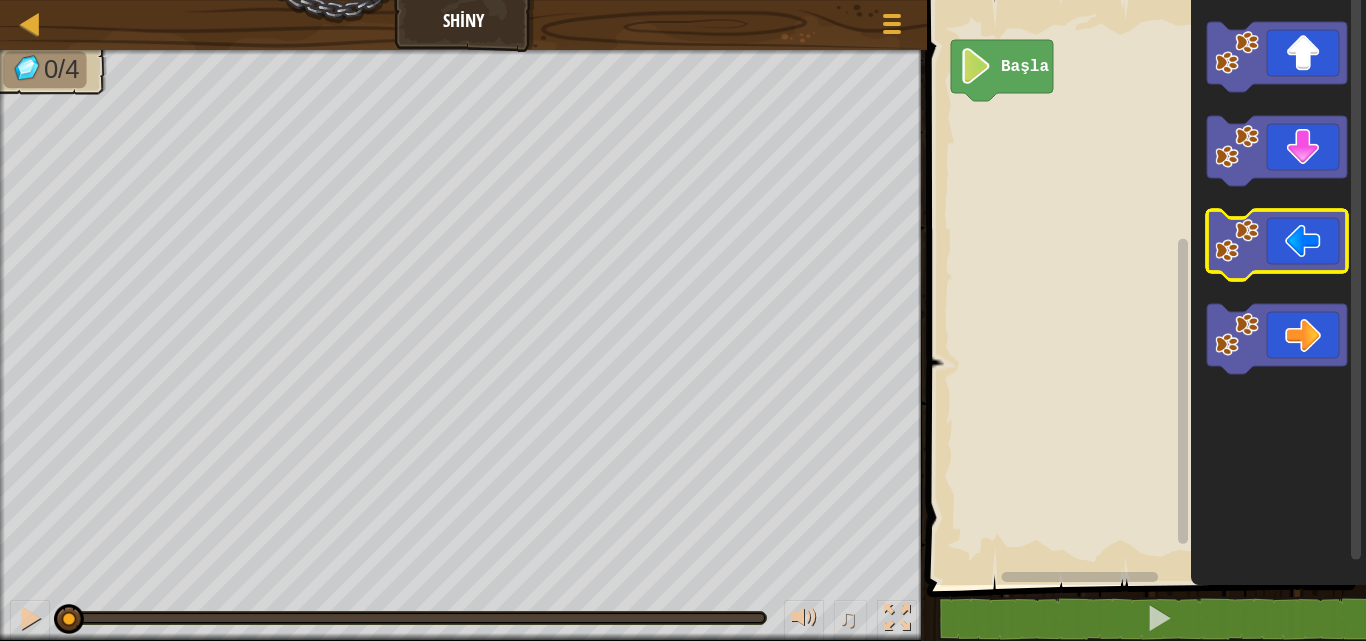 click 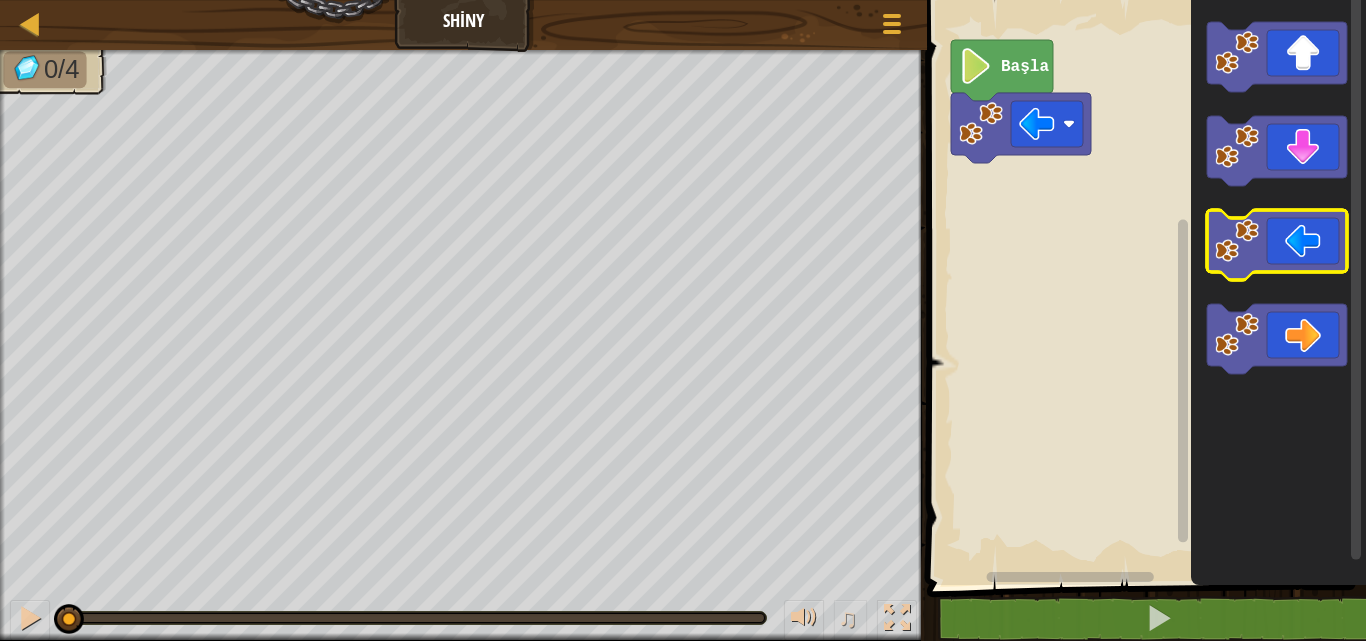 click 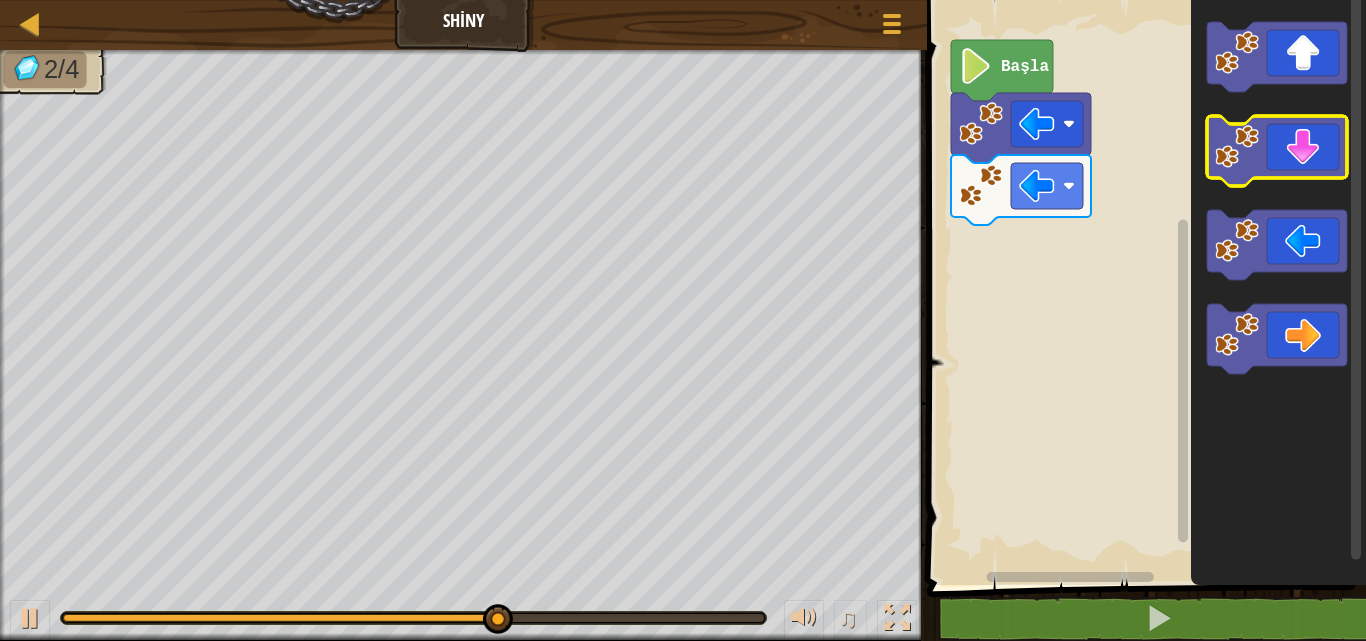 click 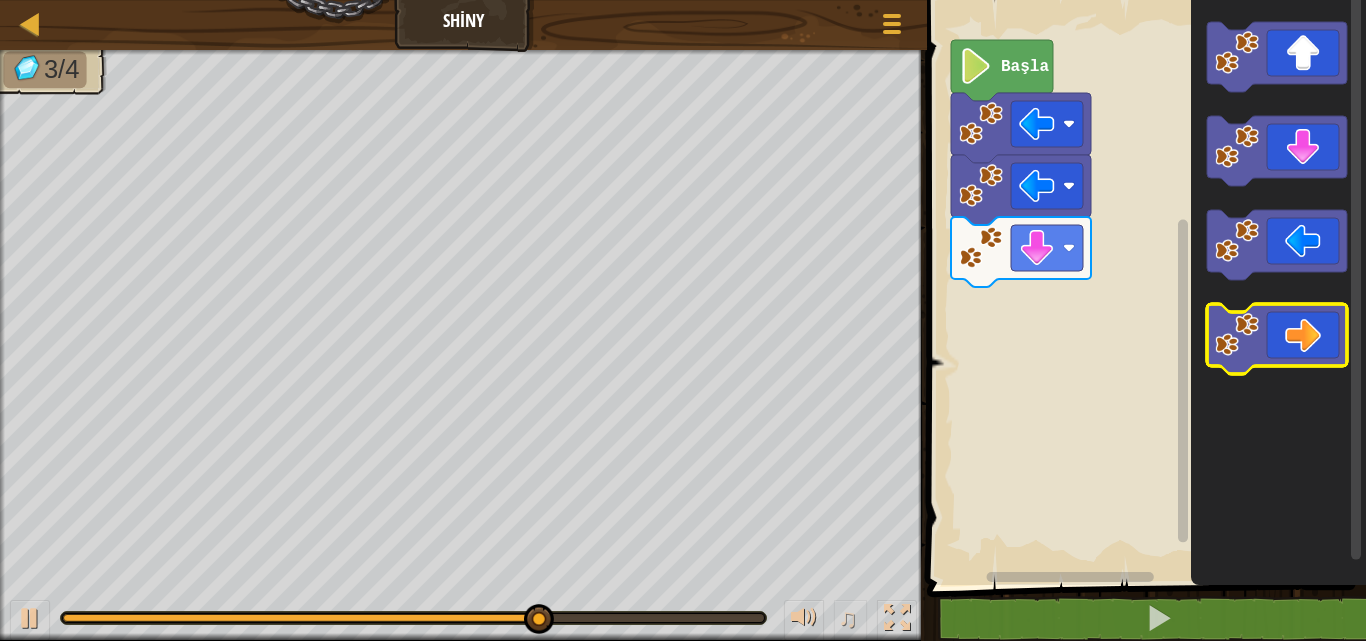click 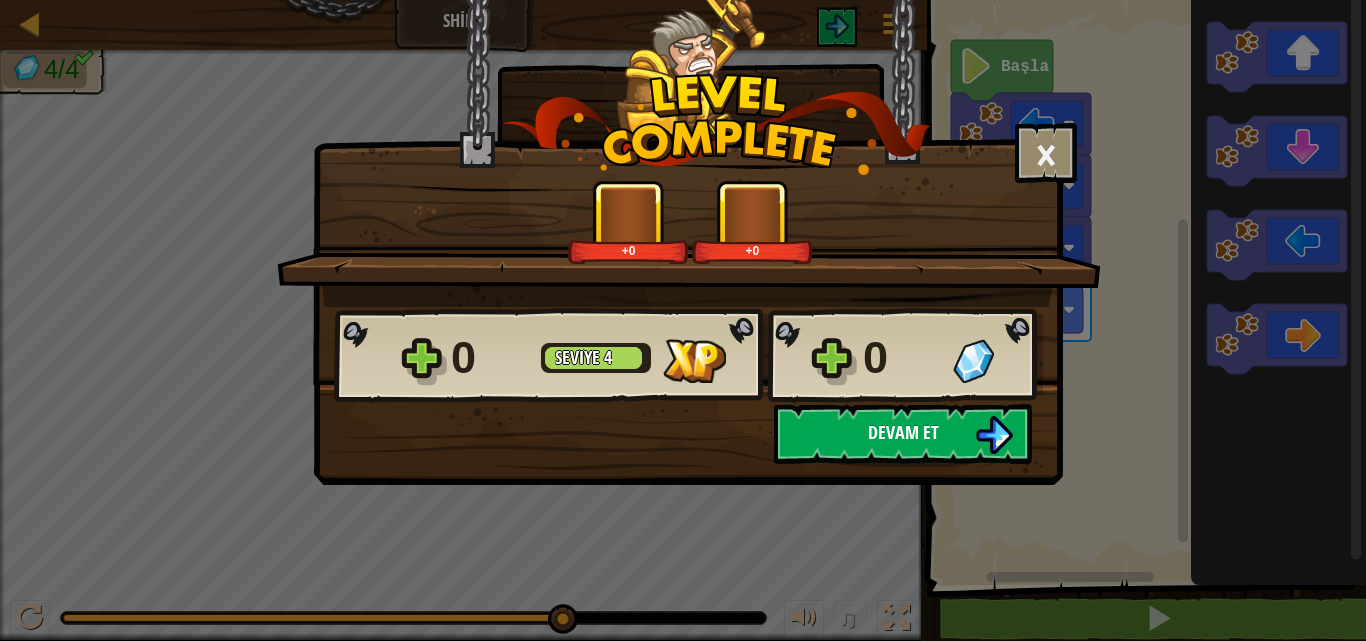 click on "Devam et" at bounding box center [903, 434] 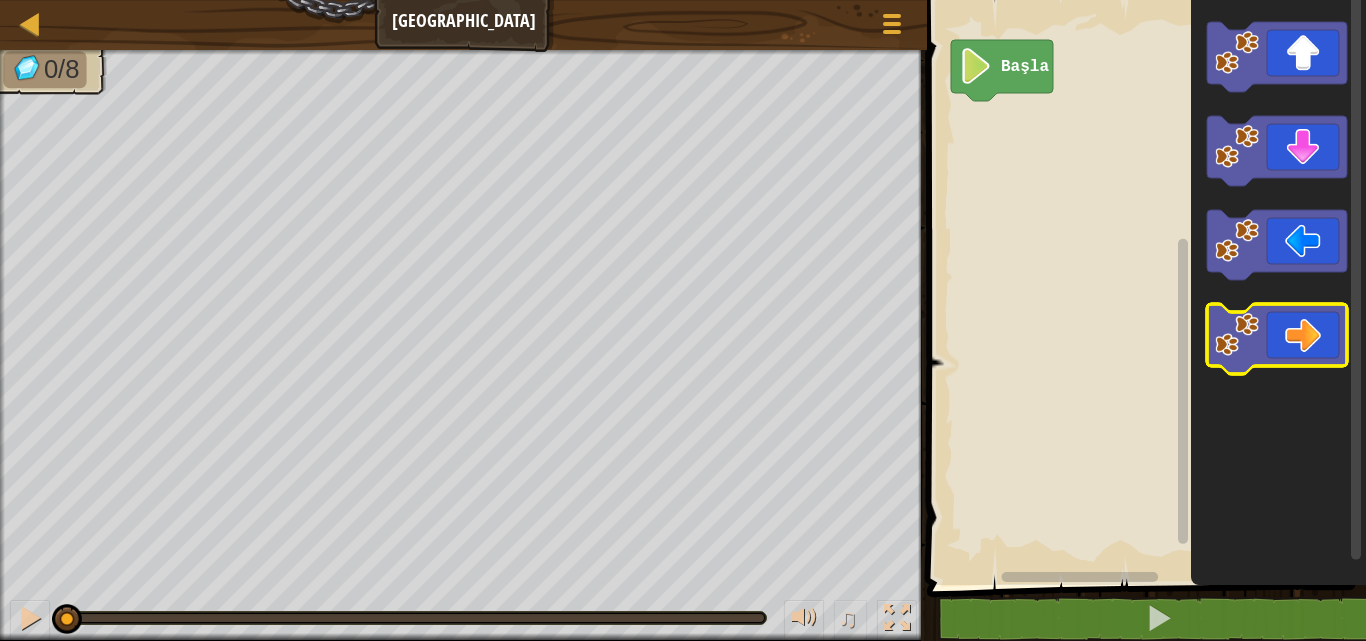 click 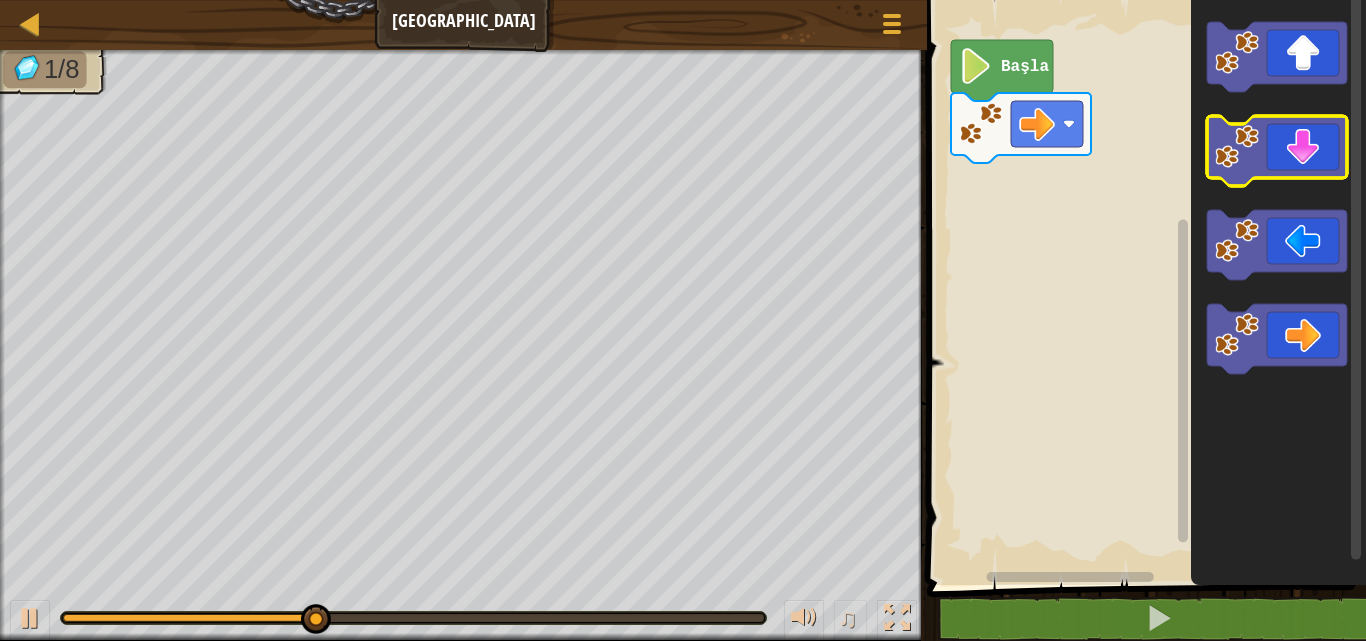 click 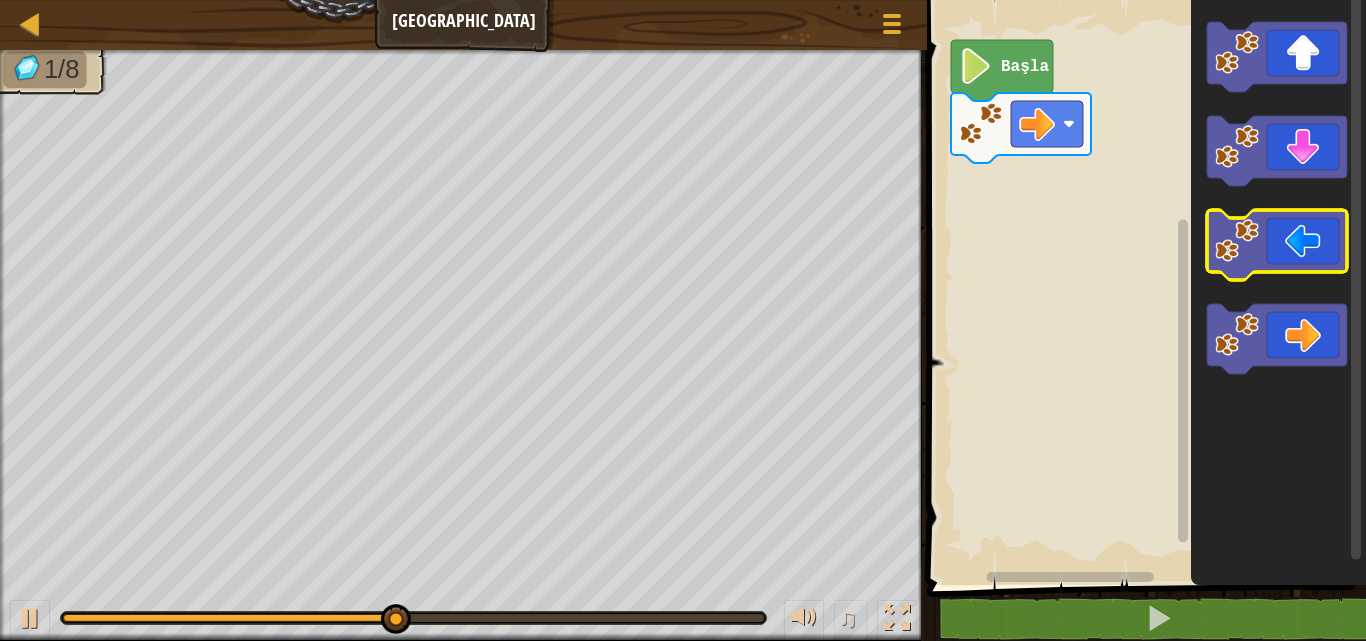 click 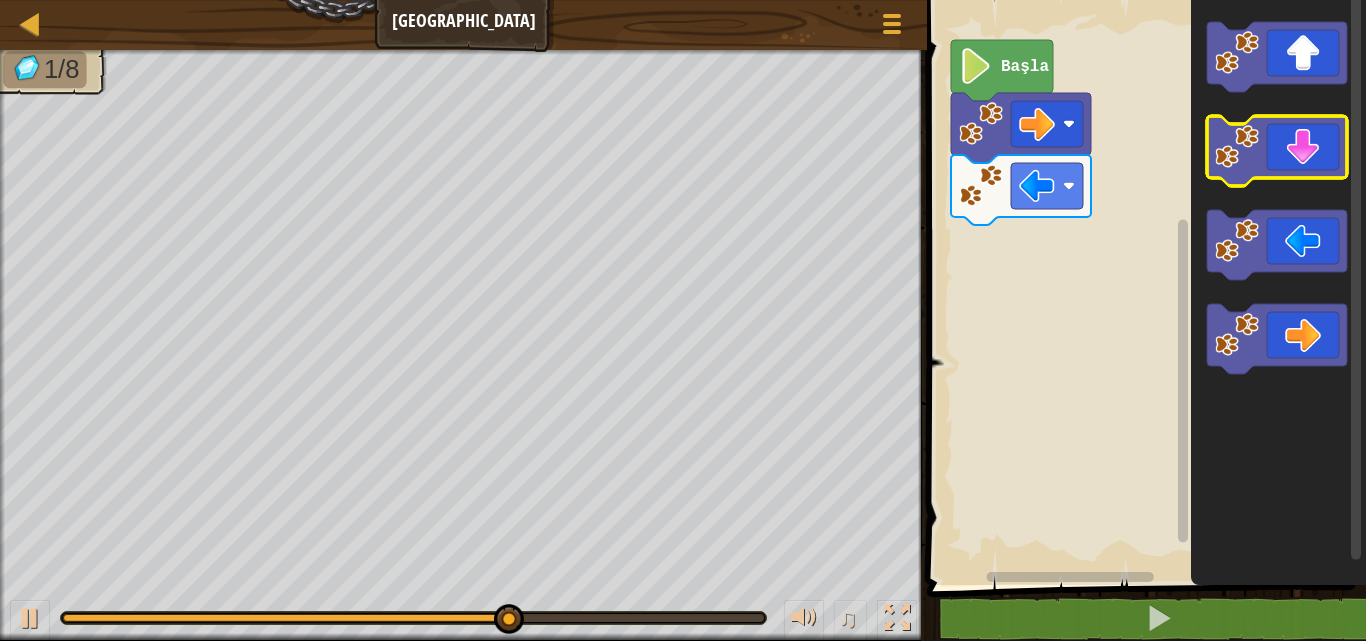 click 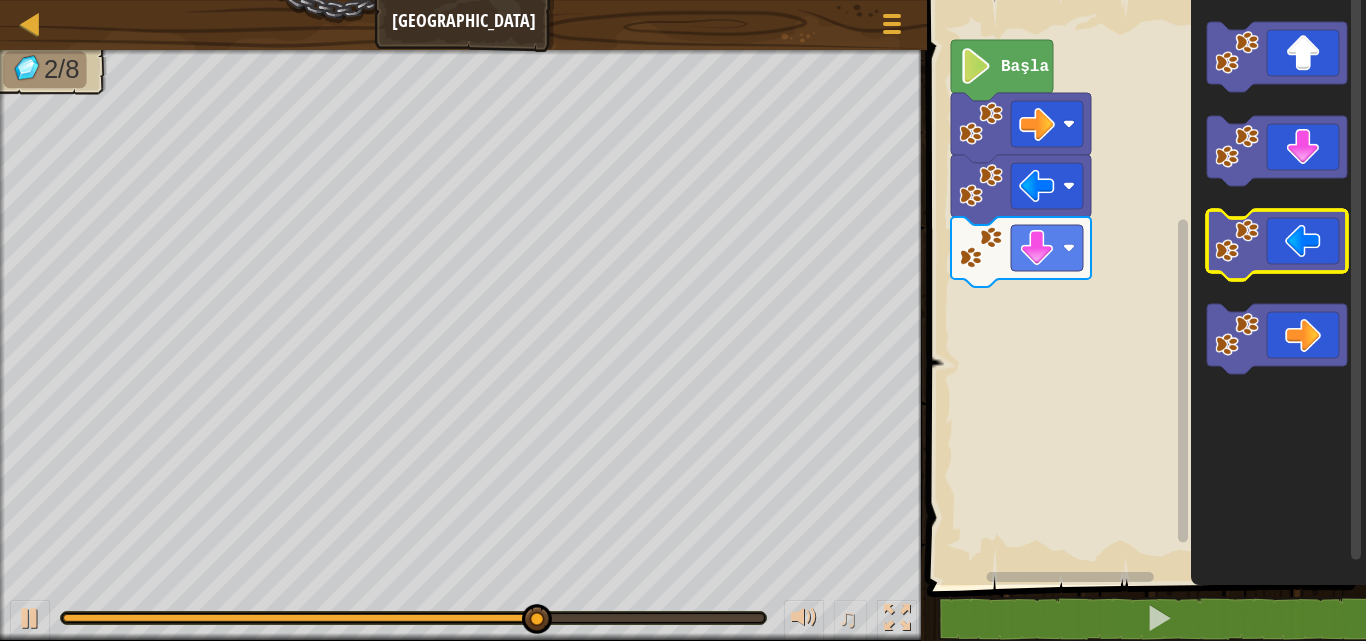 click 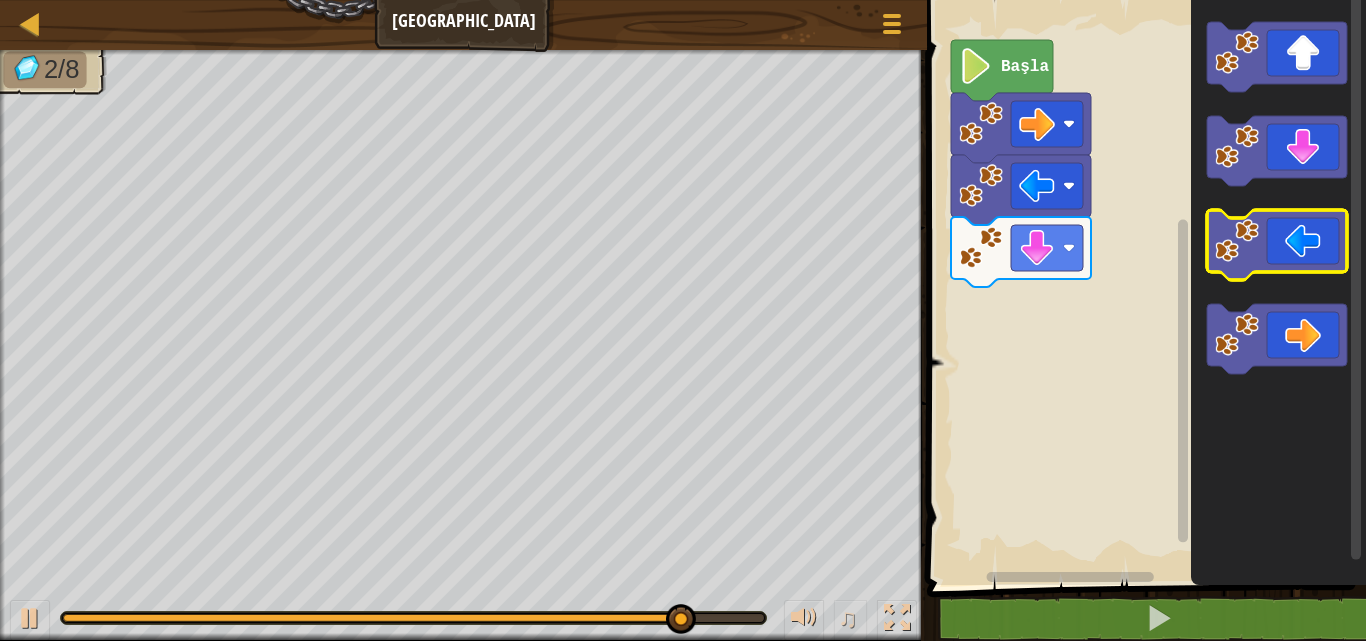 click 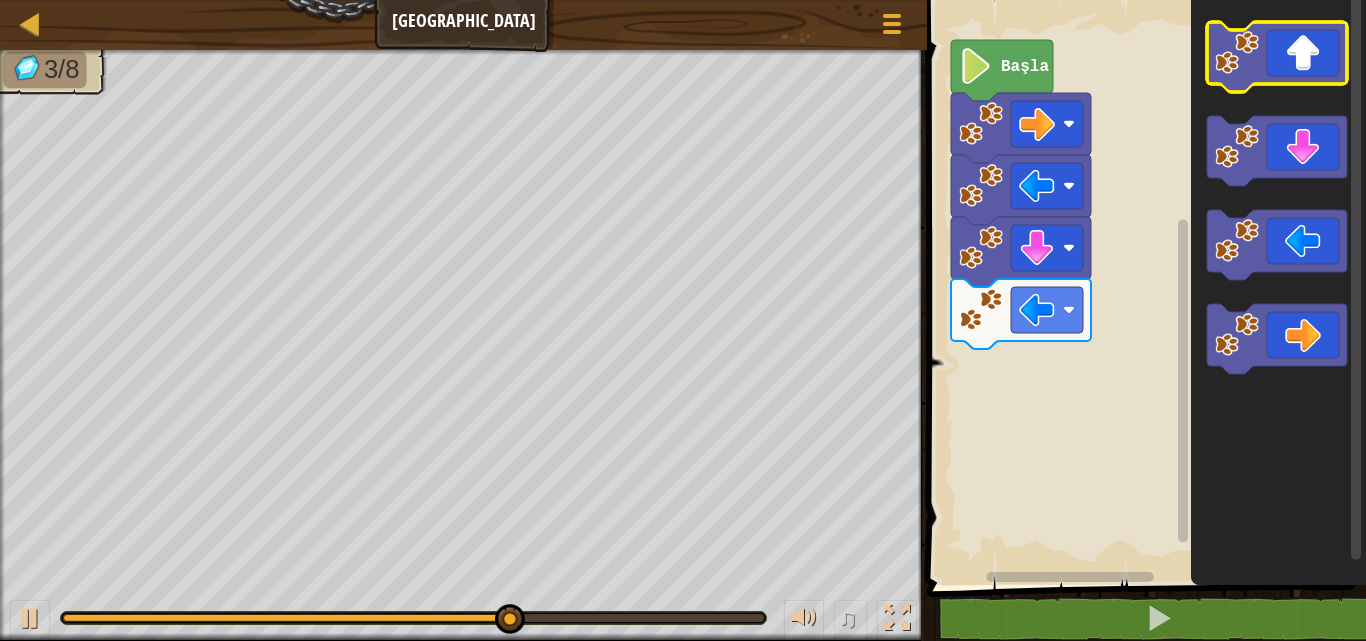 click 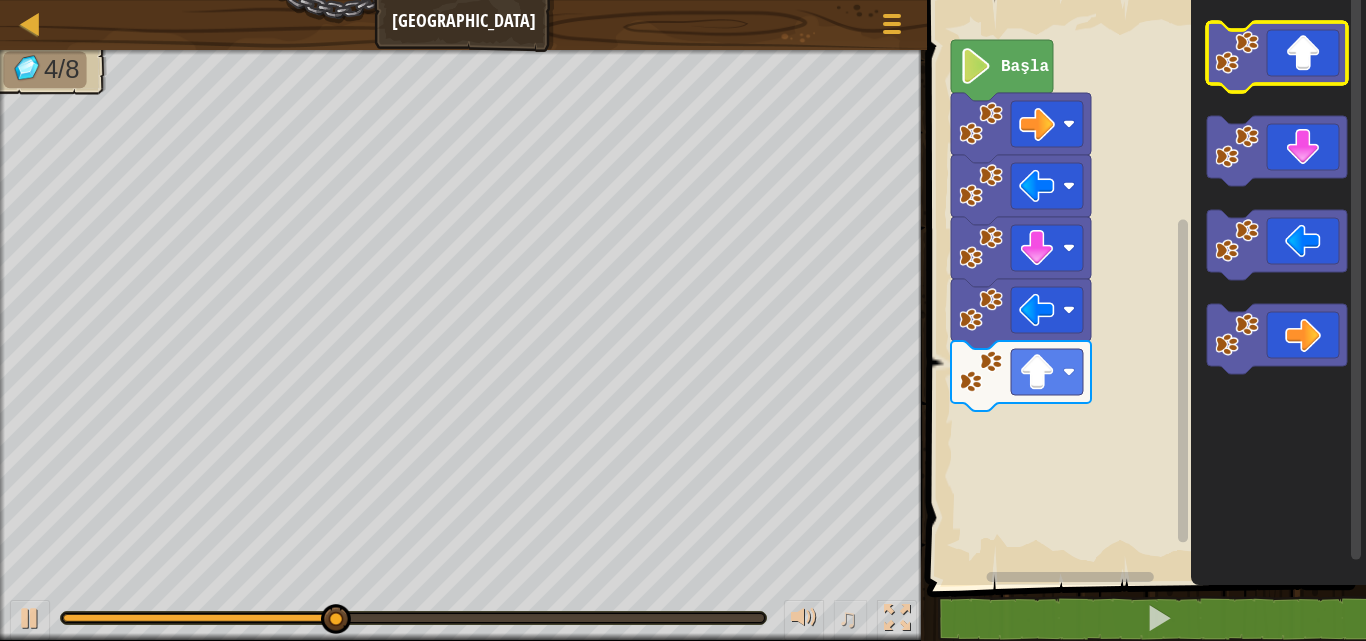 click 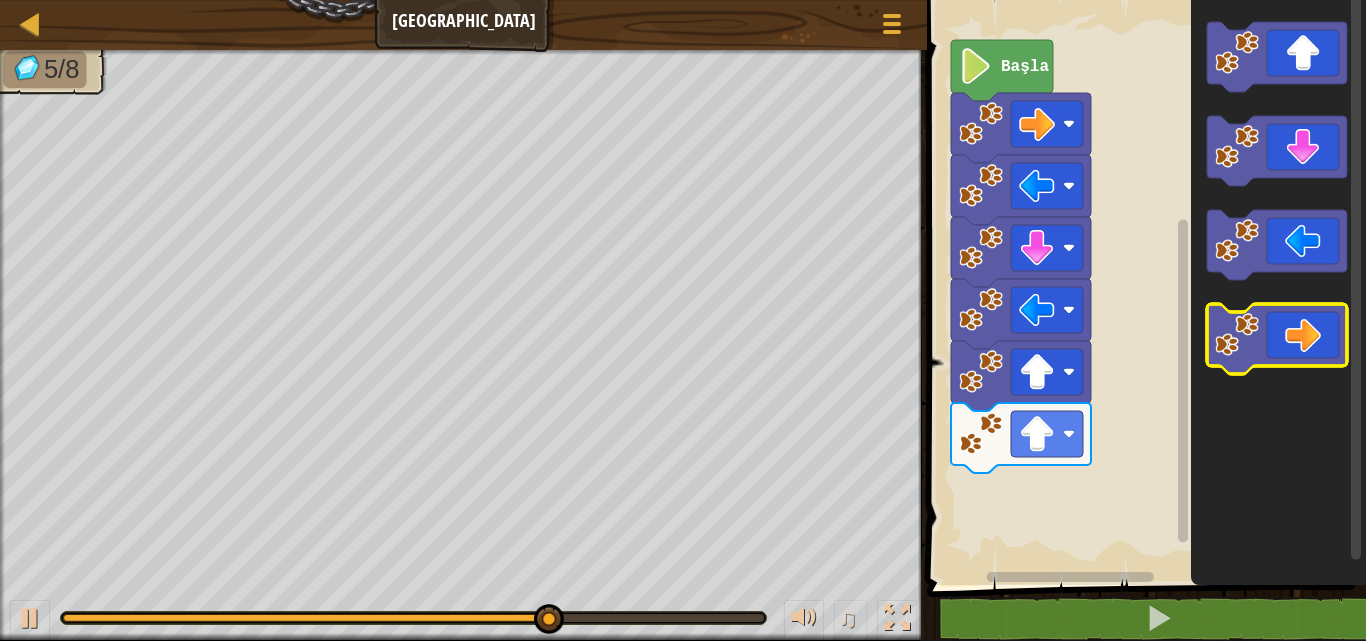 click 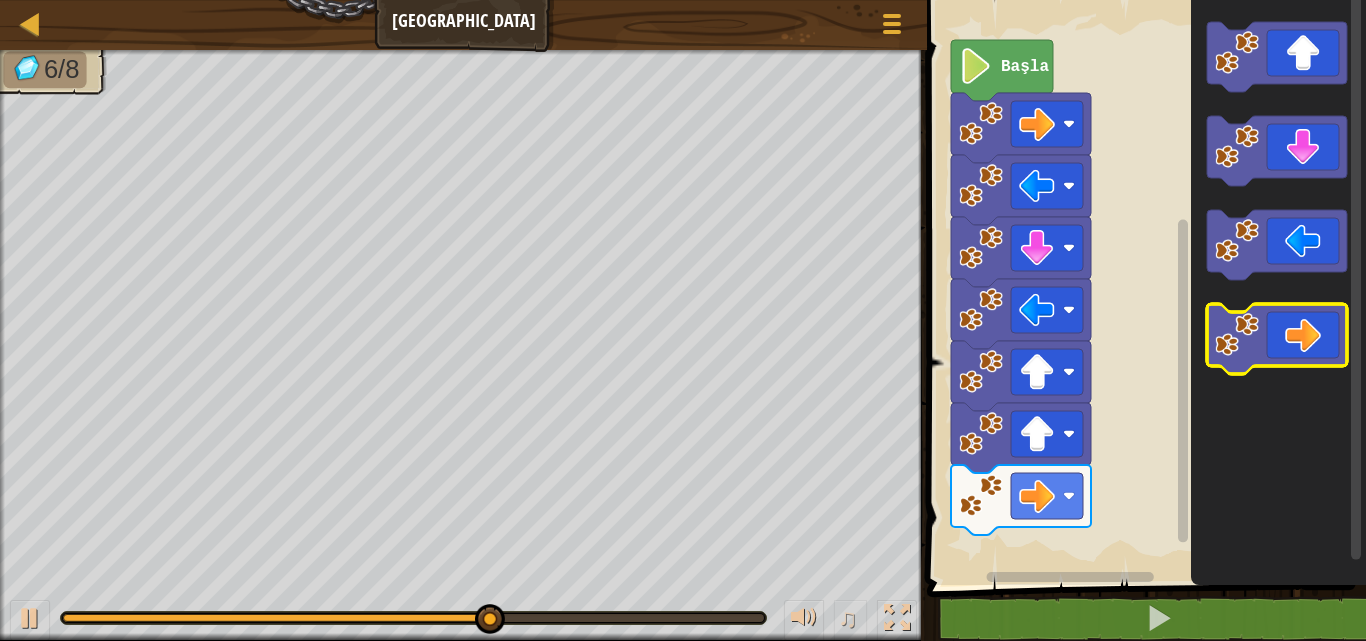 click 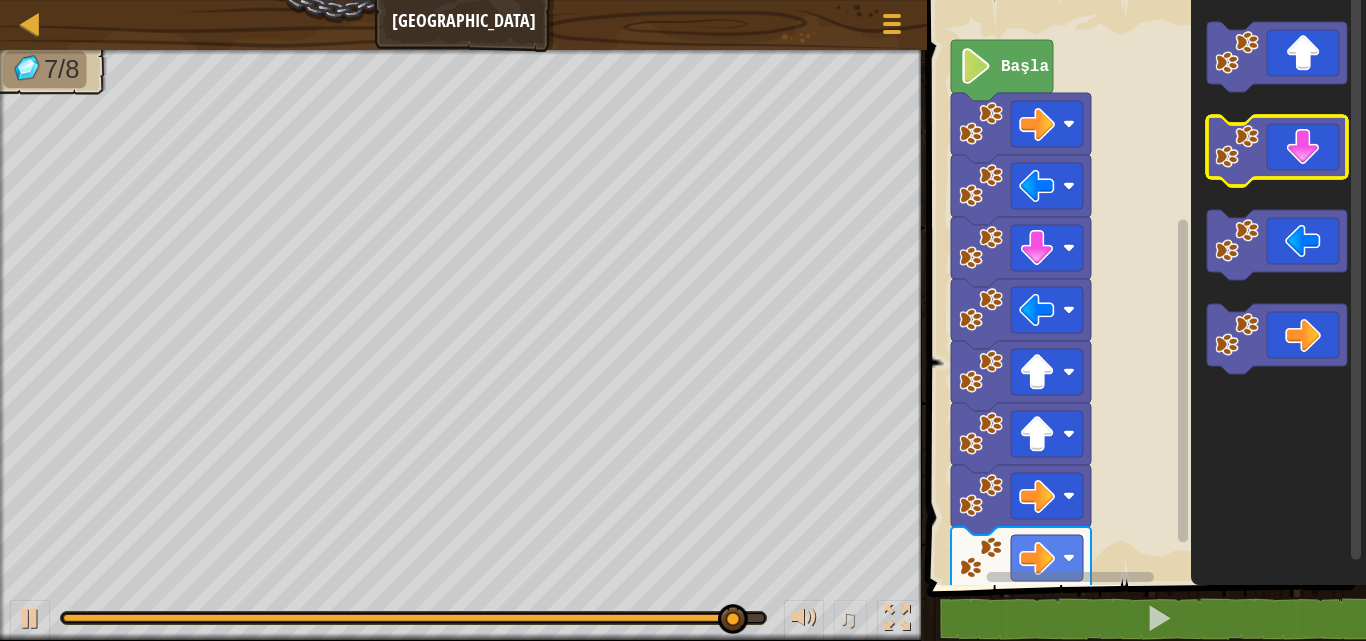 click 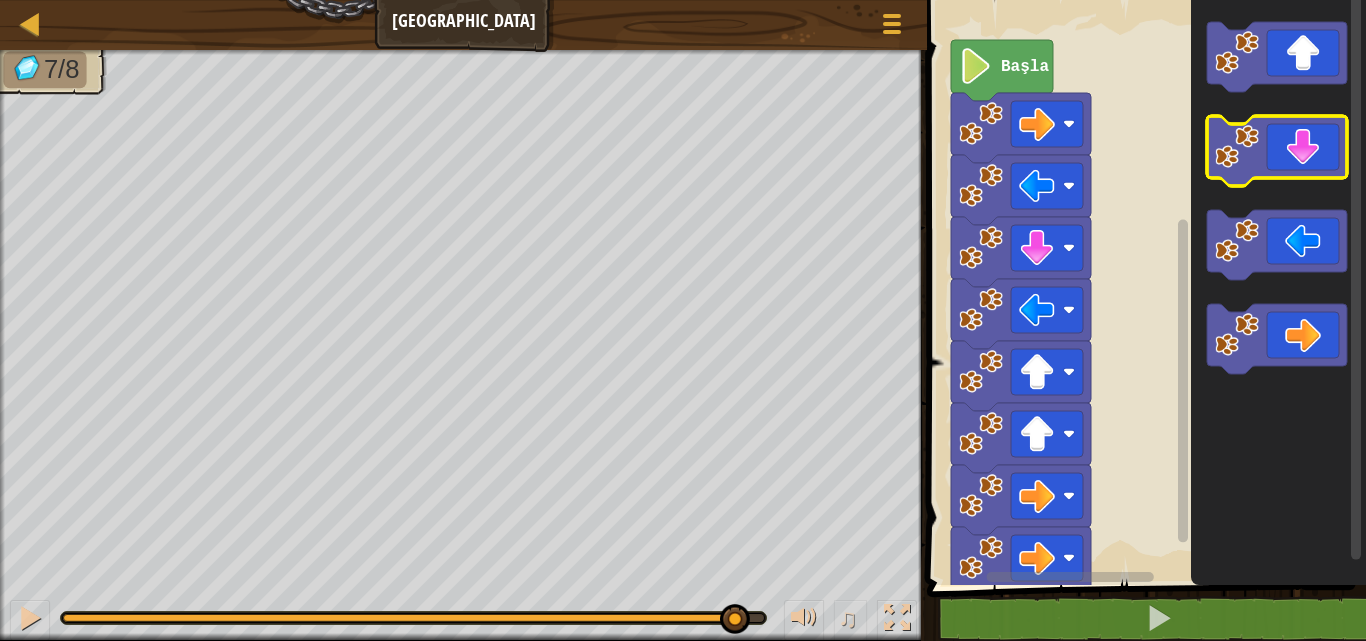 click 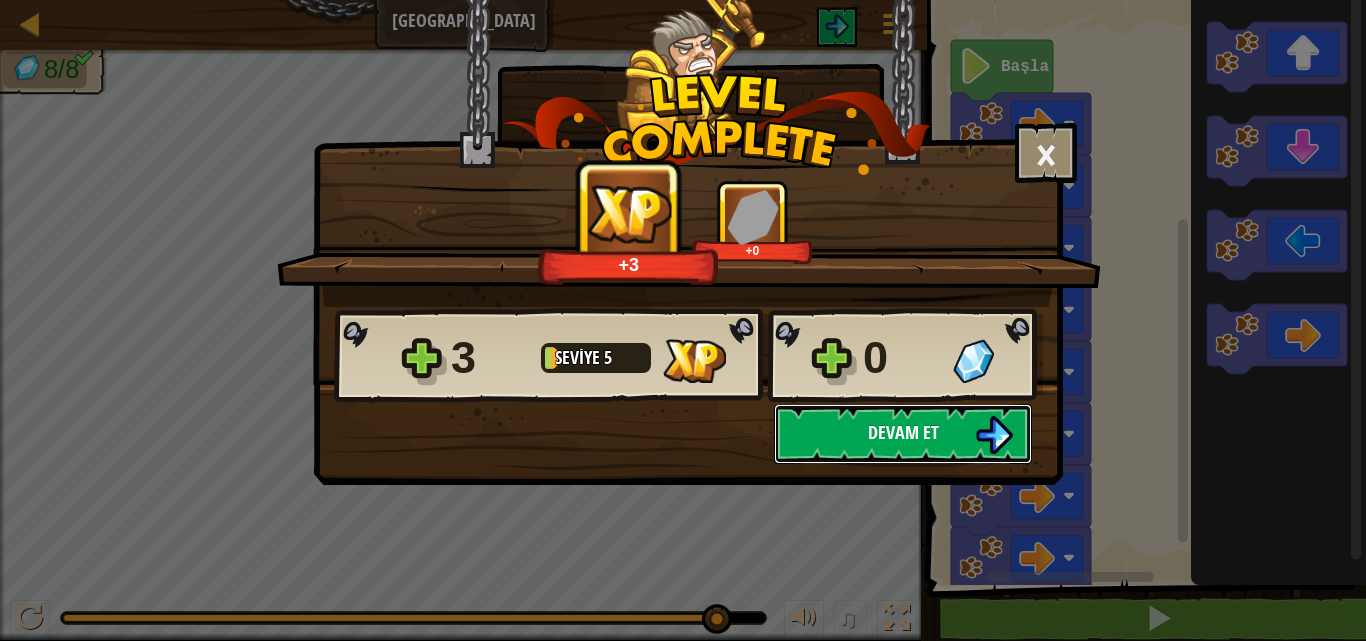 click on "Devam et" at bounding box center [903, 434] 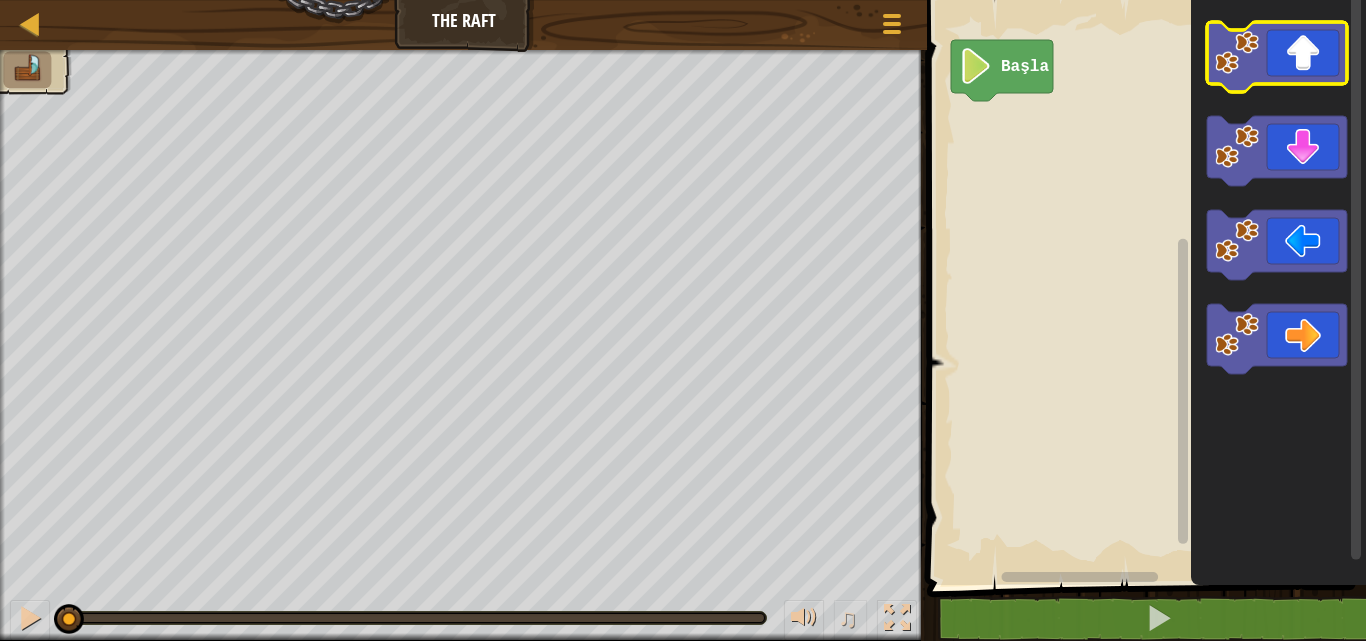 click 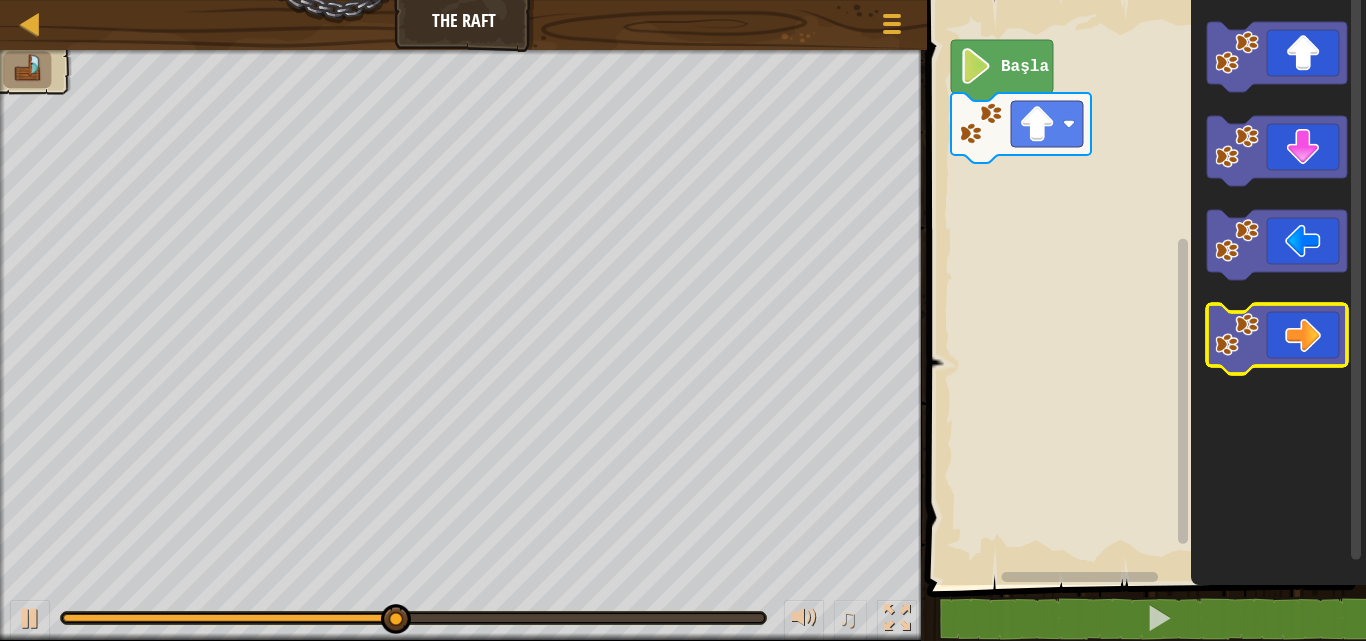 click 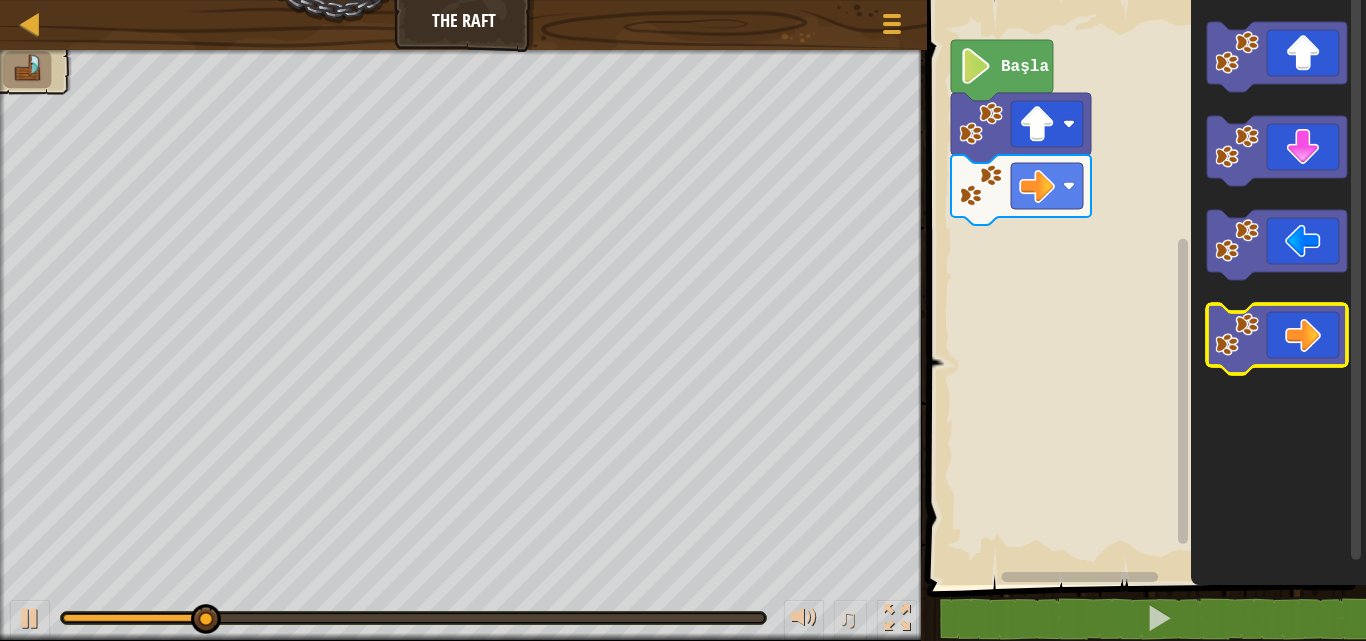 click 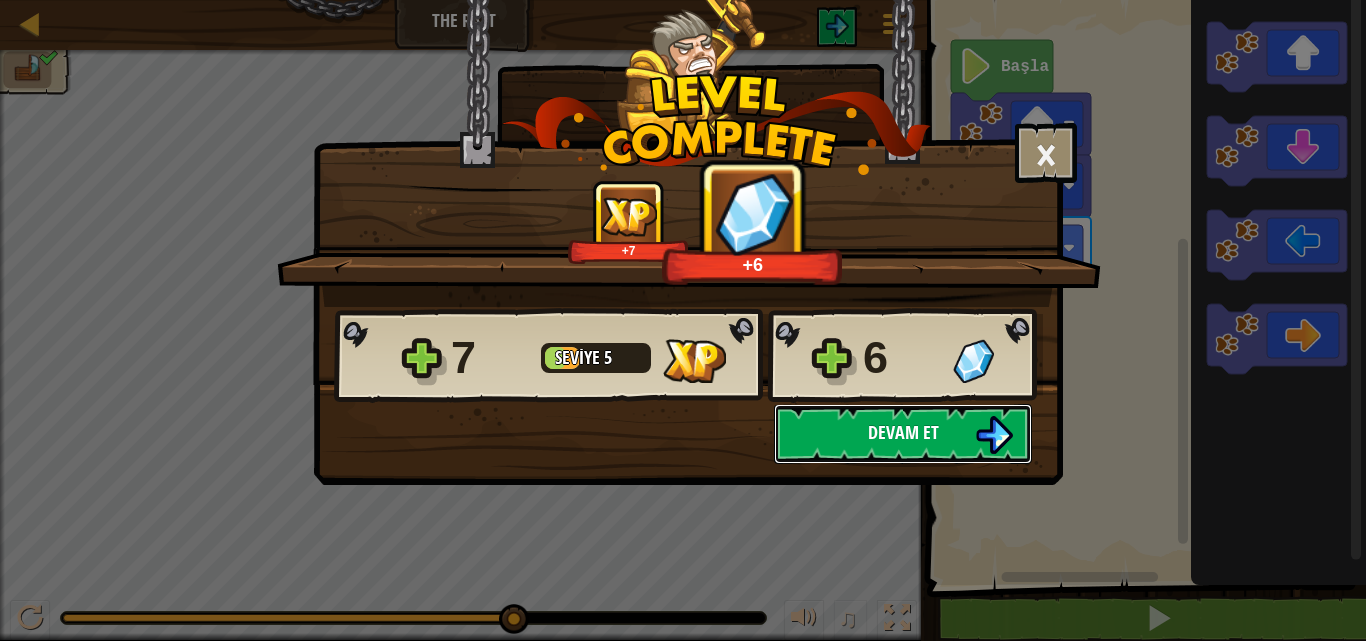 click on "Devam et" at bounding box center (903, 432) 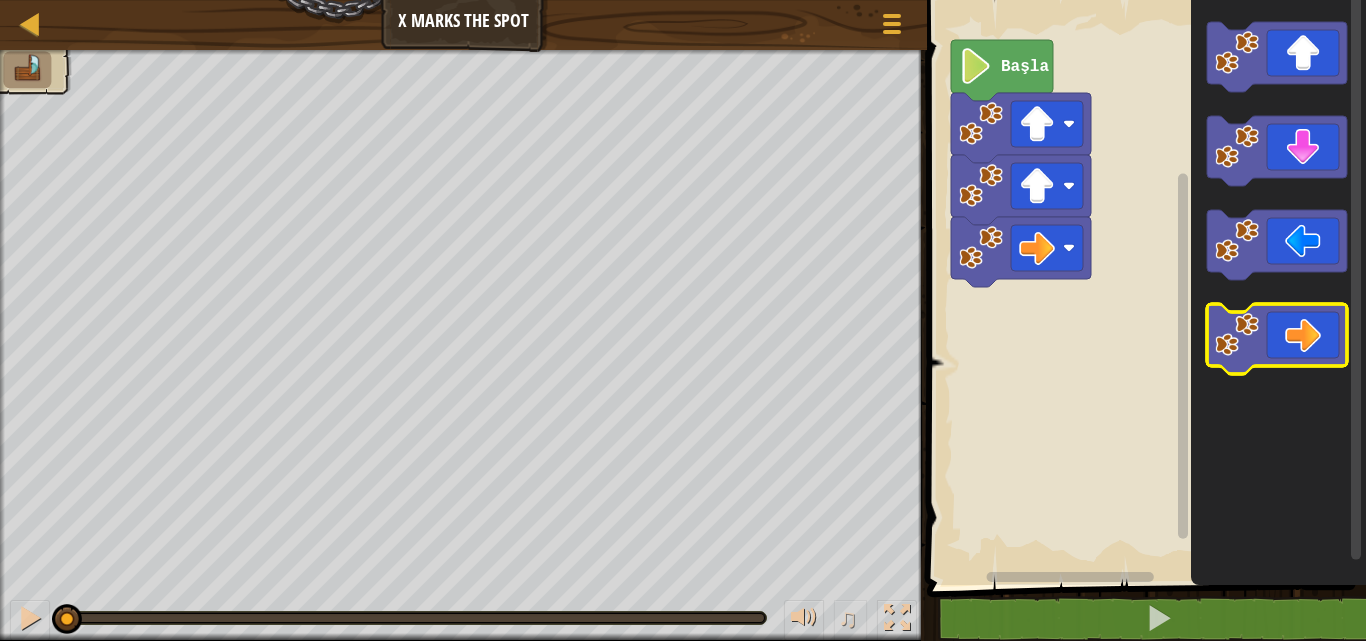 click 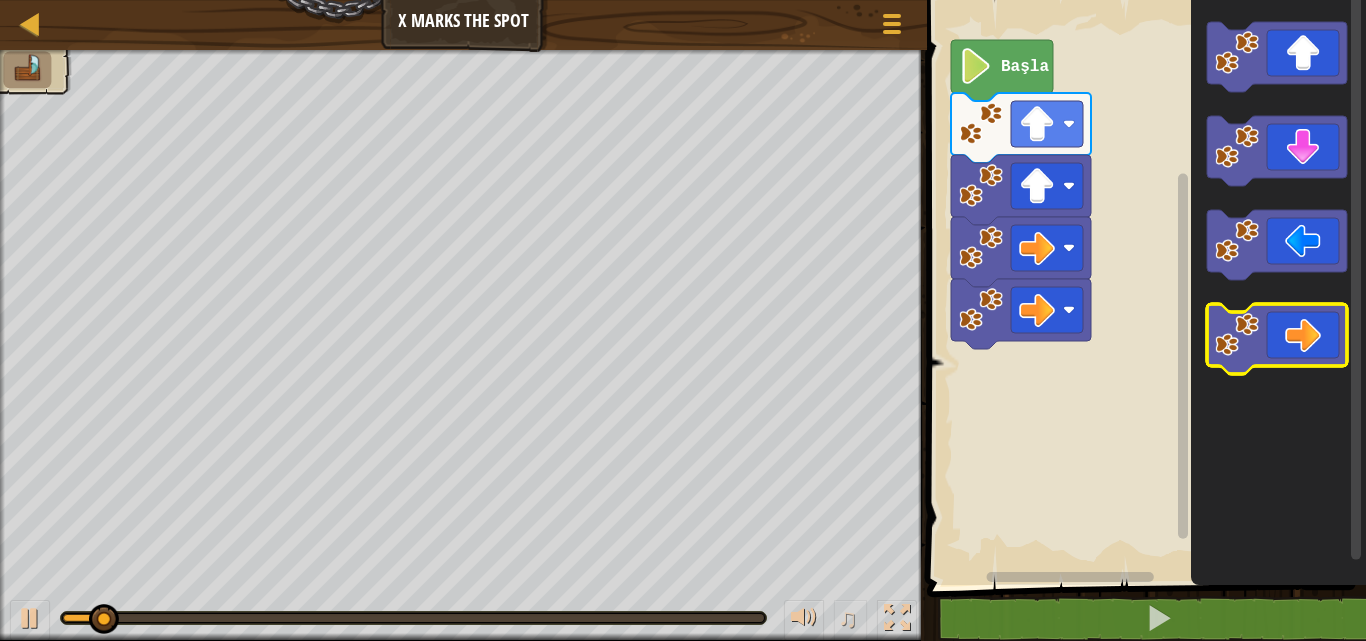 click 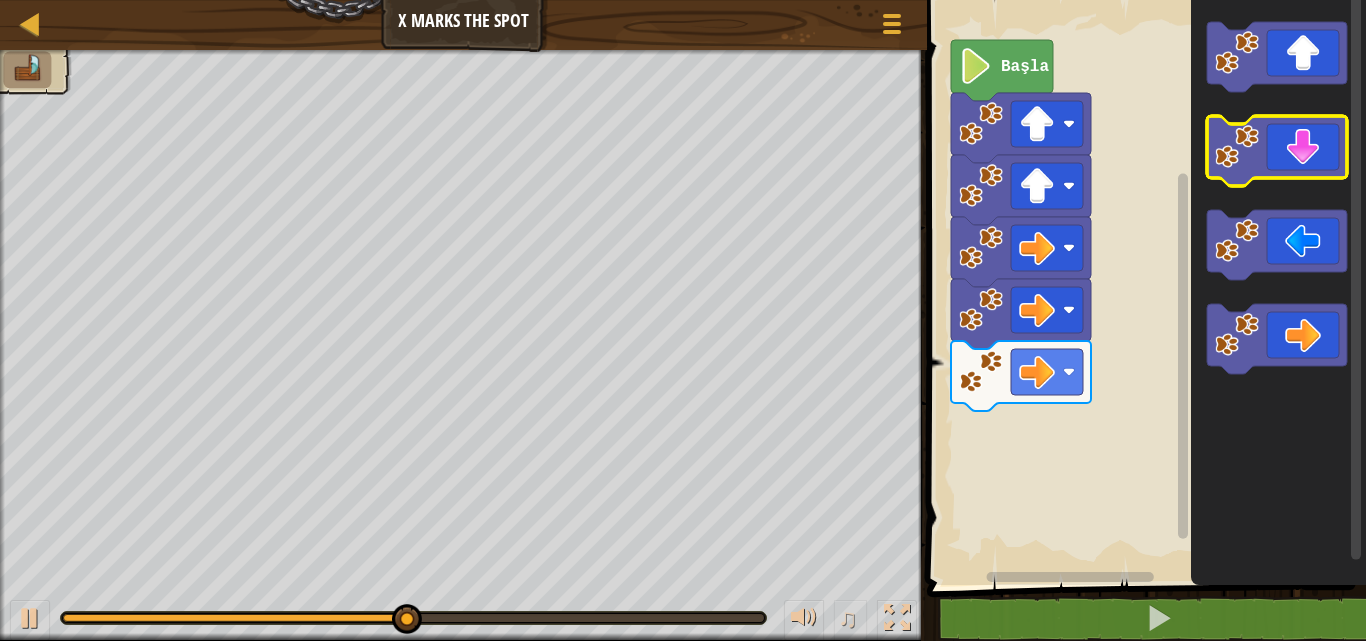 click 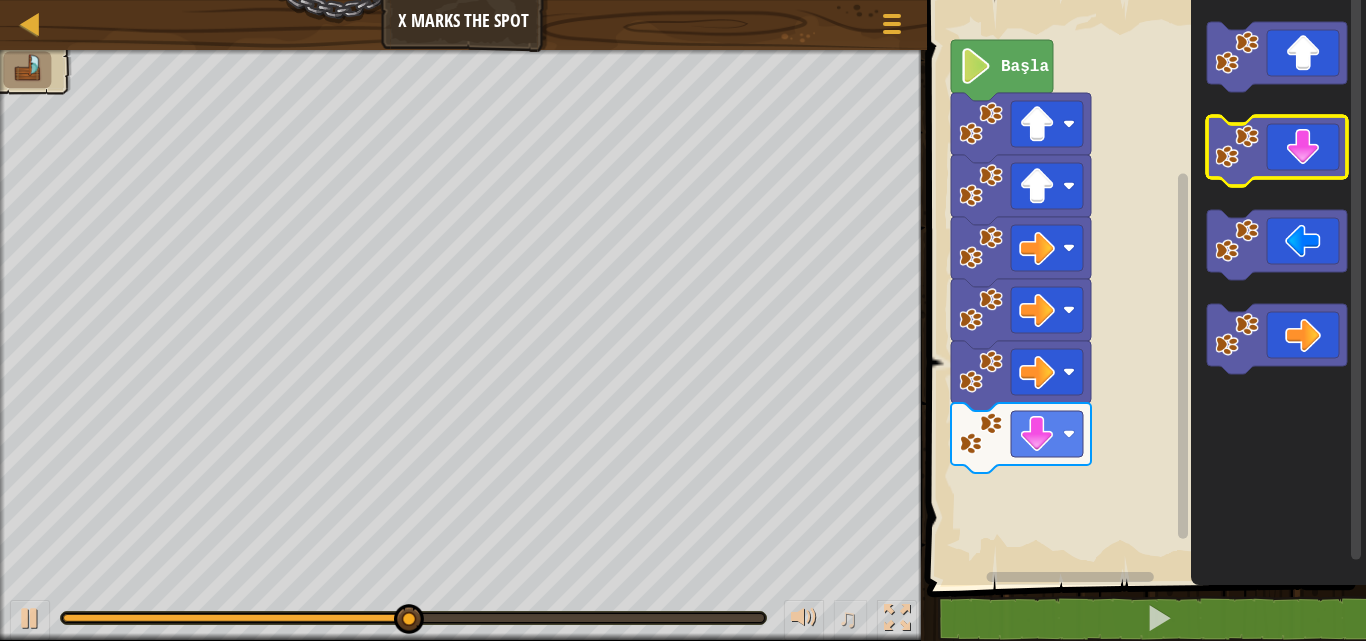 click 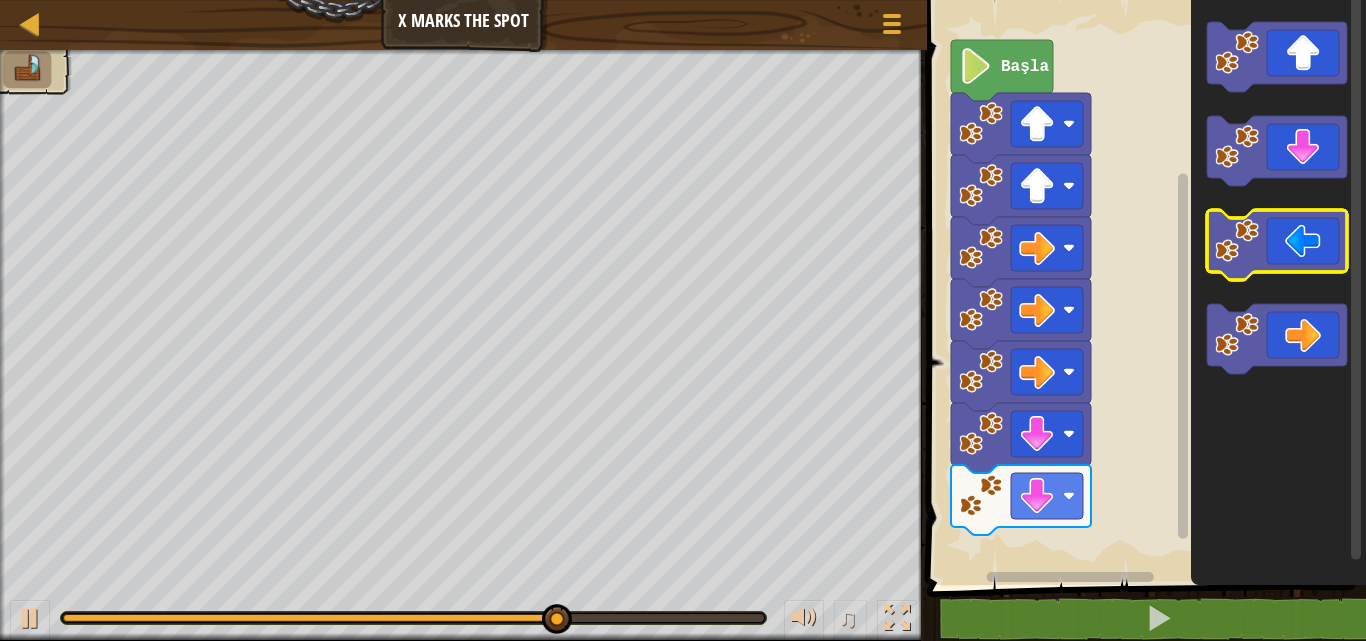click 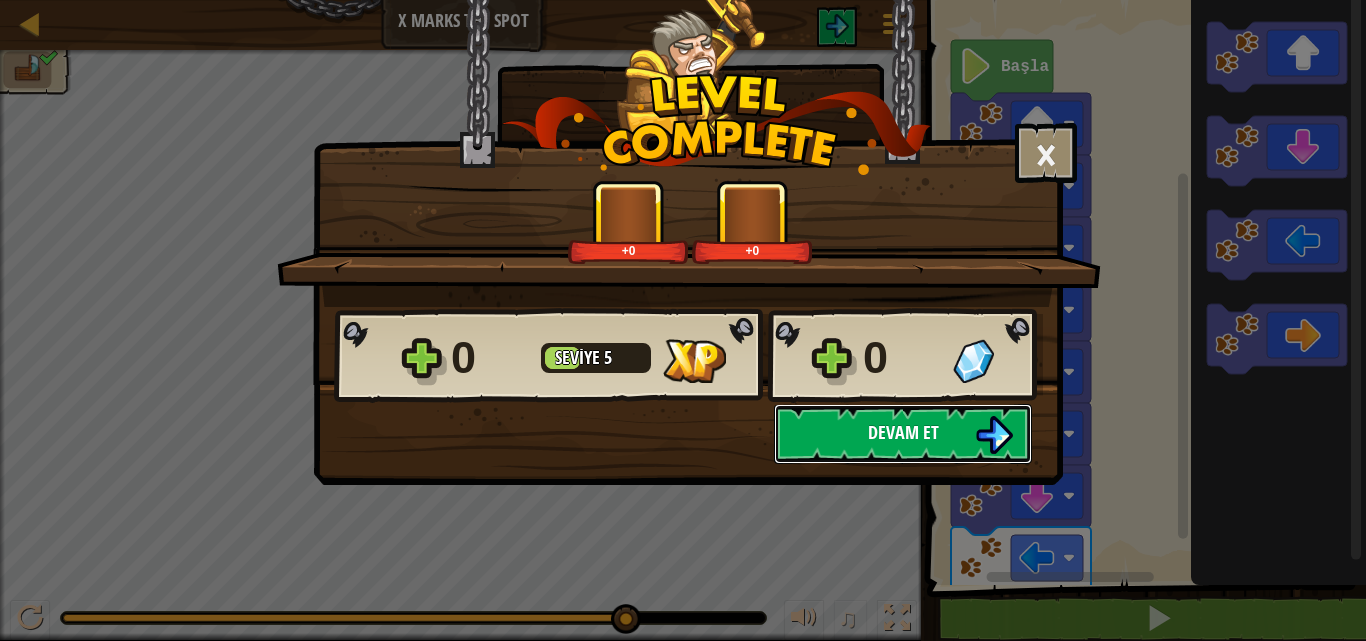 click on "Devam et" at bounding box center [903, 434] 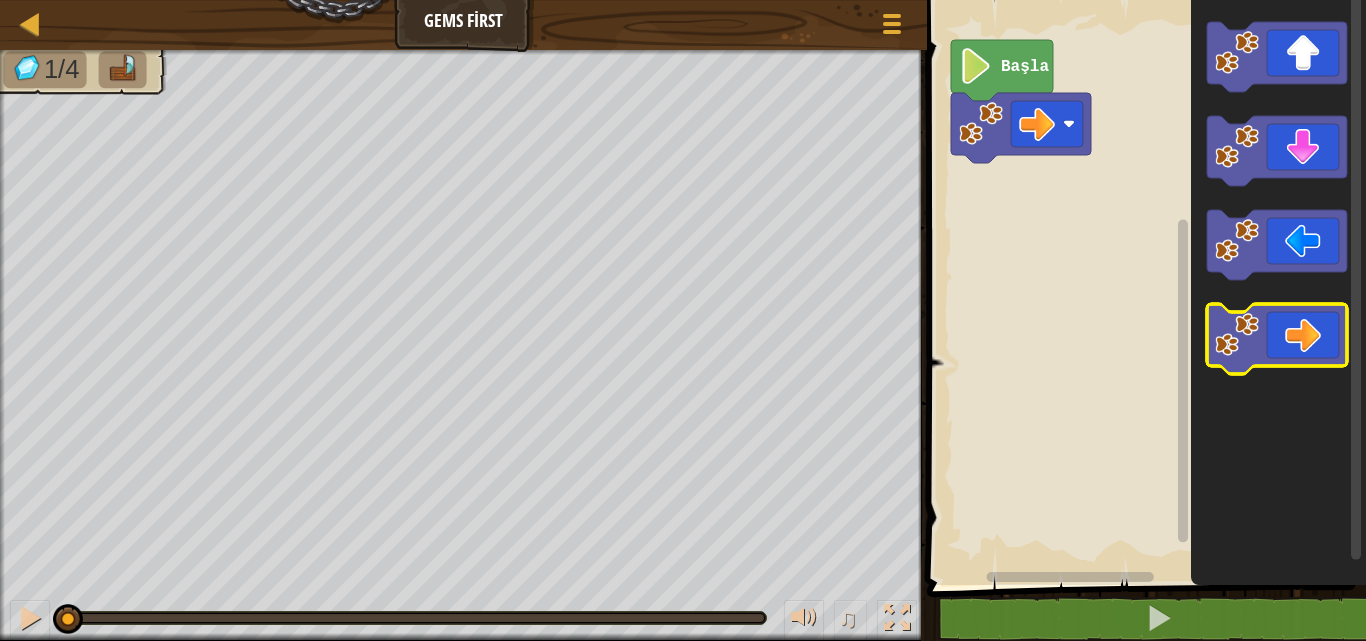 click 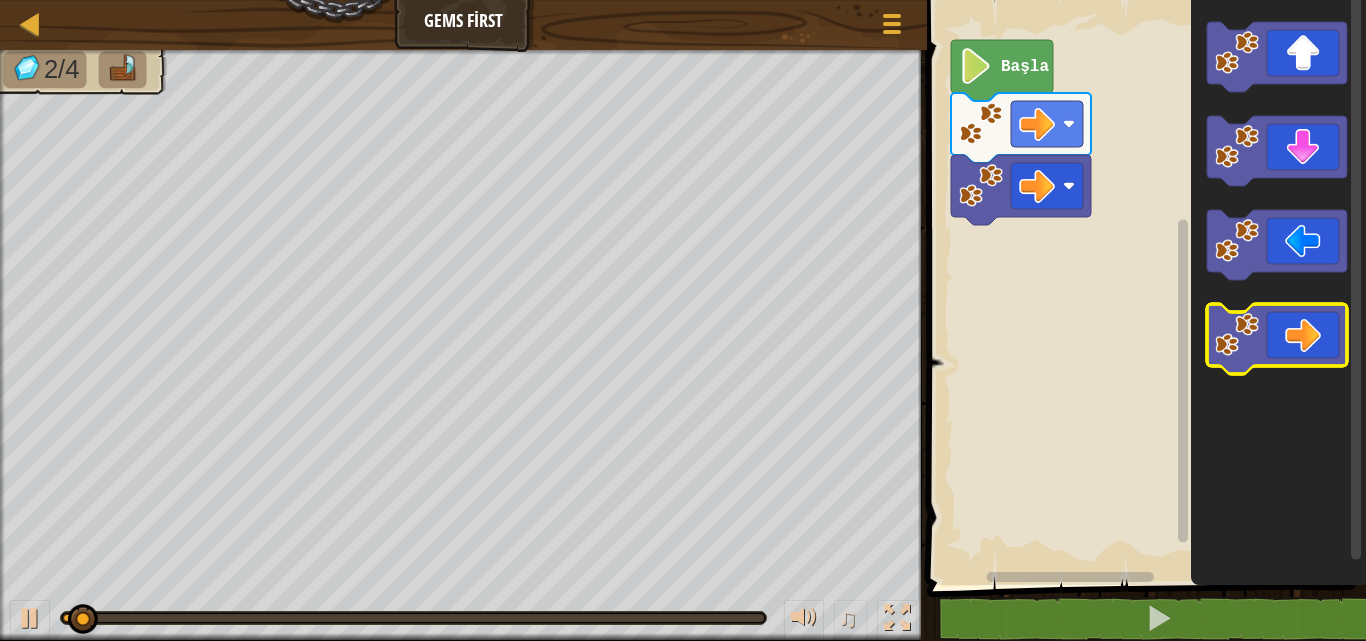 click 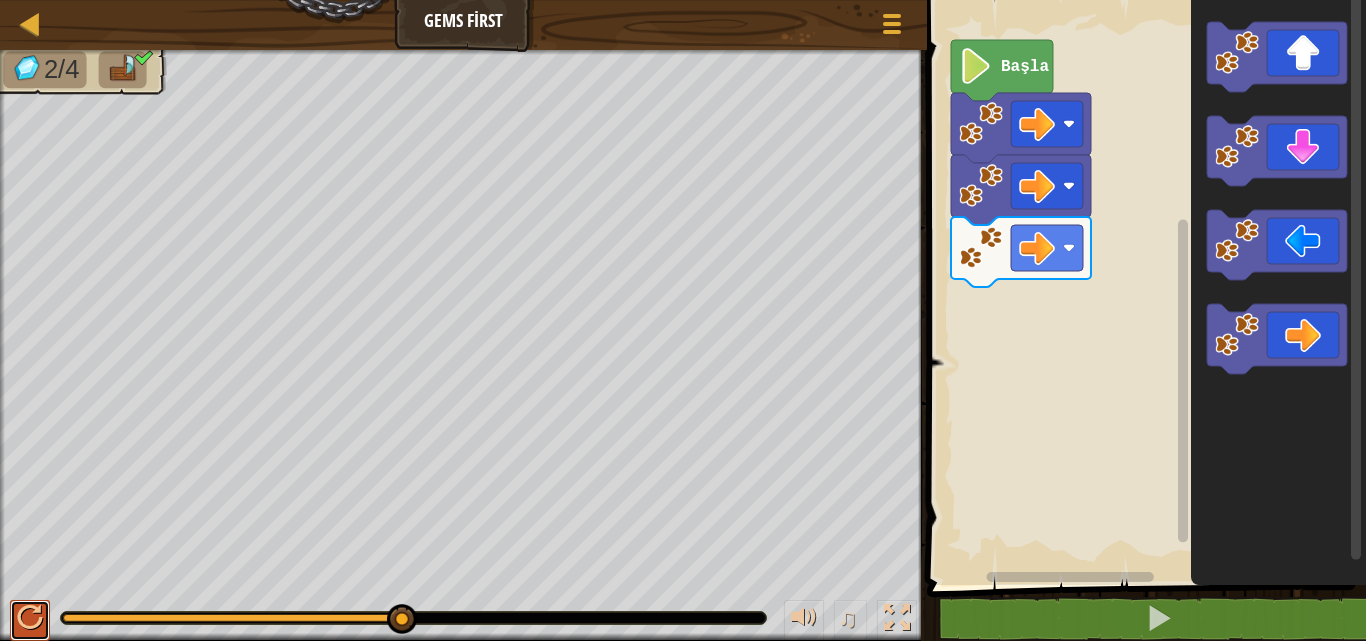 click at bounding box center [30, 618] 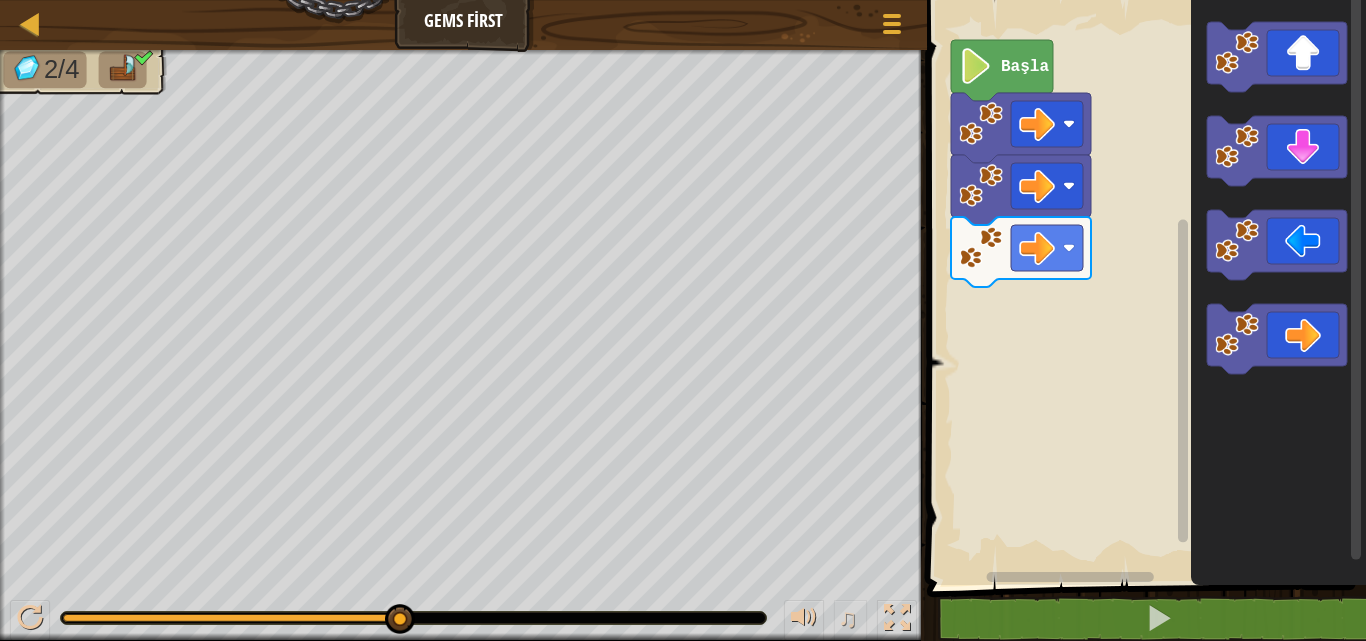 click 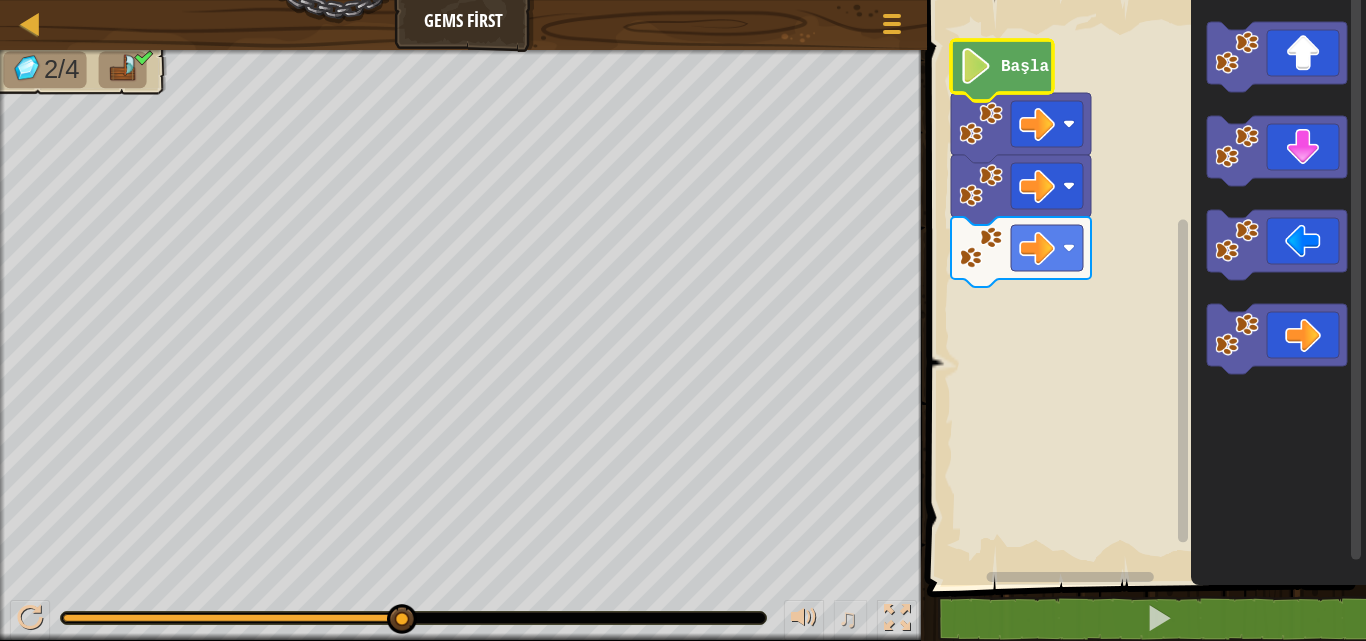 click 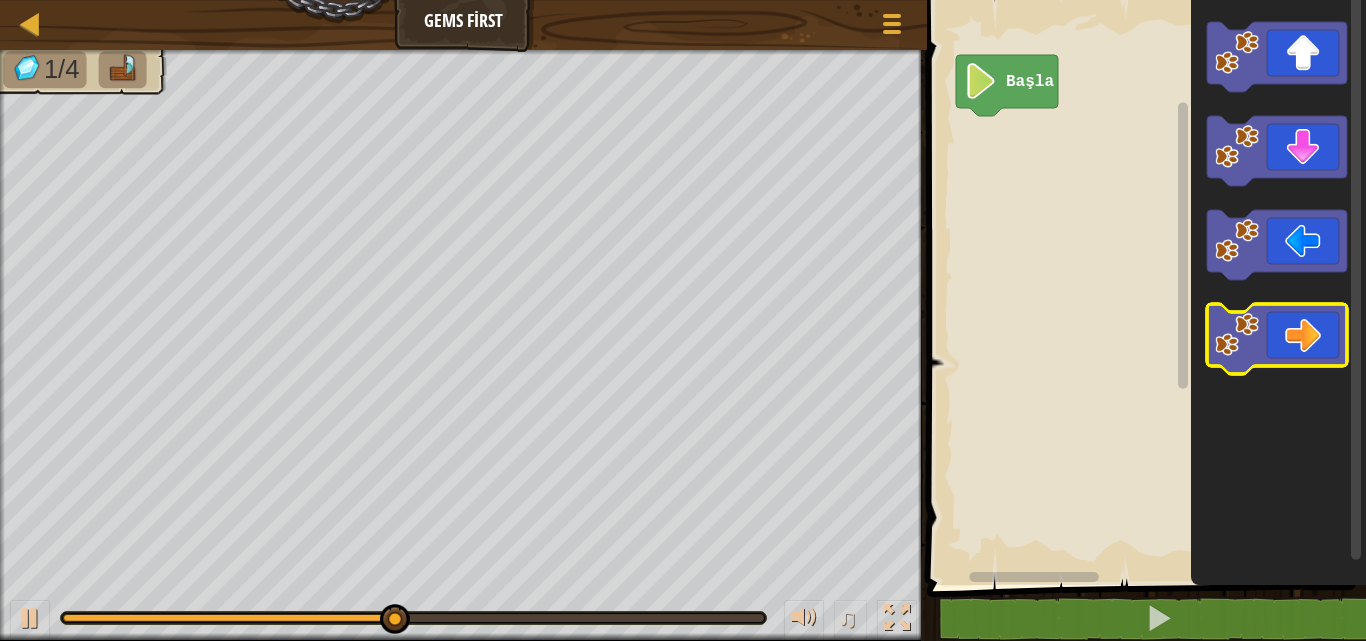 click 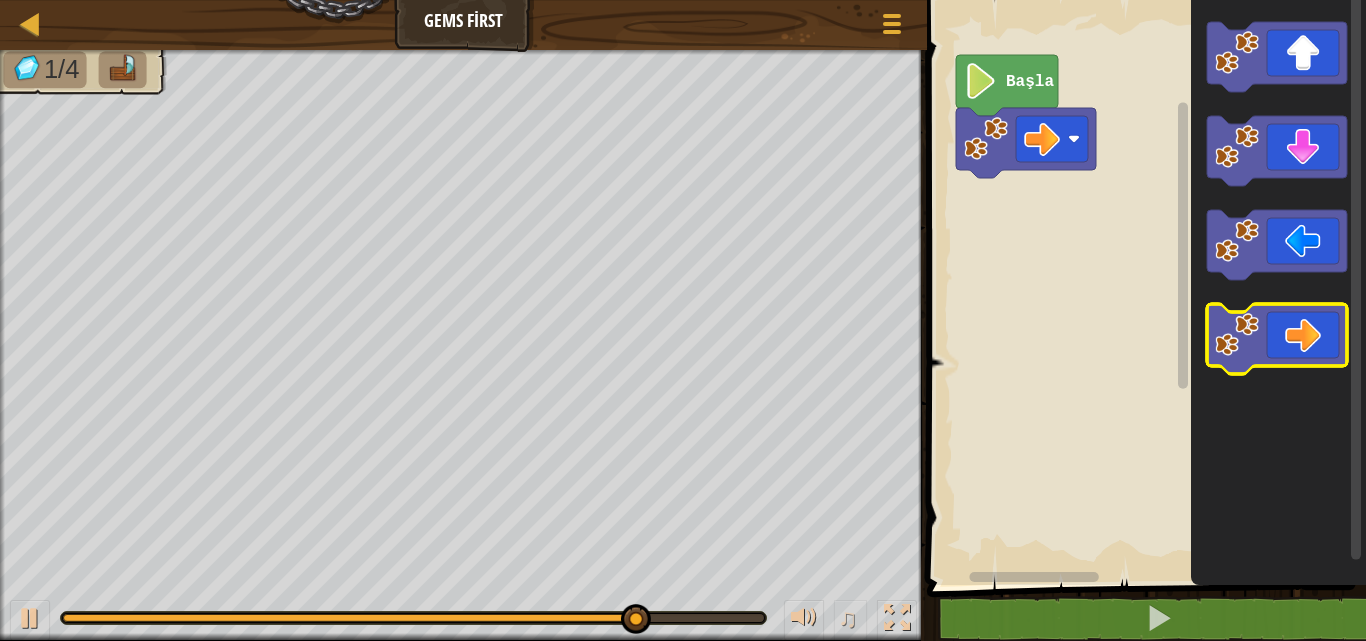 click 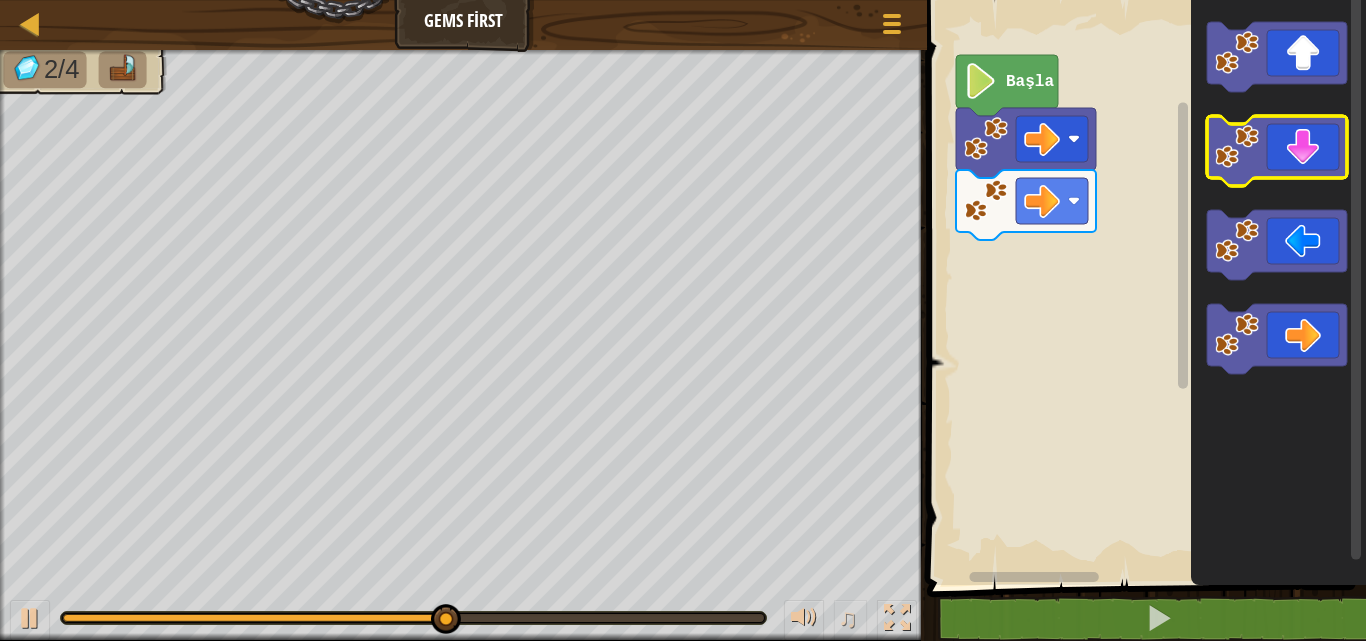 click 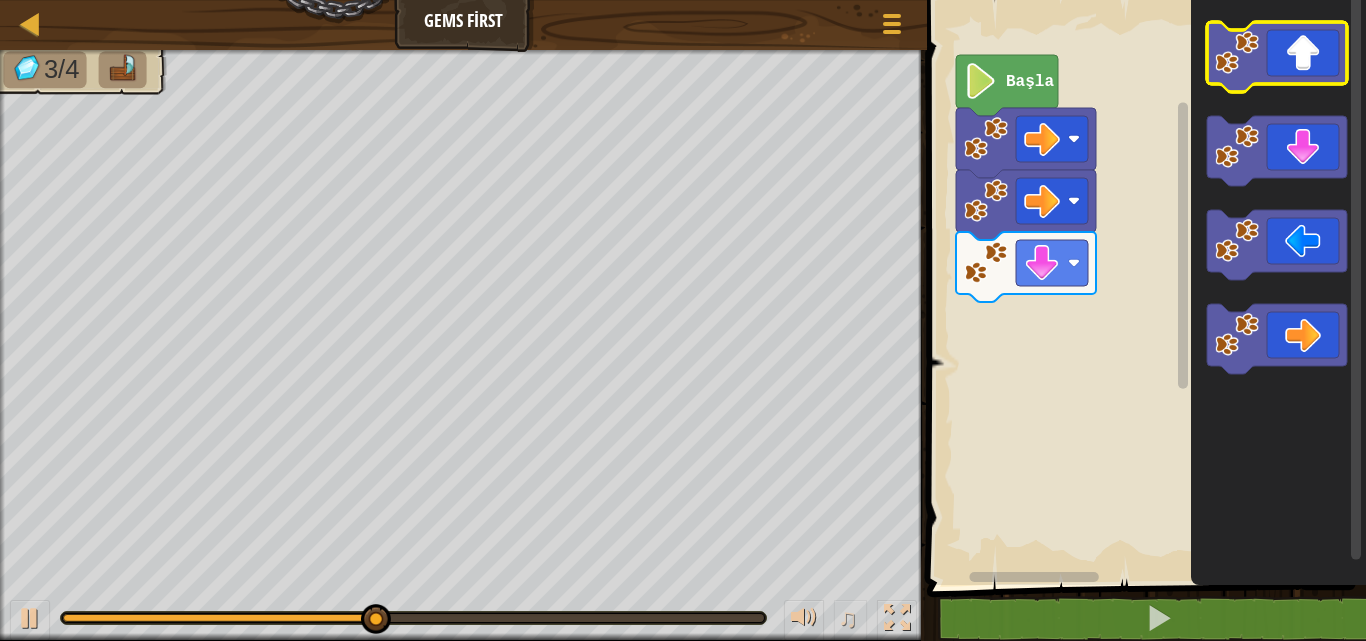 click 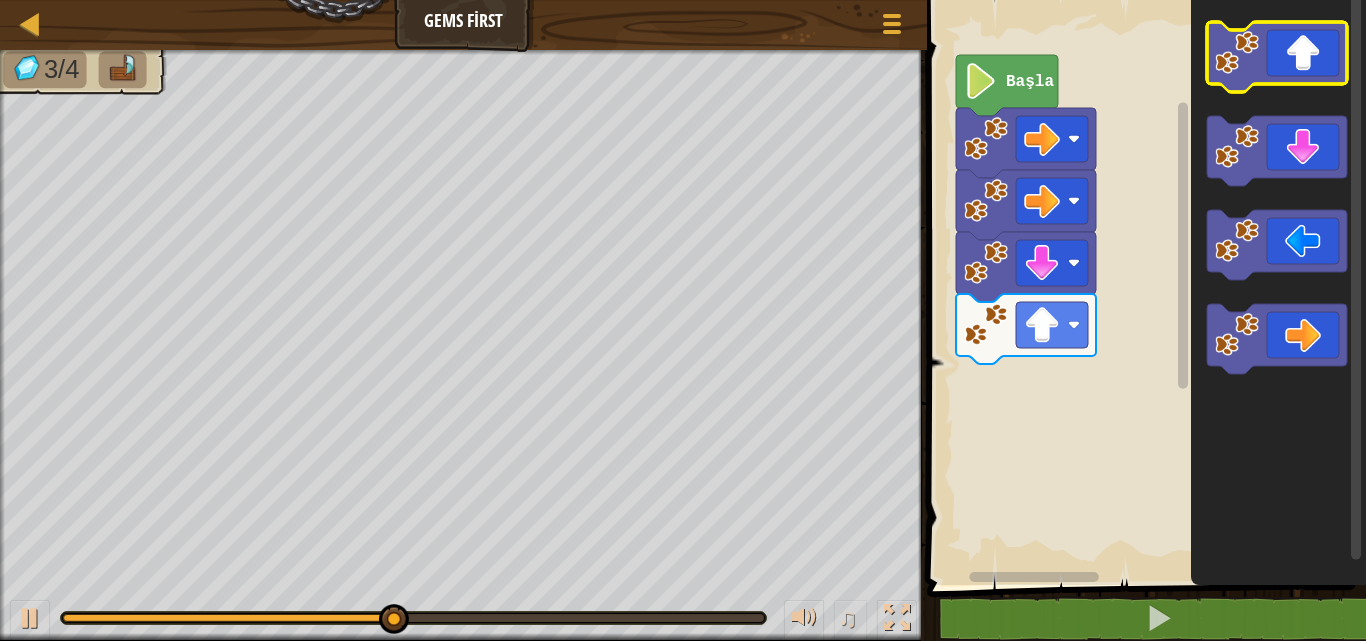 click 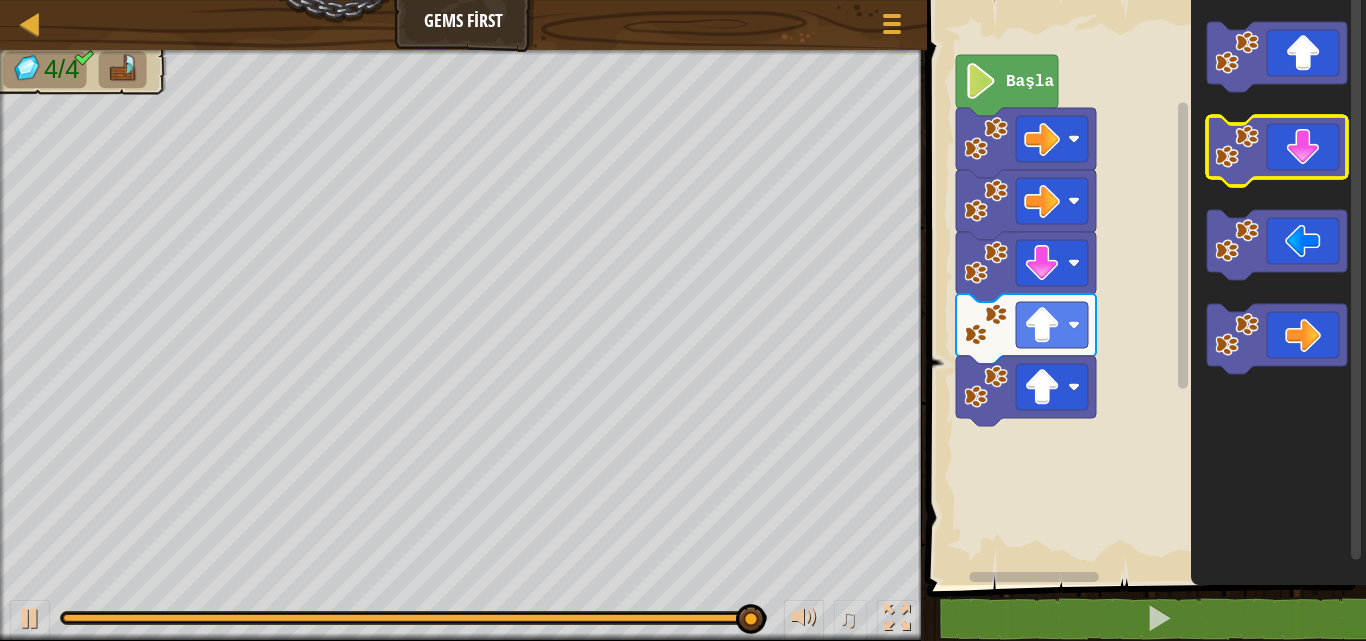 click 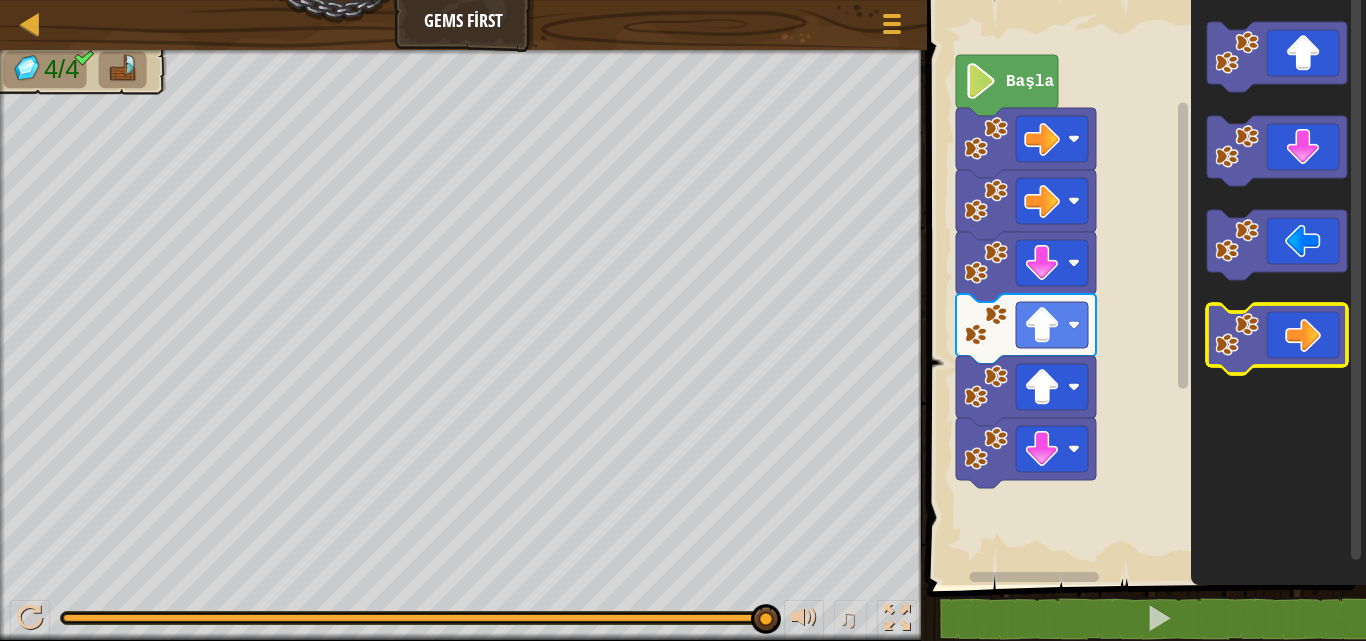 click 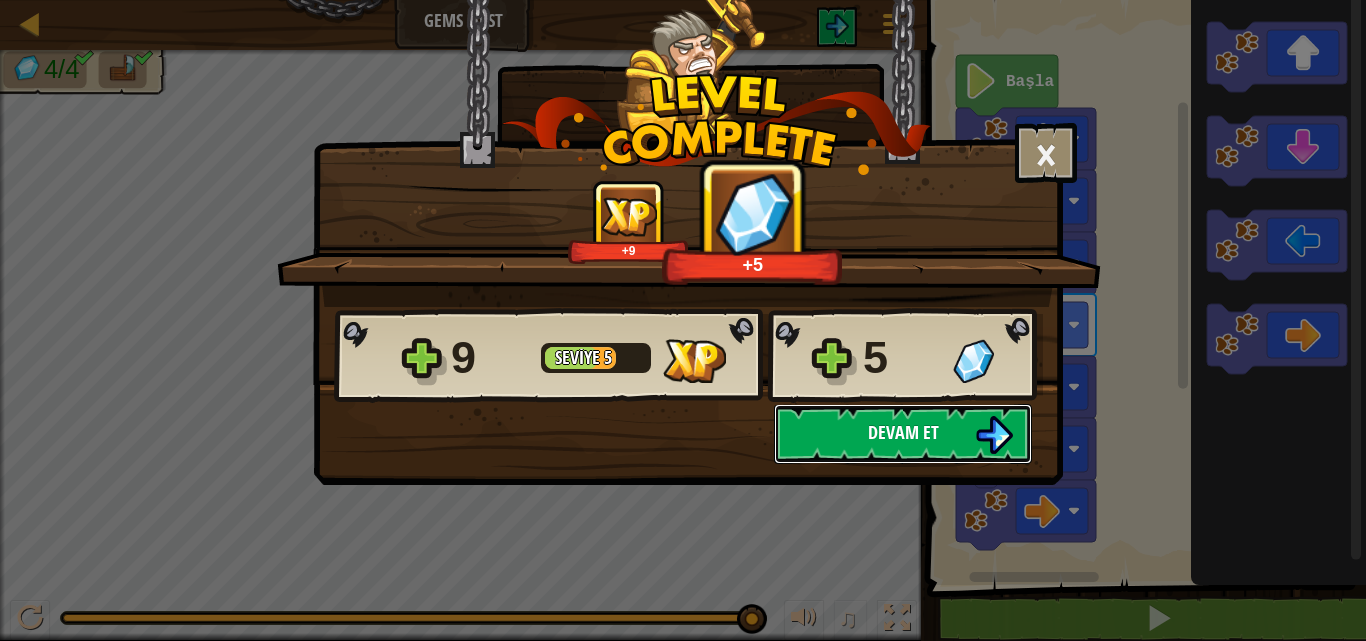 drag, startPoint x: 964, startPoint y: 429, endPoint x: 953, endPoint y: 437, distance: 13.601471 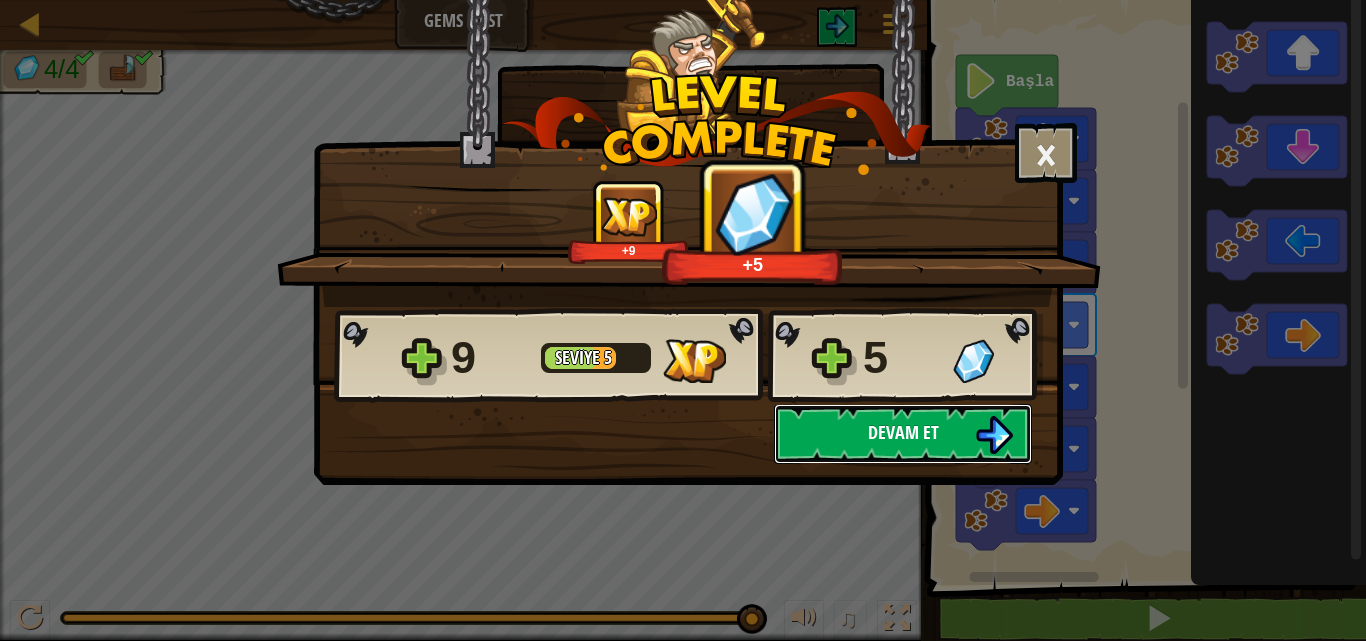 click on "Devam et" at bounding box center (903, 434) 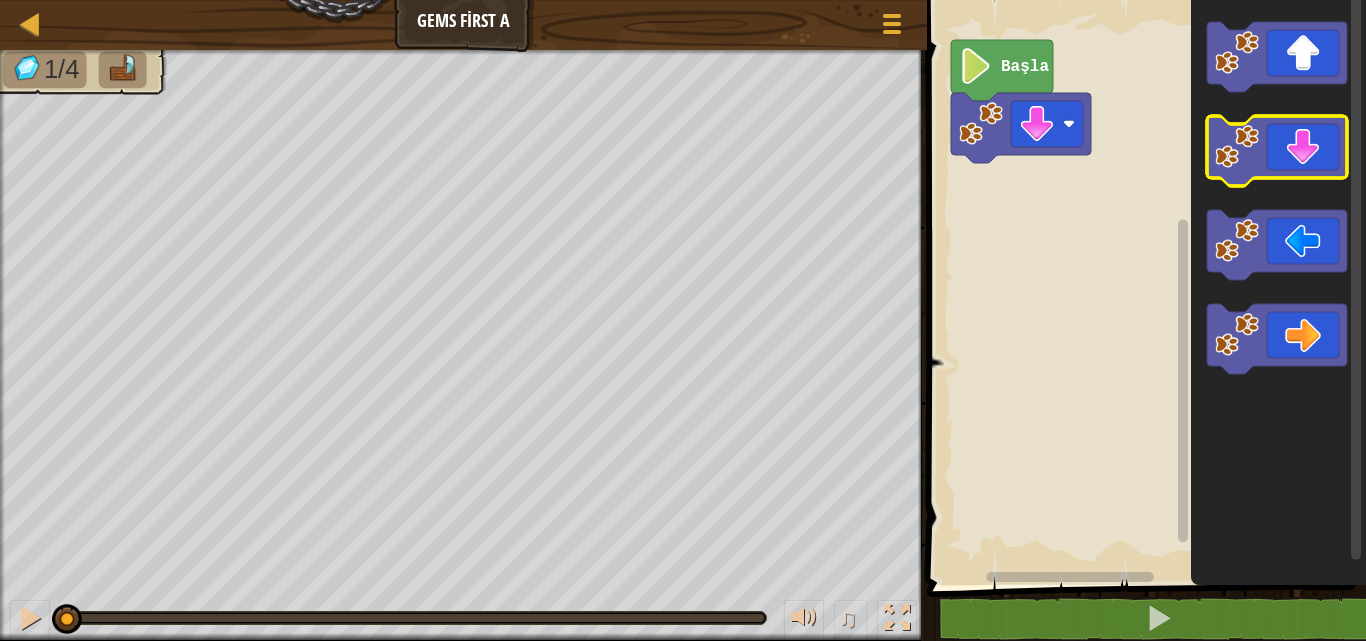 click 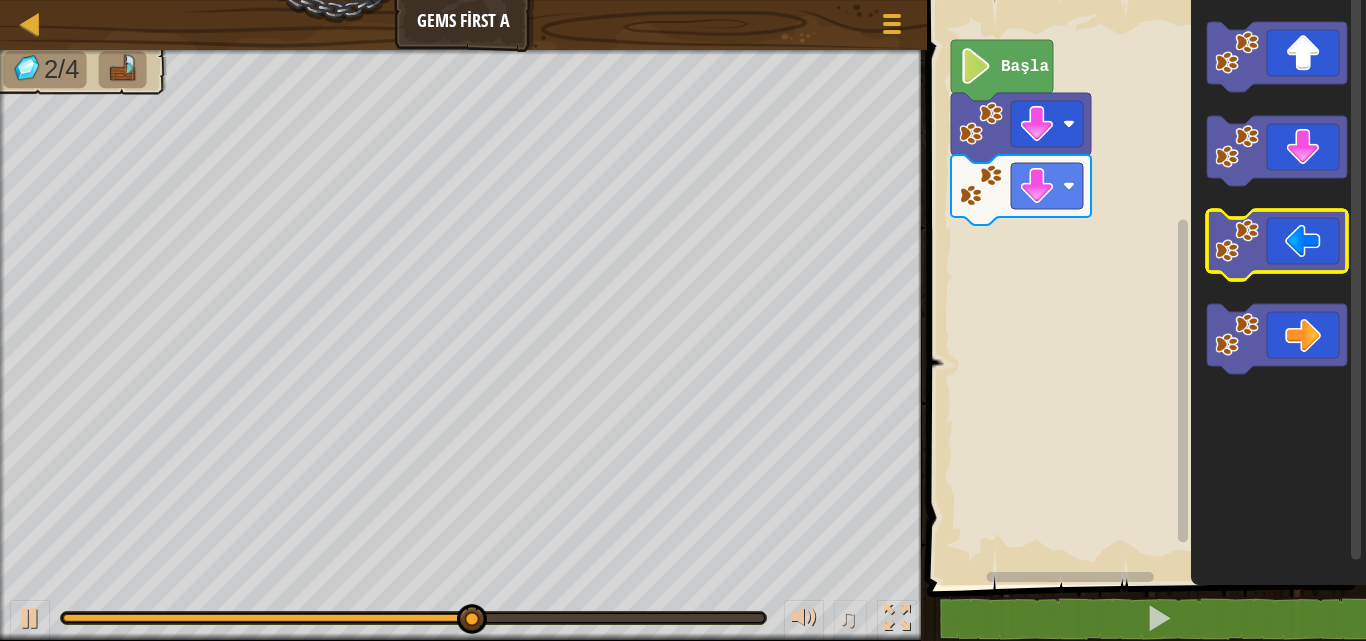click 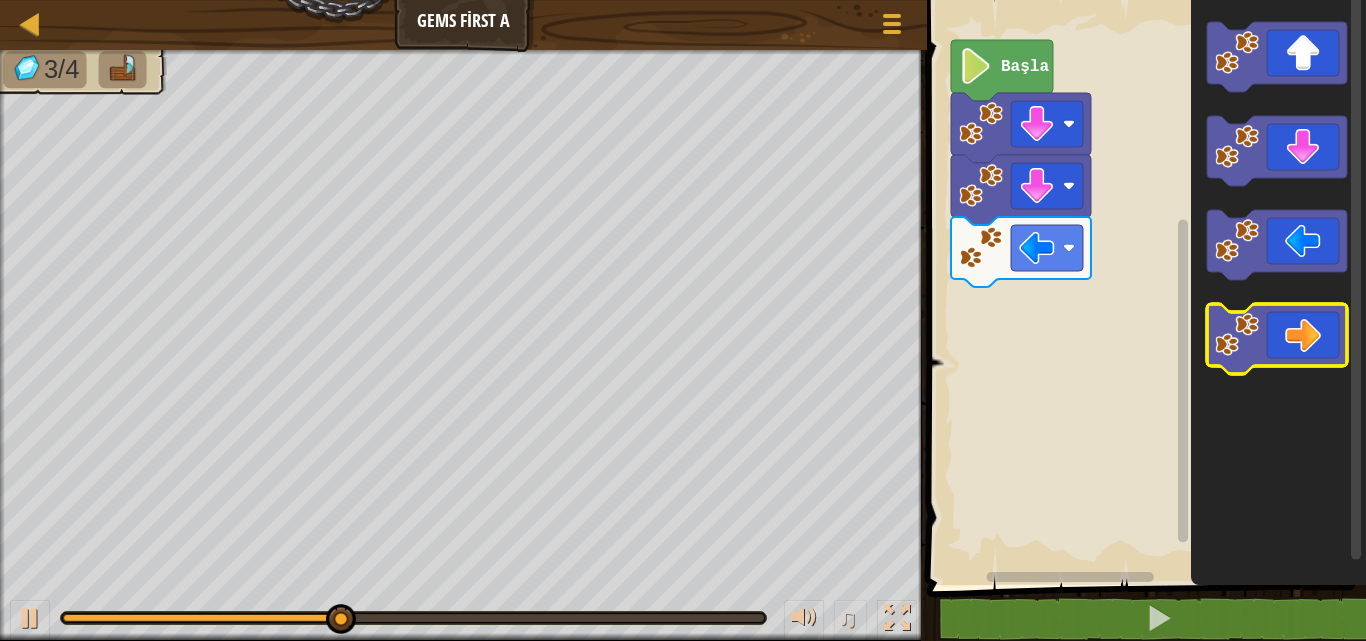 click 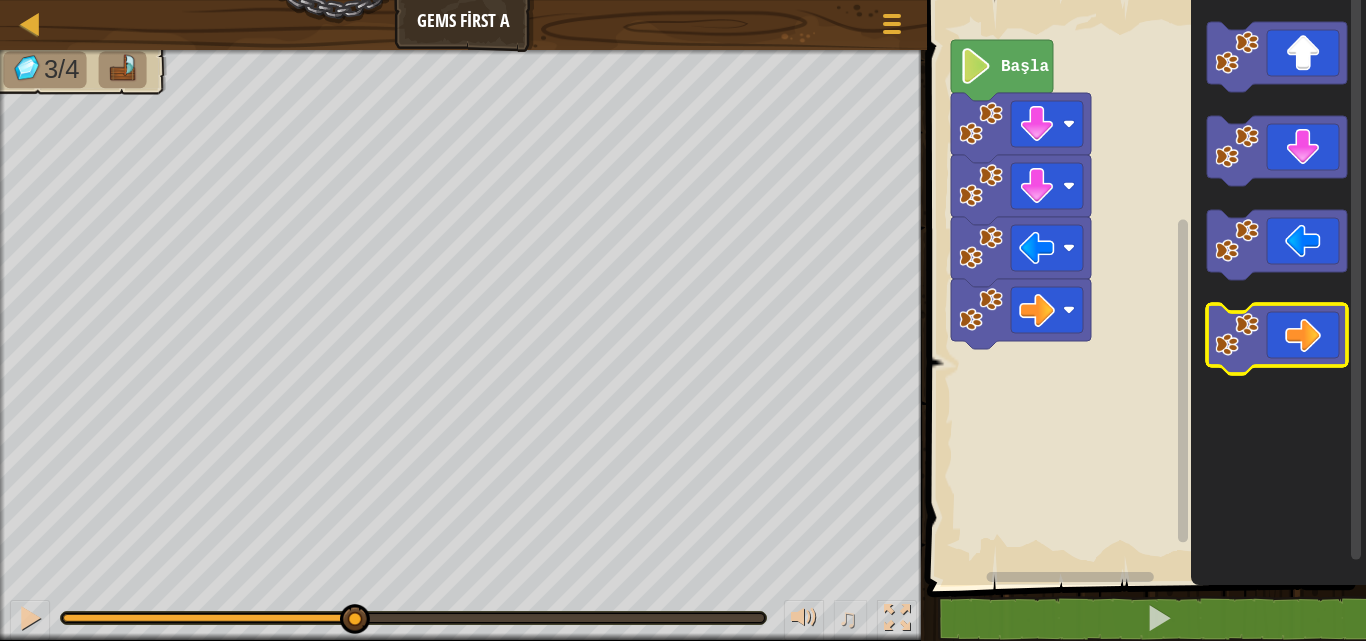 click 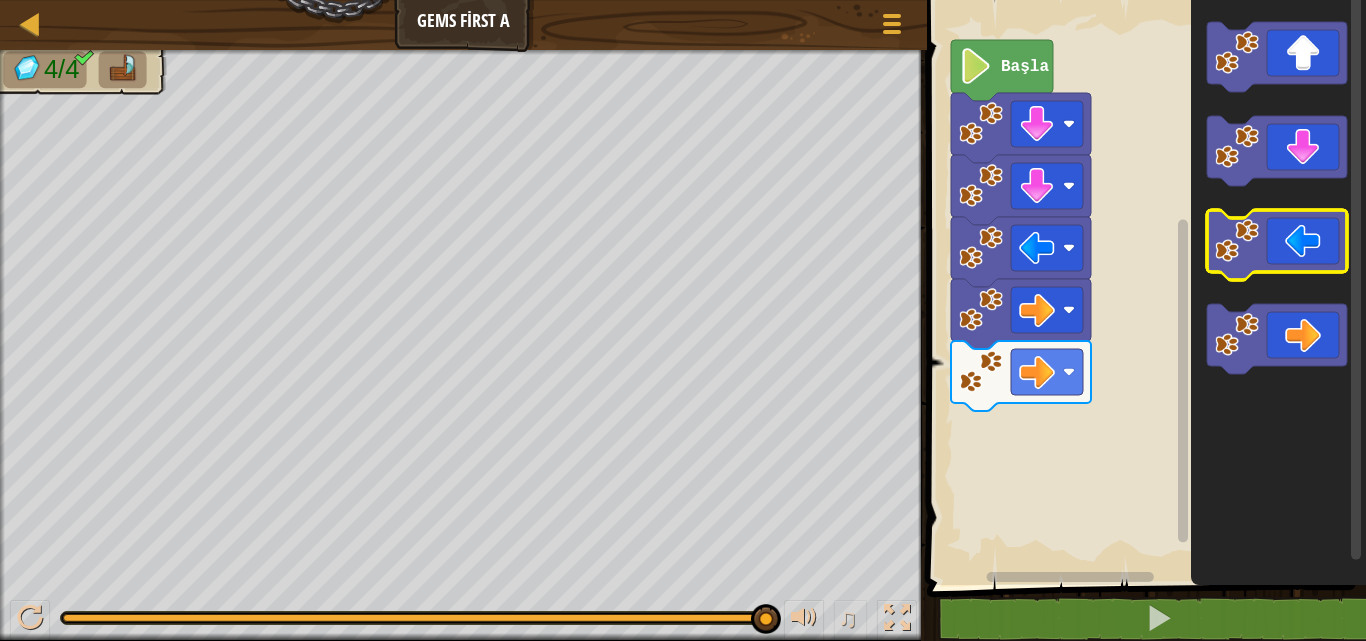 click 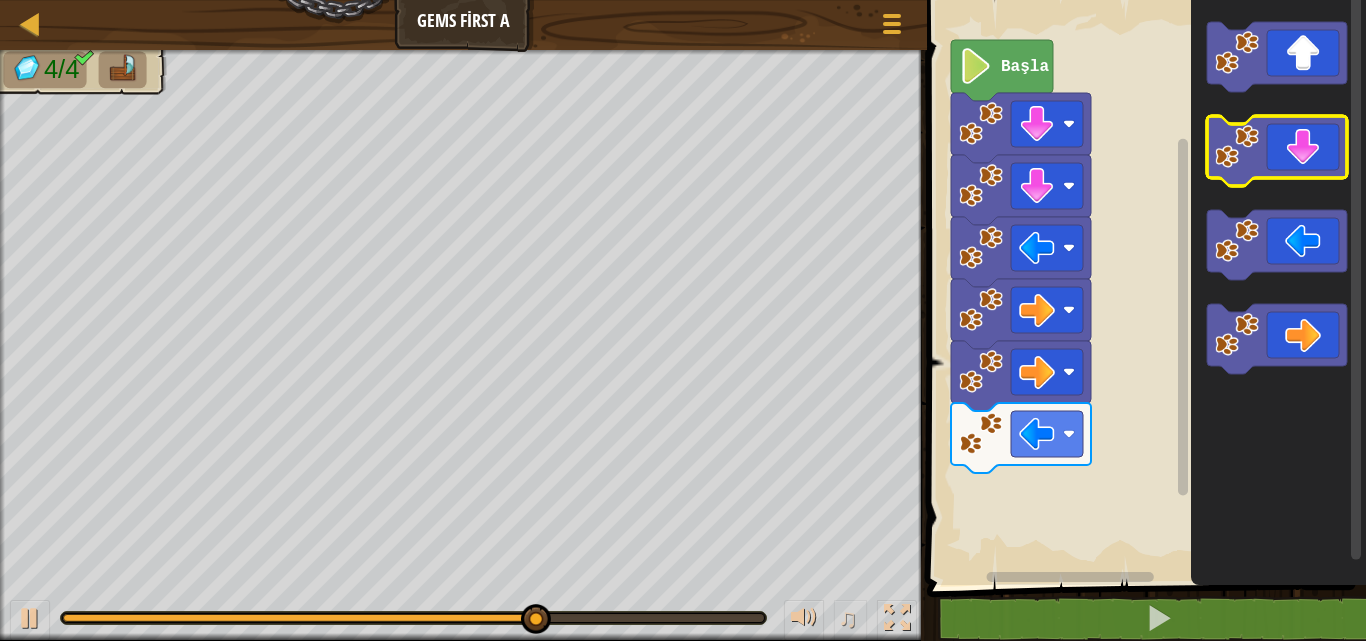 click 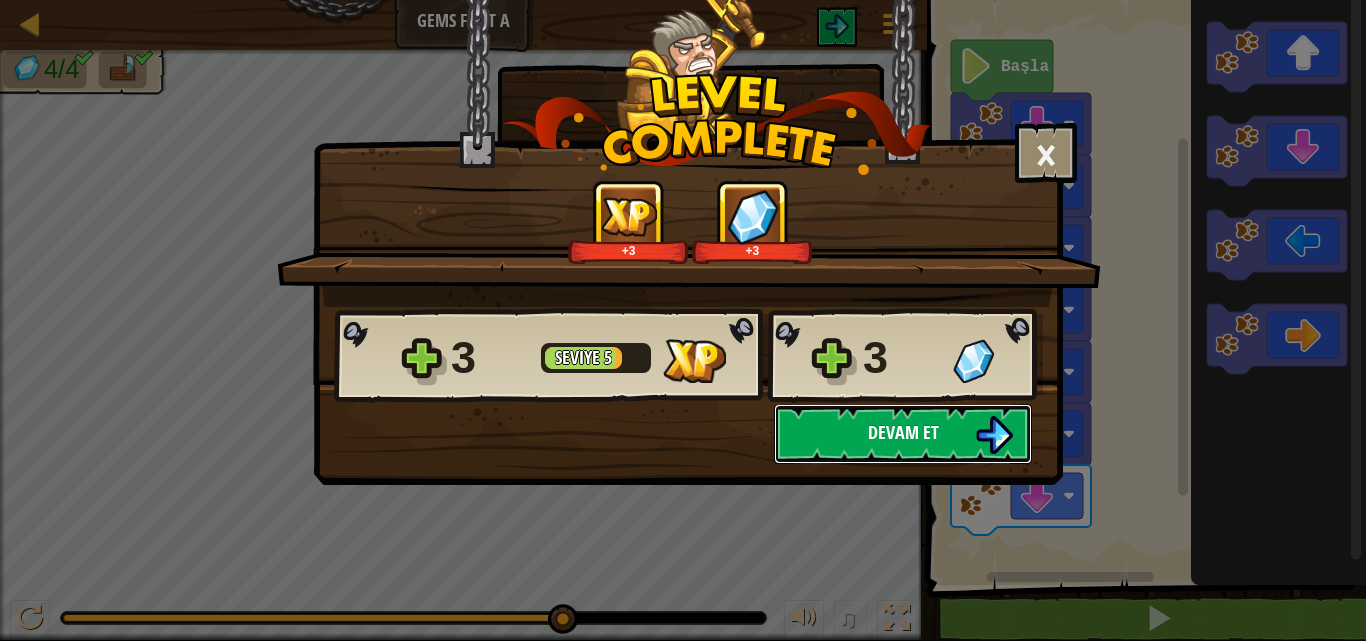 click on "Devam et" at bounding box center (903, 434) 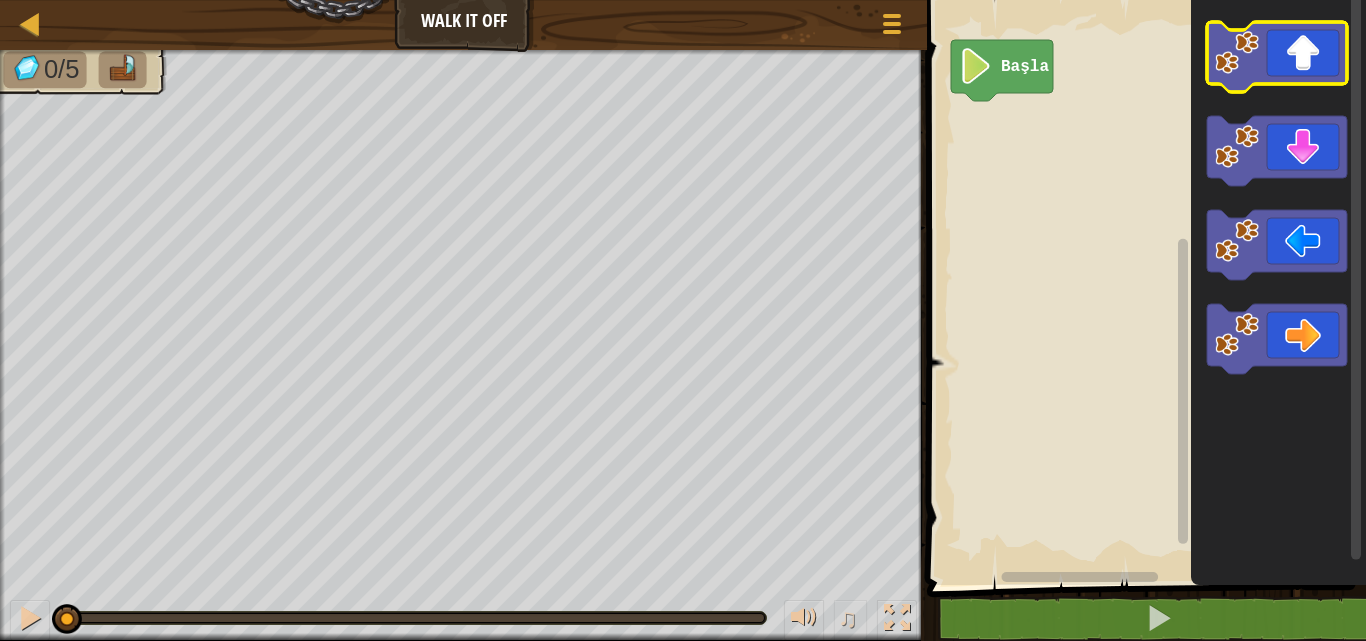 click 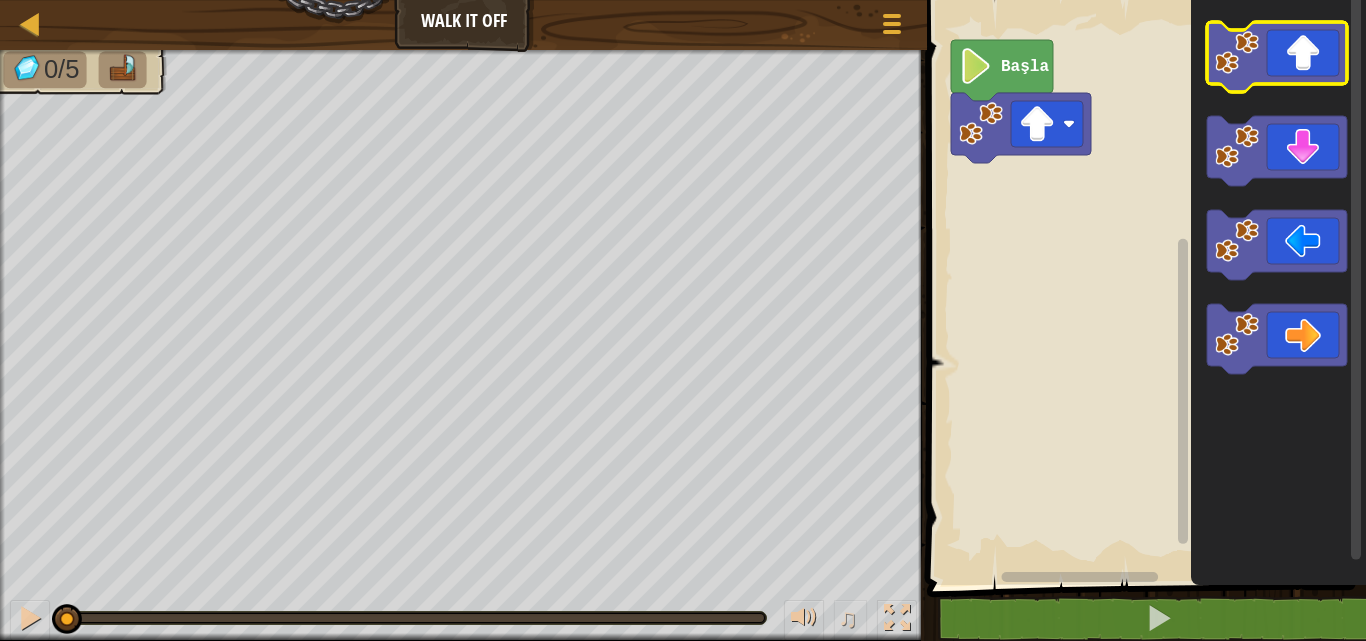 click 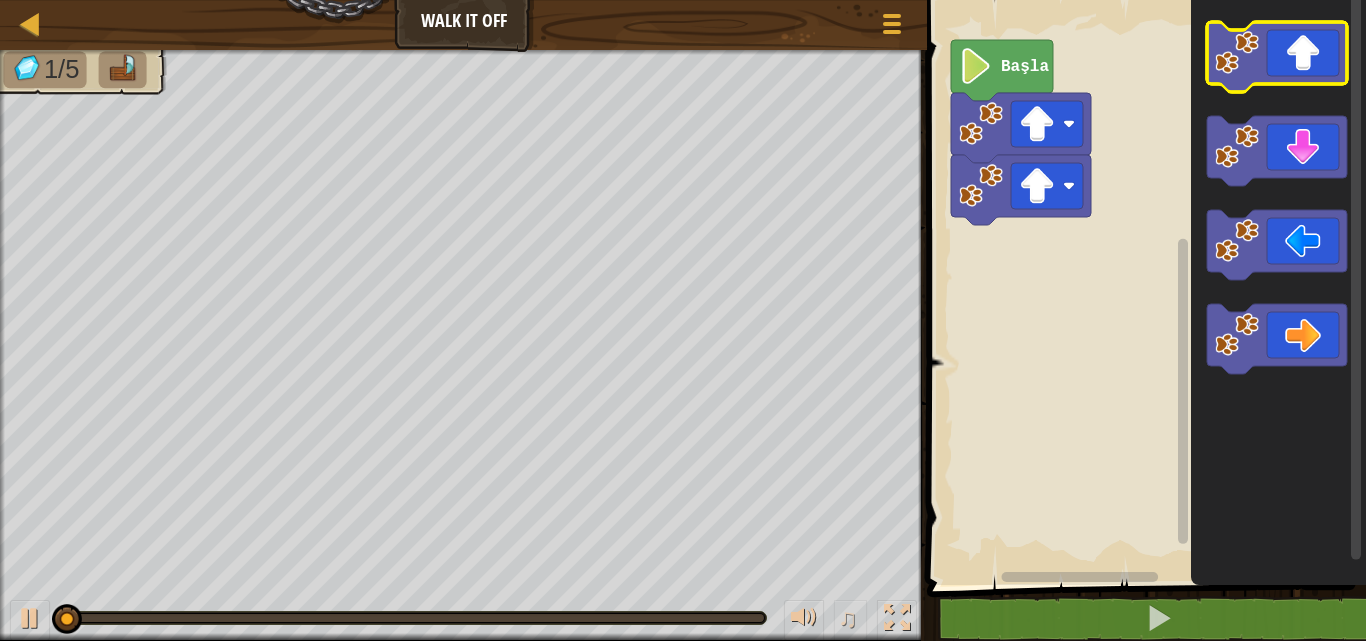 click 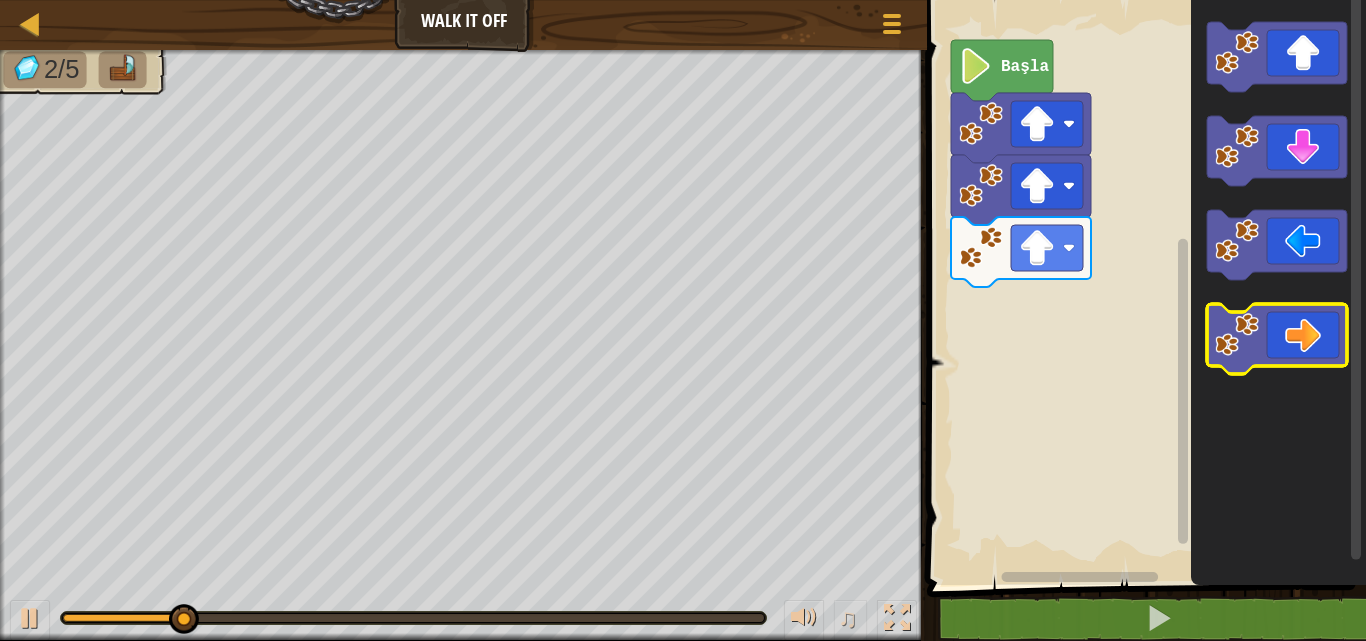click 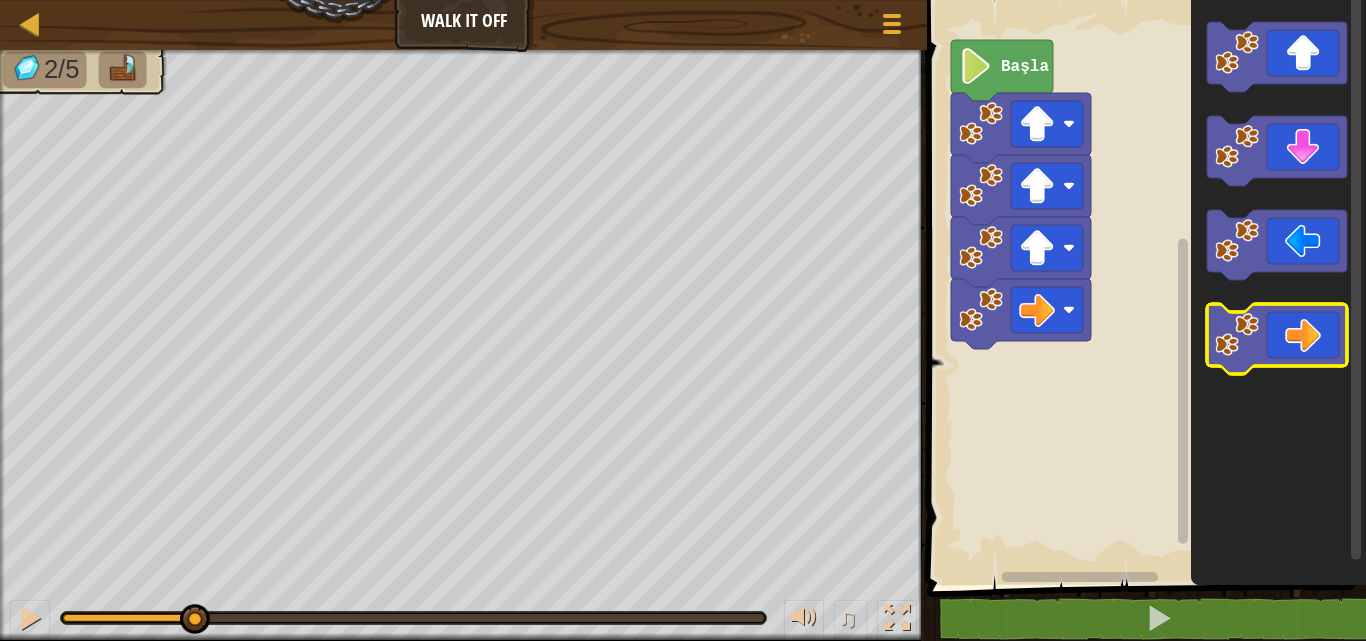 click 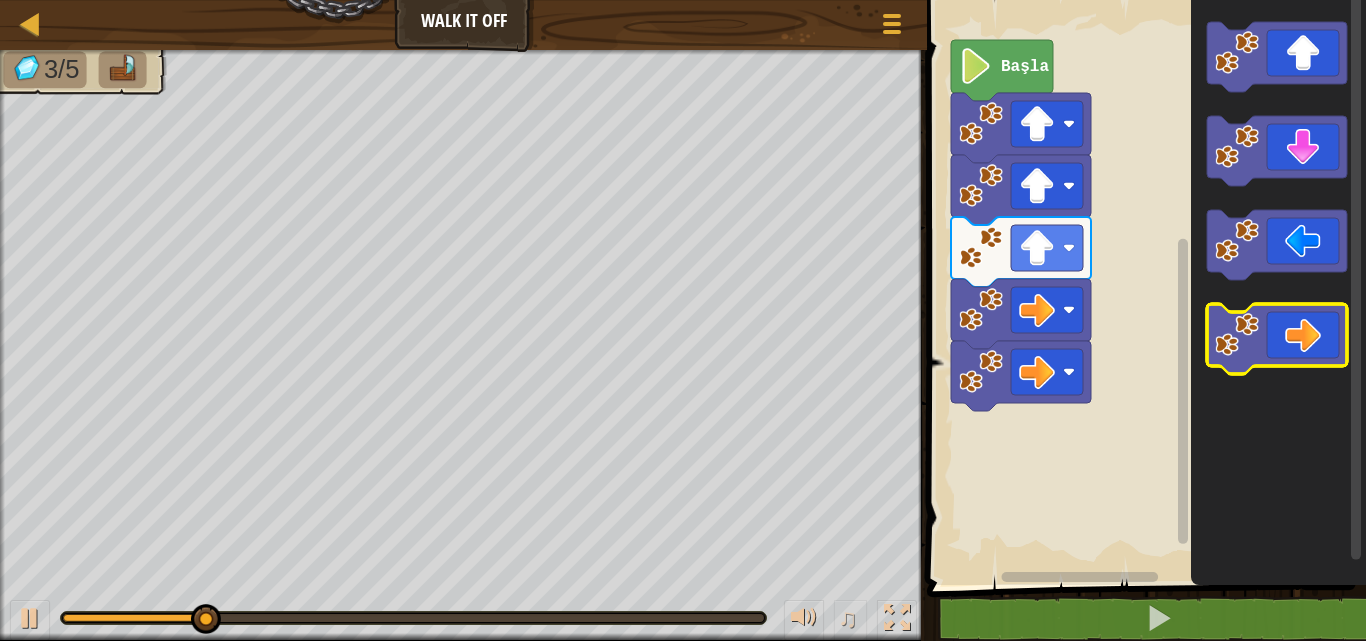 click 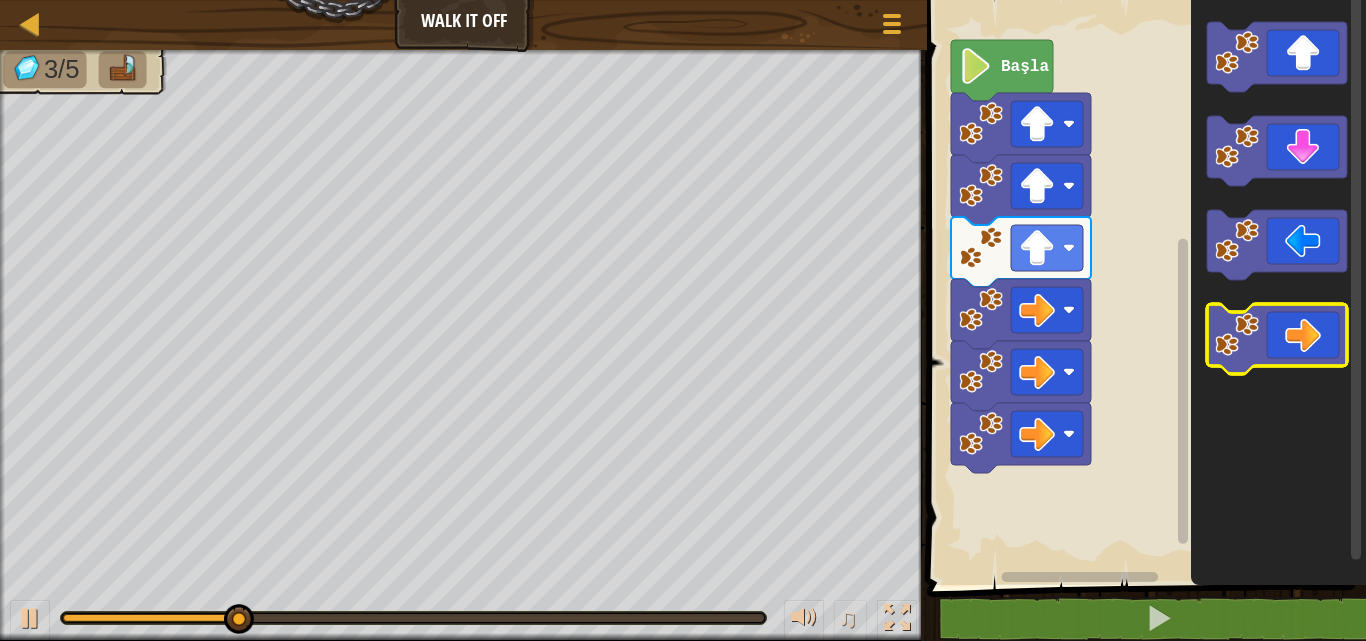 click 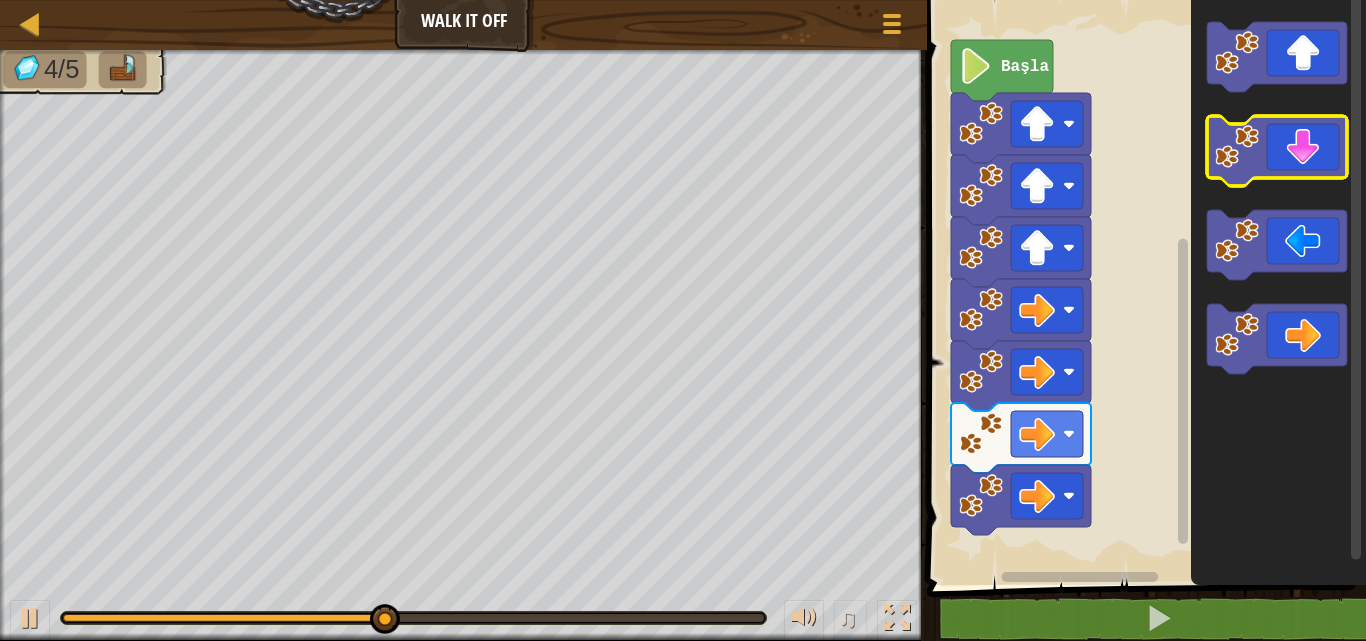 click 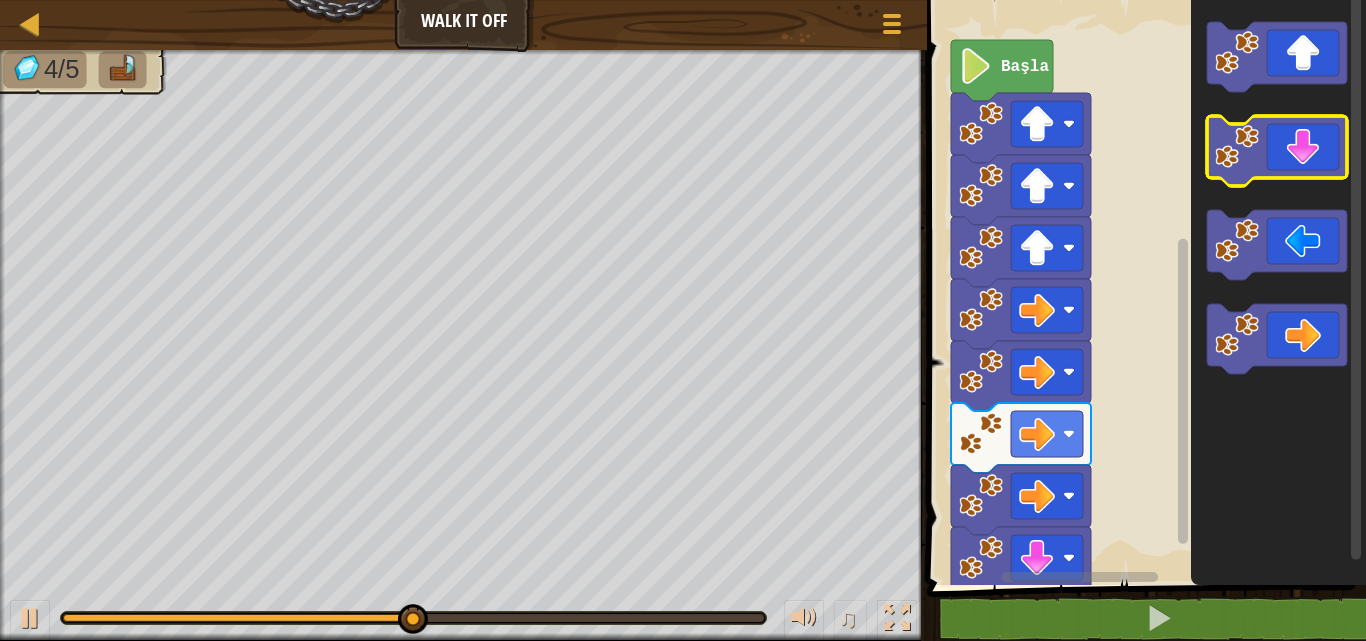 click 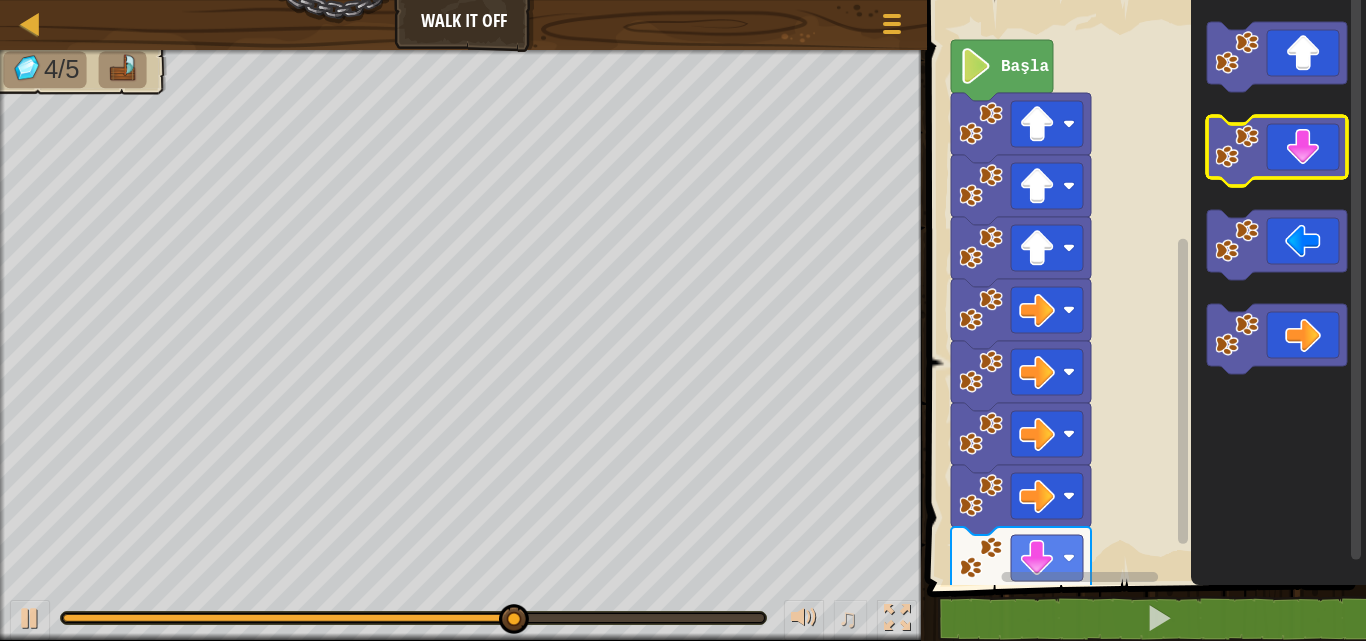 click 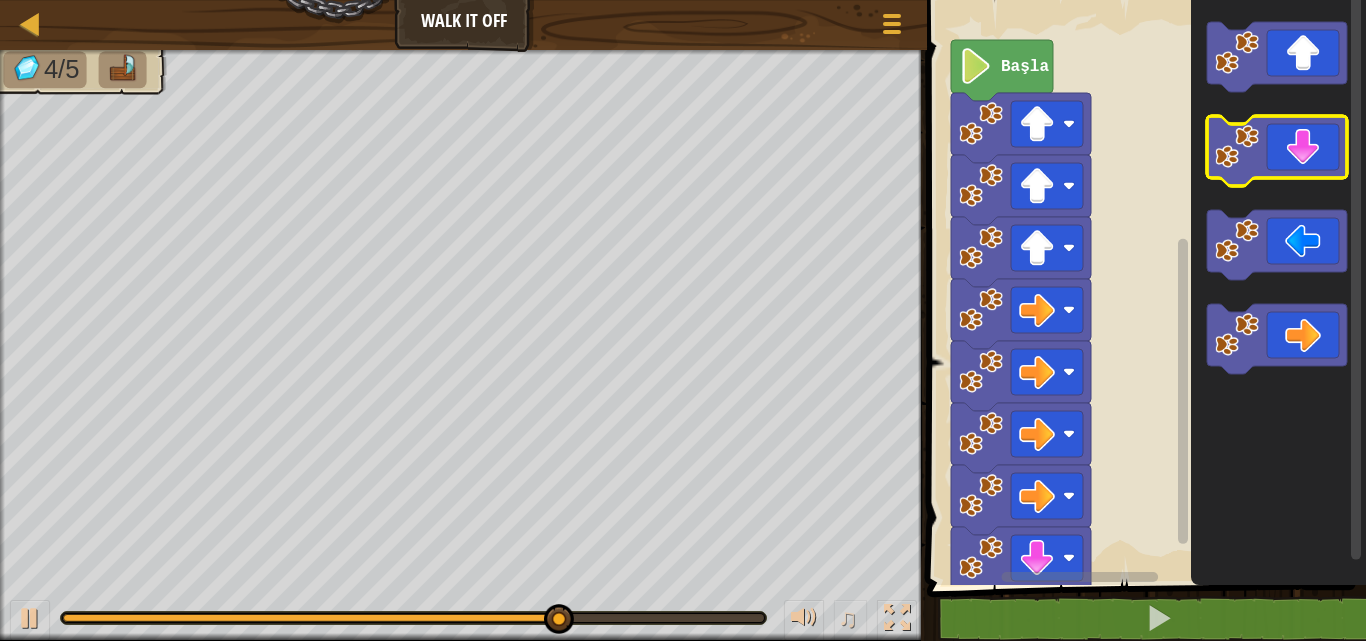 click 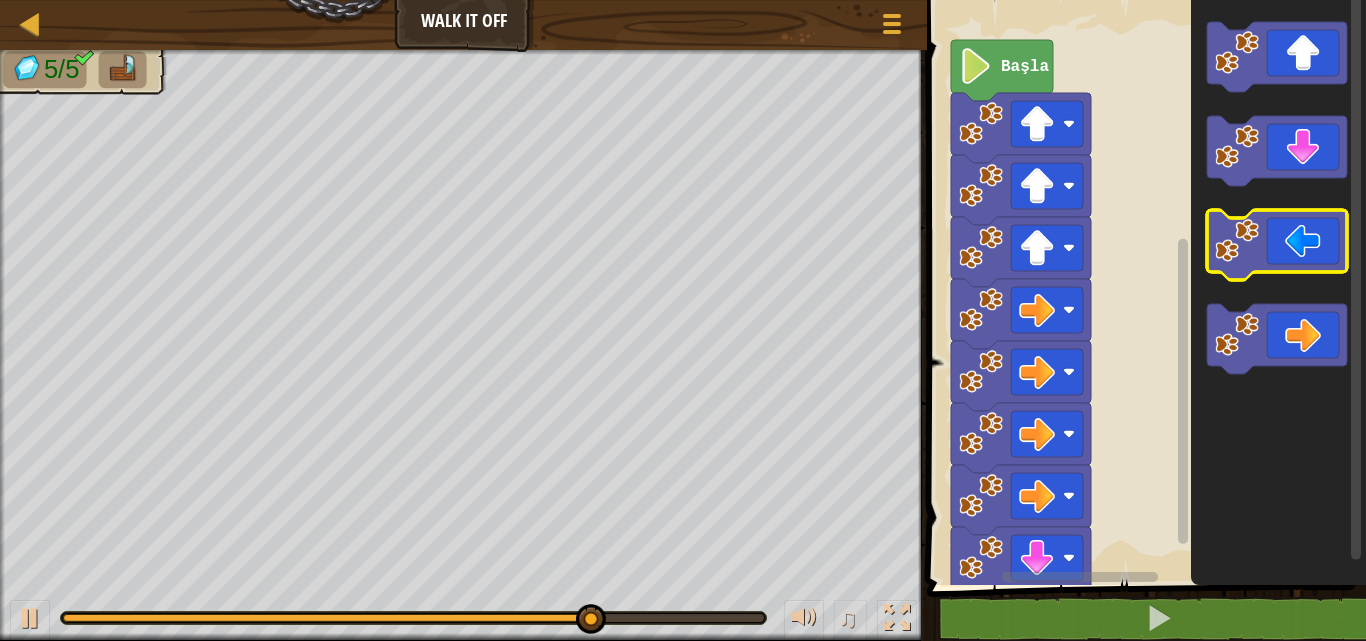 click 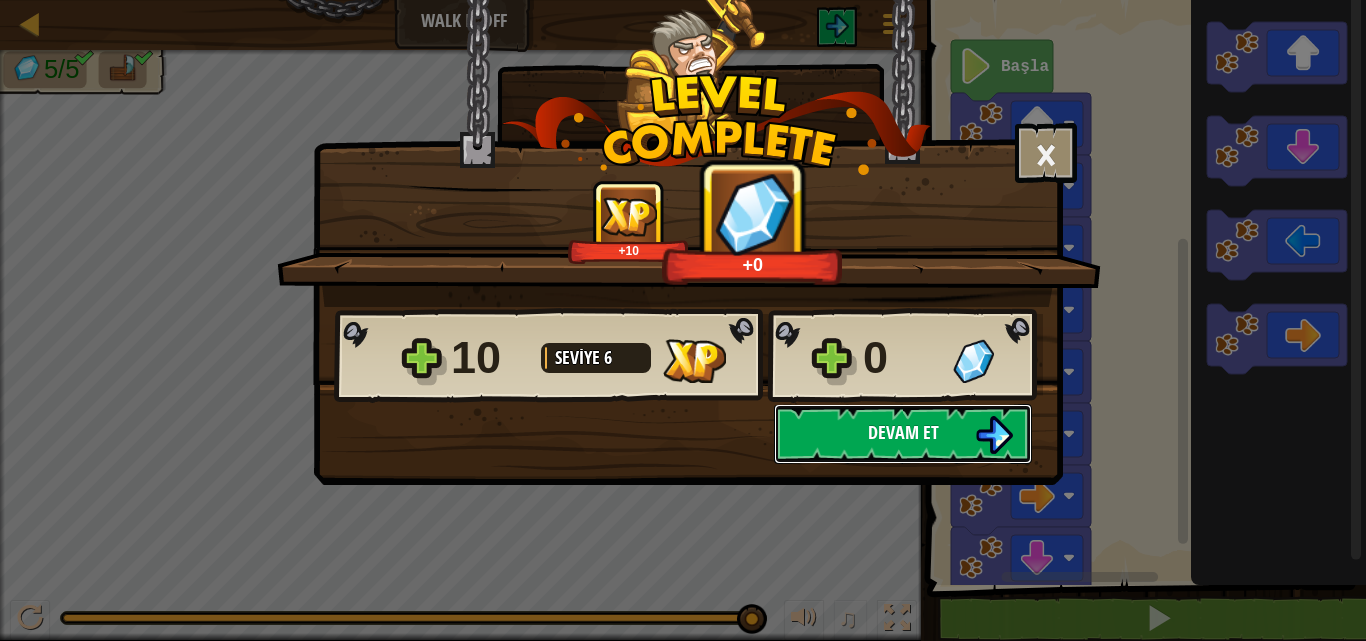 click at bounding box center (994, 435) 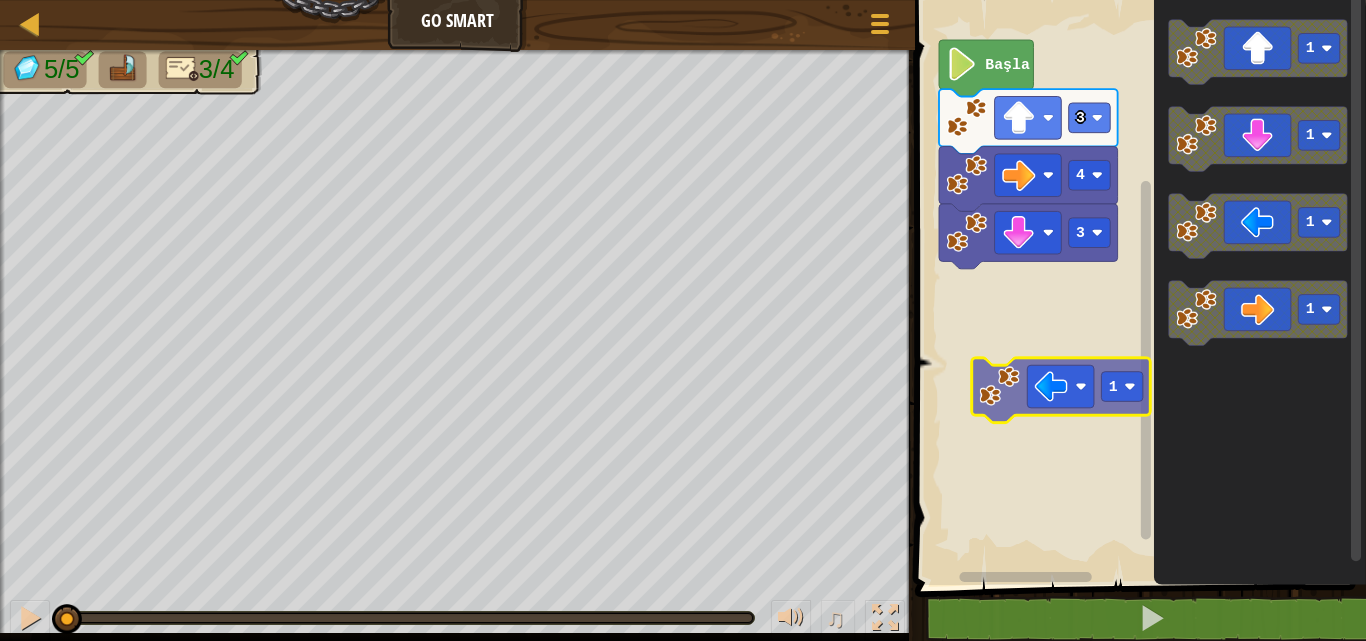 click on "3 4 3 Başla 1 1 1 1 1" at bounding box center (1137, 287) 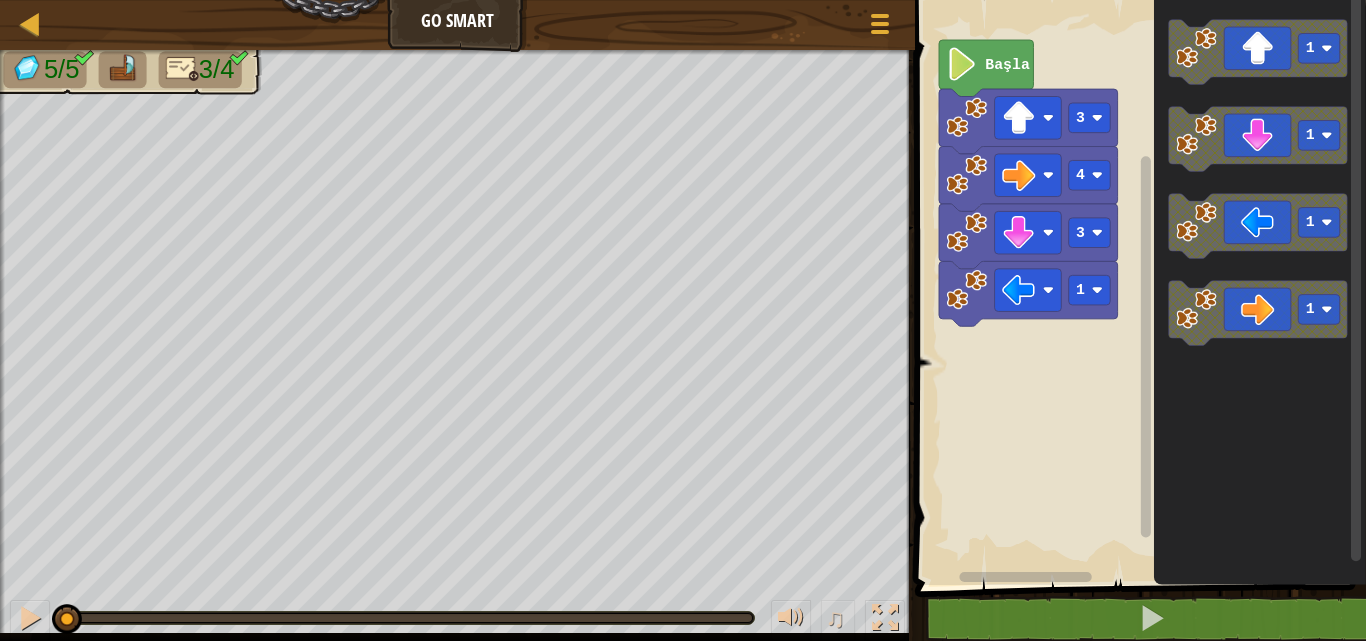 click on "Bloklar   1 2 3 4 go ( 'up' ,   3 ) go ( 'right' ,   4 ) go ( 'down' ,   3 )     הההההההההההההההההההההההההההההההההההההההההההההההההההההההההההההההההההההההההההההההההההההההההההההההההההההההההההההההההההההההההההההההההההההההההההההההההההההההההההההההההההההההההההההההההההההההההההההההההההההההההההההההההההההההההההההההההההההההההההההההההההההההההההההההה XXXXXXXXXXXXXXXXXXXXXXXXXXXXXXXXXXXXXXXXXXXXXXXXXXXXXXXXXXXXXXXXXXXXXXXXXXXXXXXXXXXXXXXXXXXXXXXXXXXXXXXXXXXXXXXXXXXXXXXXXXXXXXXXXXXXXXXXXXXXXXXXXXXXXXXXXXXXXXXXXXXXXXXXXXXXXXXXXXXXXXXXXXXXXXXXXXXXXXXXXXXXXXXXXXXXXXXXXXXXXXXXXXXXXXXXXXXXXXXXXXXXXXXXXXXXXXXX 1 3 4 3 Başla 1 1 1 1 Kod Kaydedildi Programlama dili   : Python Statement   /  Call   /  go('up', 1) go('down', 1) go('left', 1) go('right', 1)" at bounding box center (1137, 320) 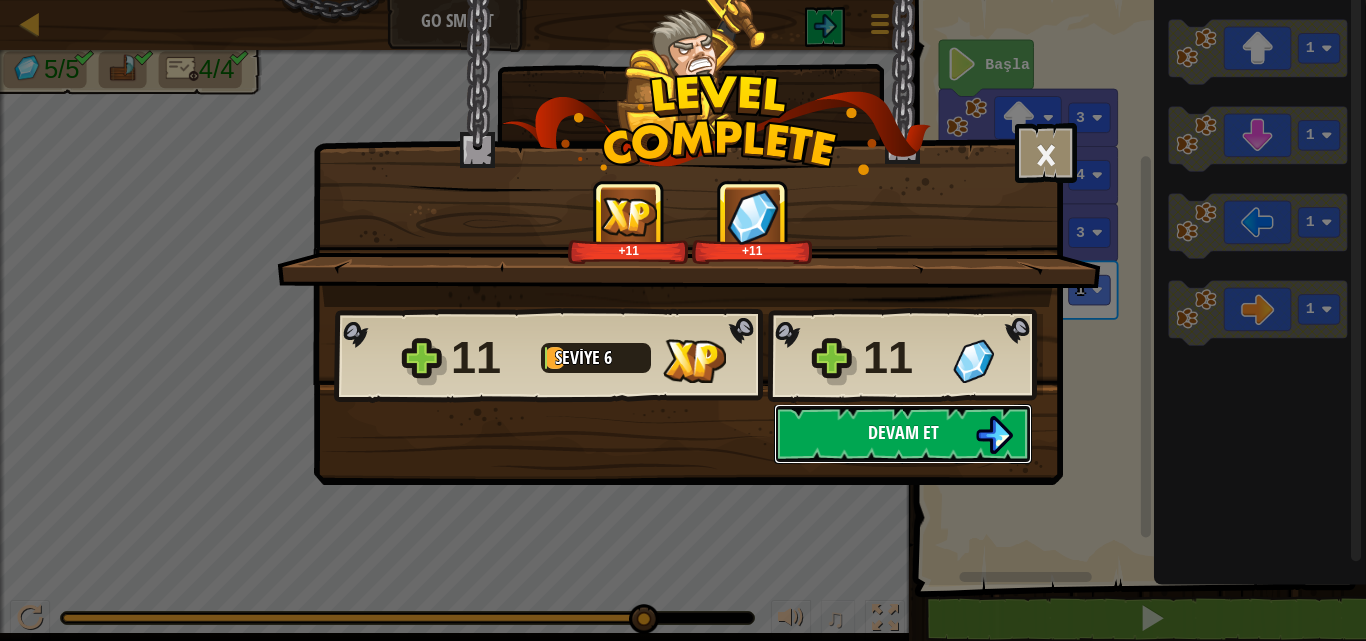 click on "Devam et" at bounding box center [903, 434] 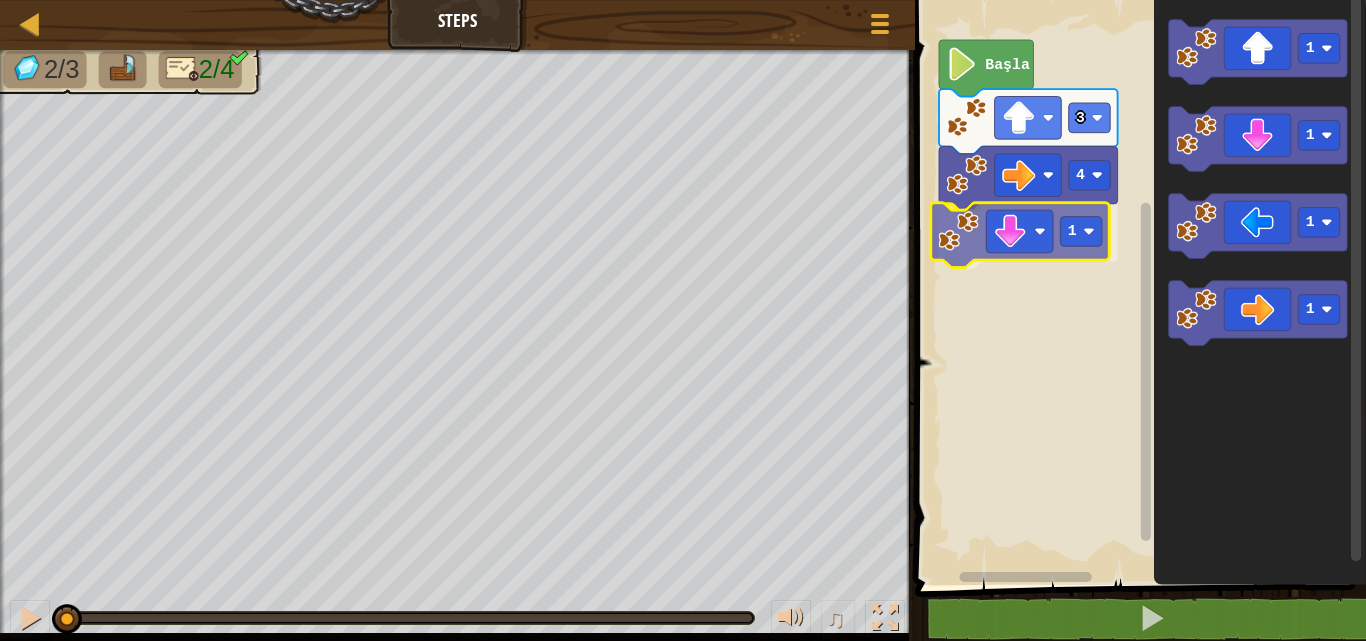 click on "4 1 3 Başla 1 1 1 1 1" at bounding box center [1137, 287] 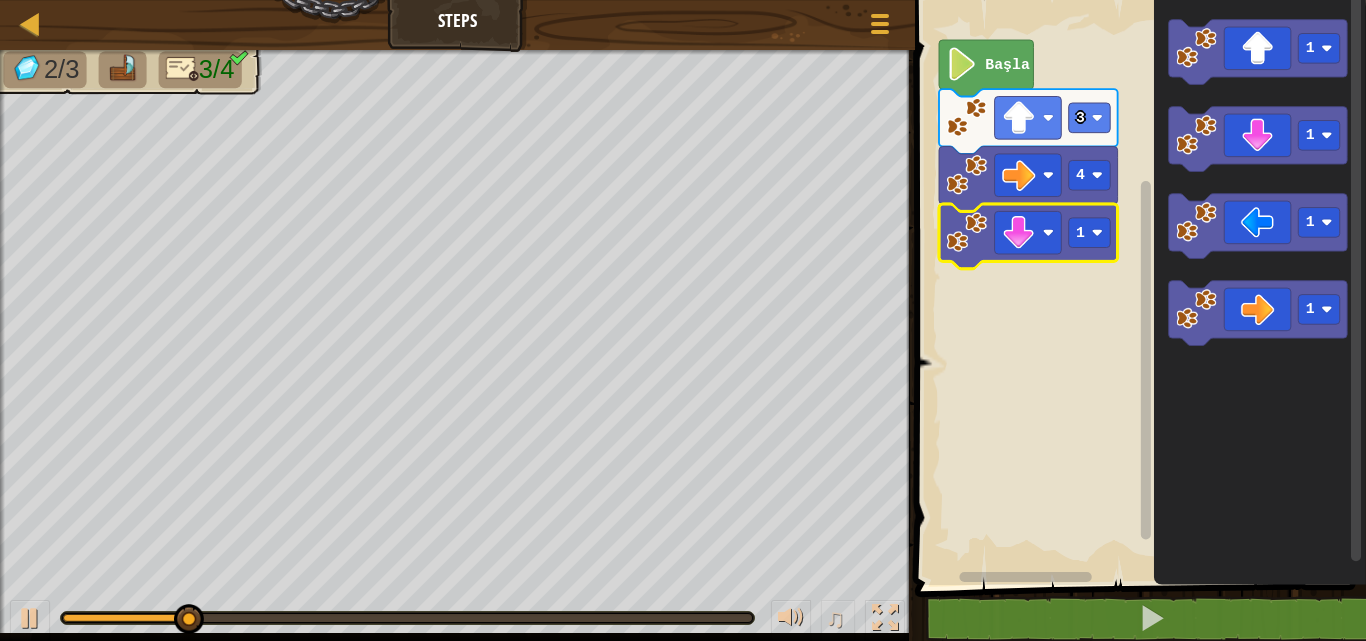 click 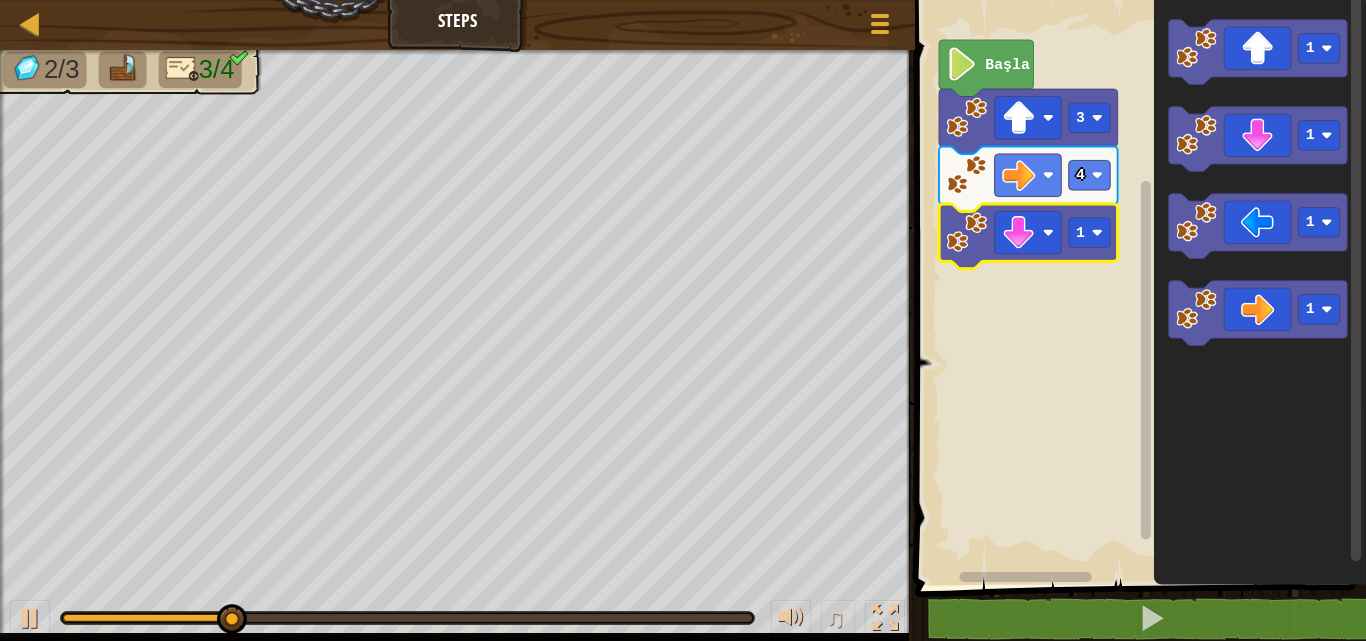click 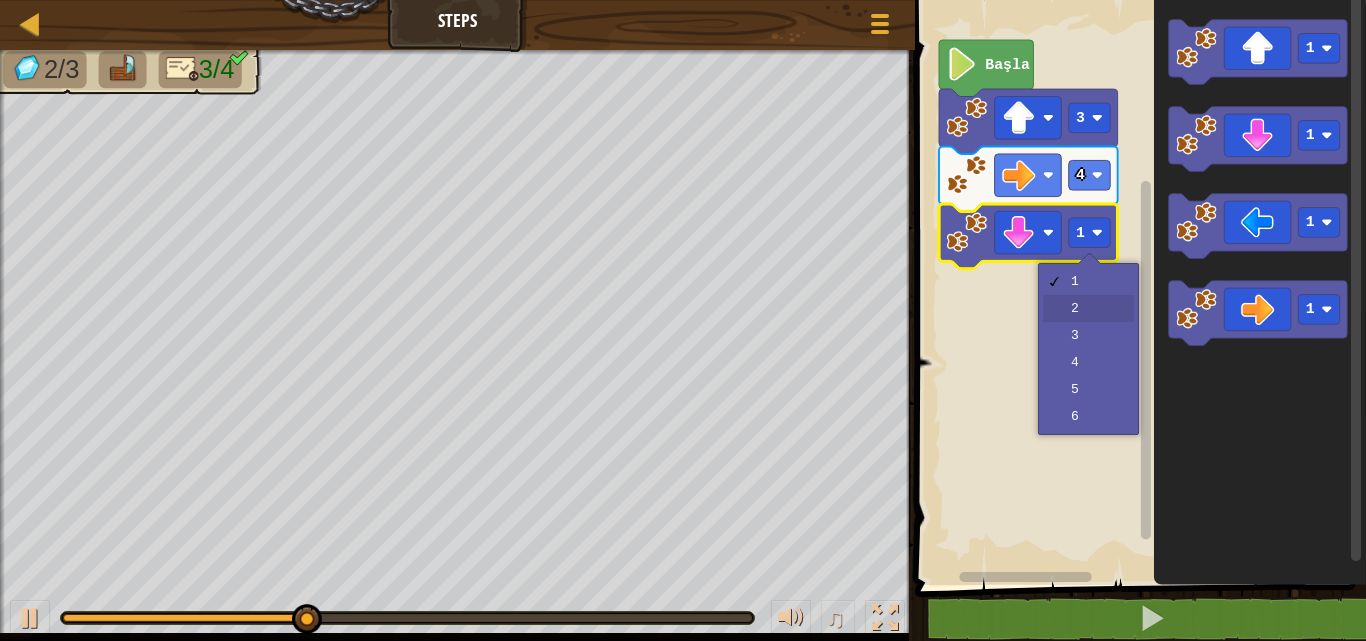 drag, startPoint x: 1093, startPoint y: 313, endPoint x: 1107, endPoint y: 320, distance: 15.652476 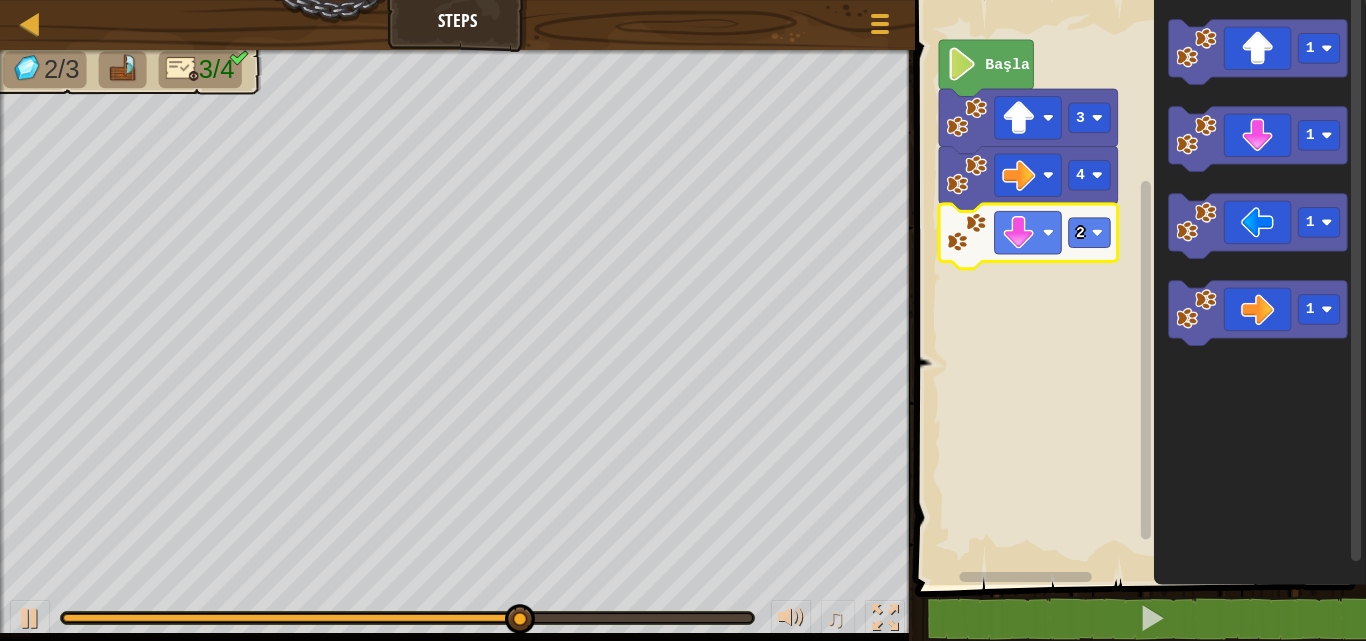click 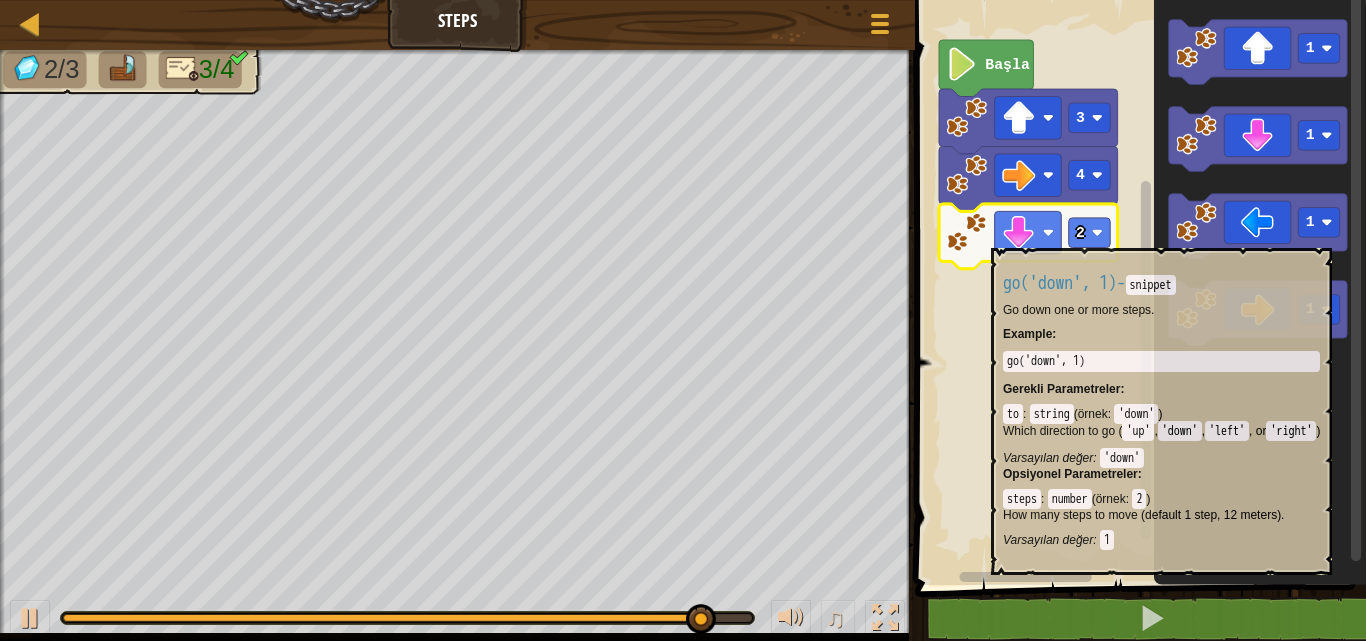 click 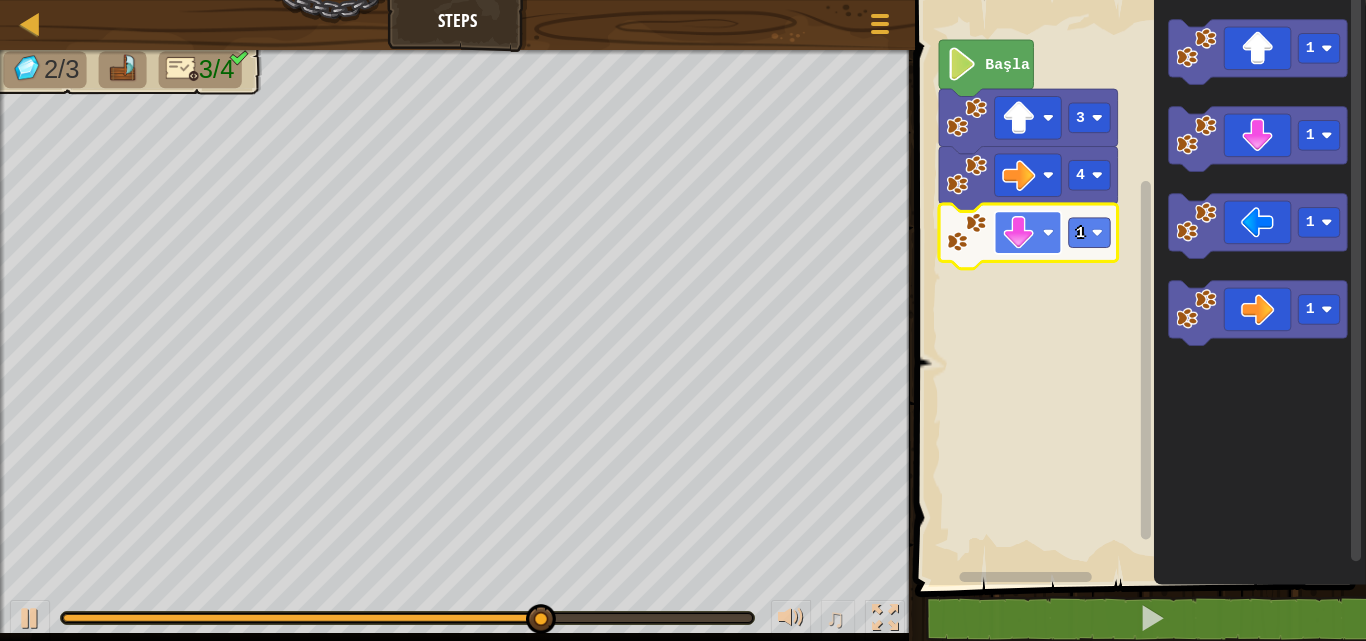 click 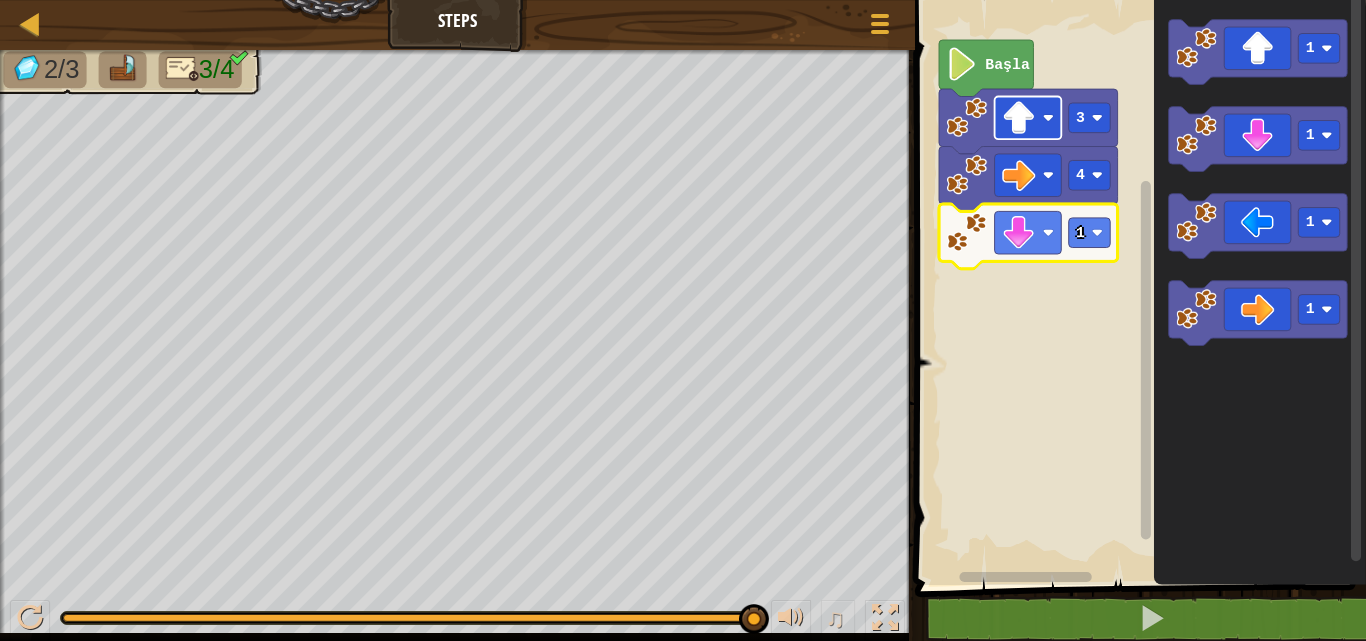 click 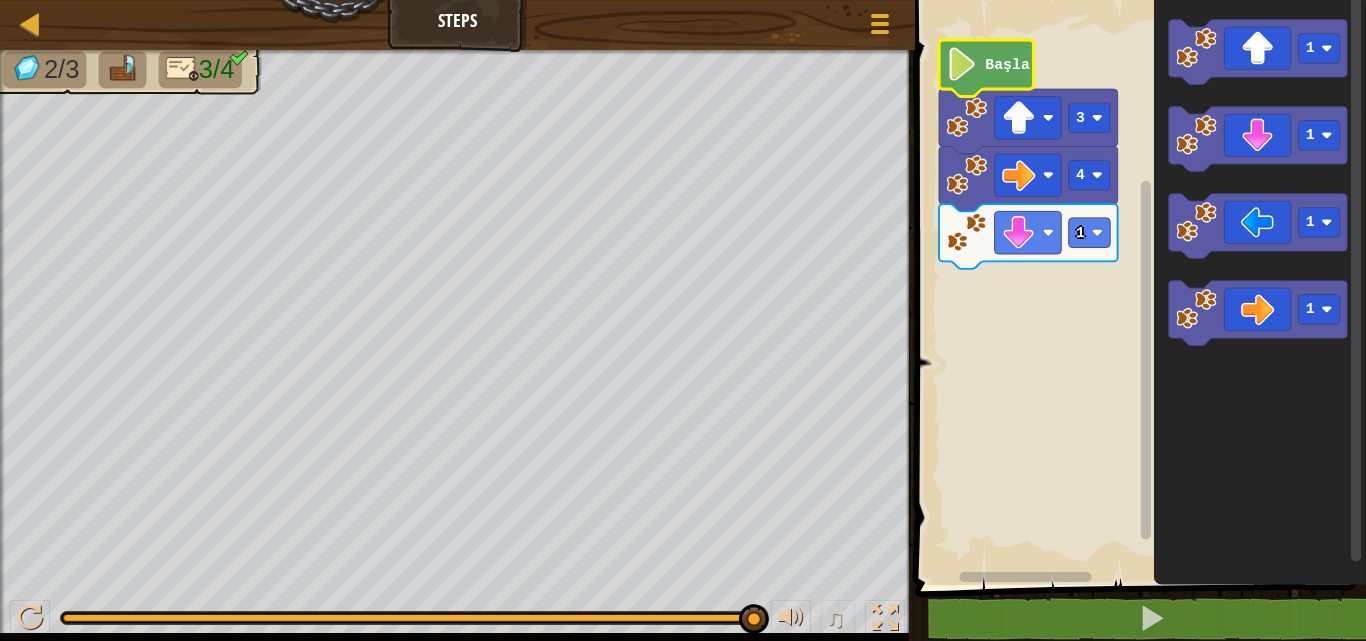 click 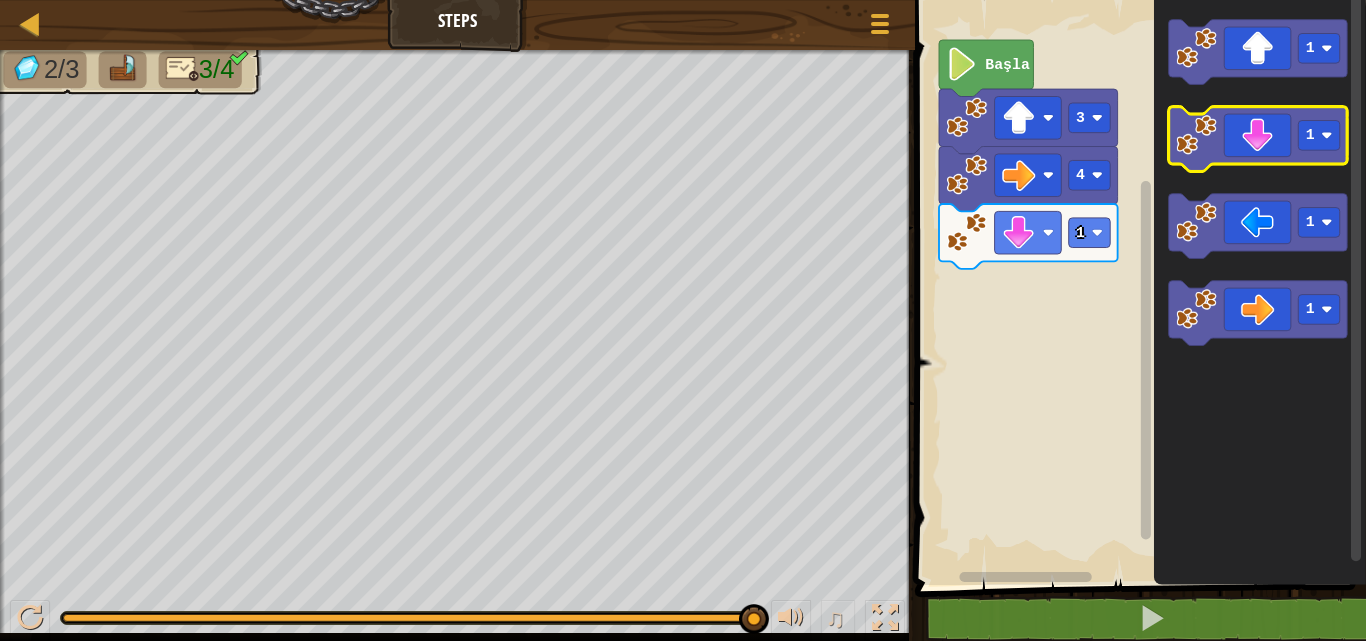 click 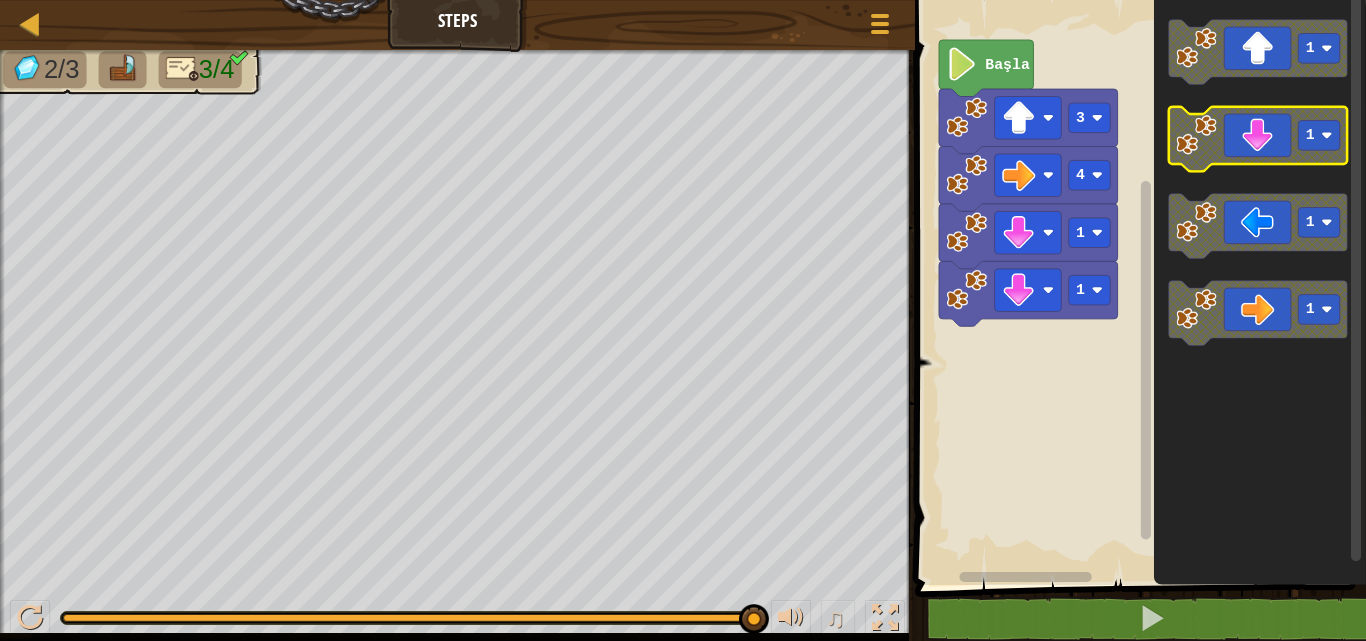 click 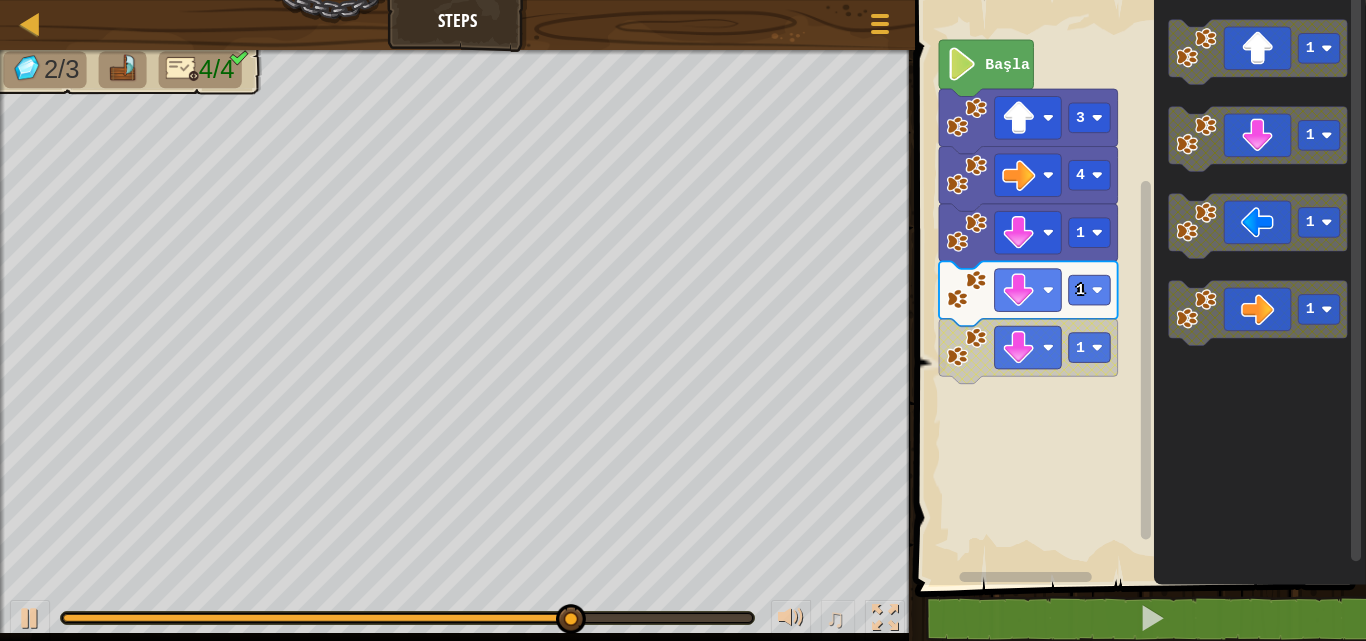 click on "Başla 3 4 1 1 1 1 1 1 1" at bounding box center [1137, 287] 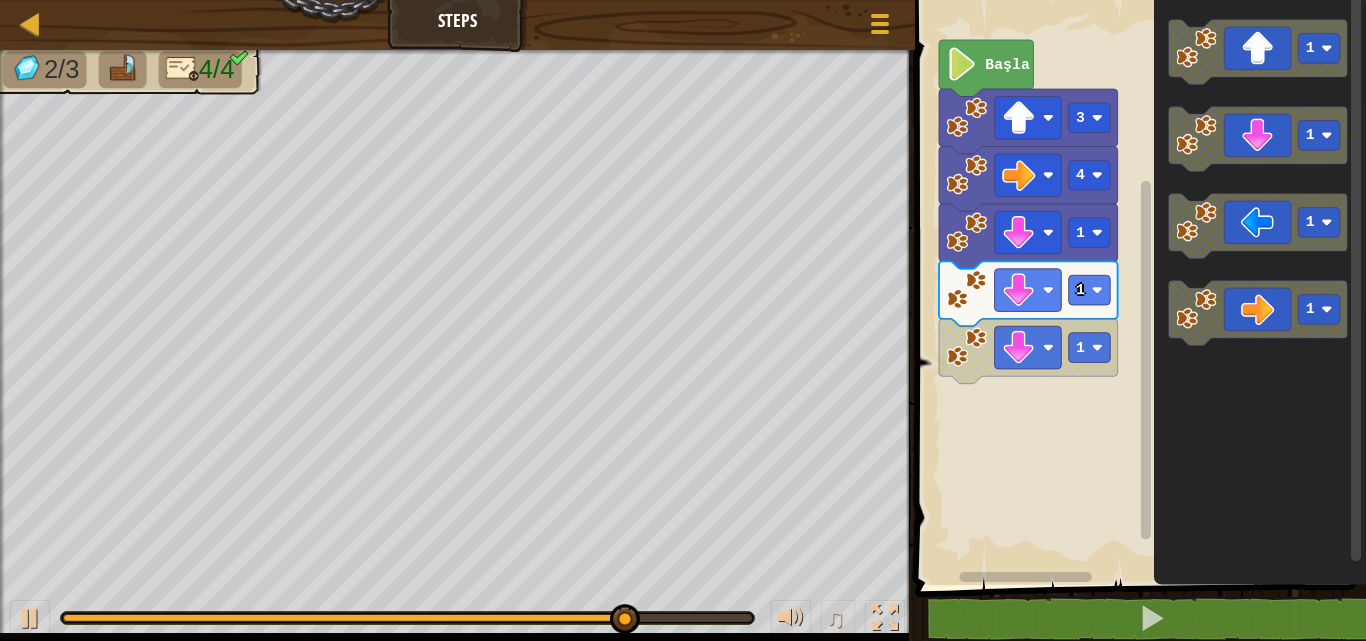 click 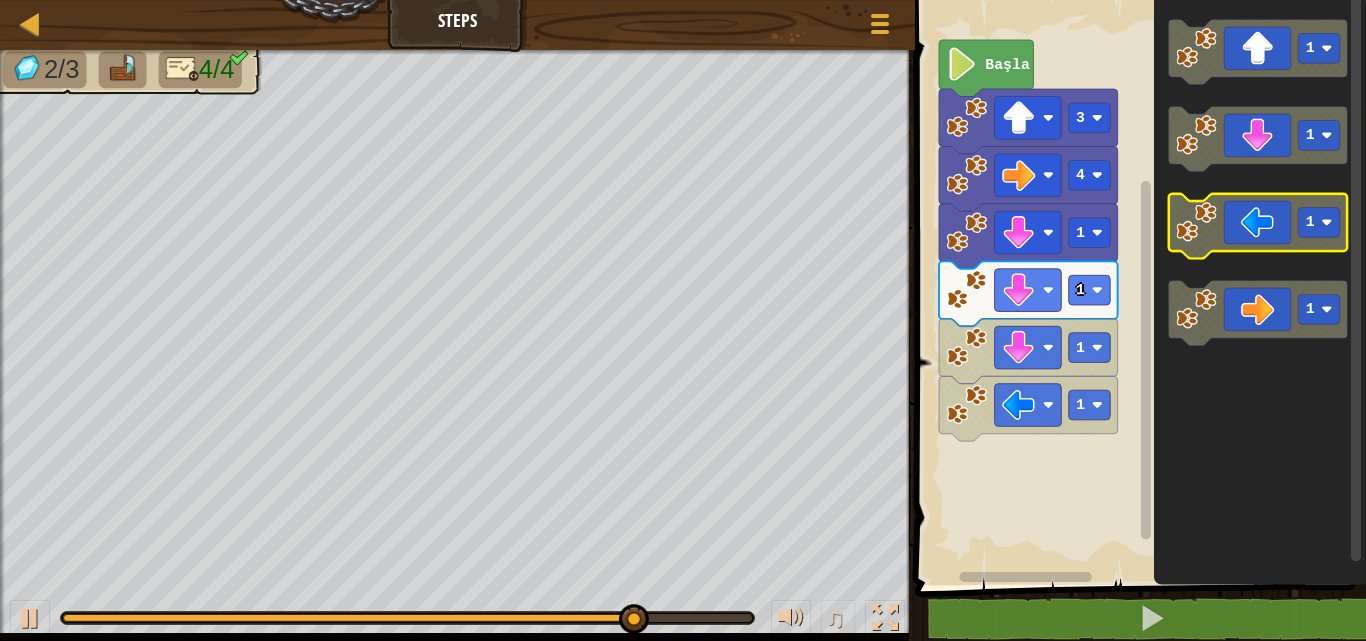 click 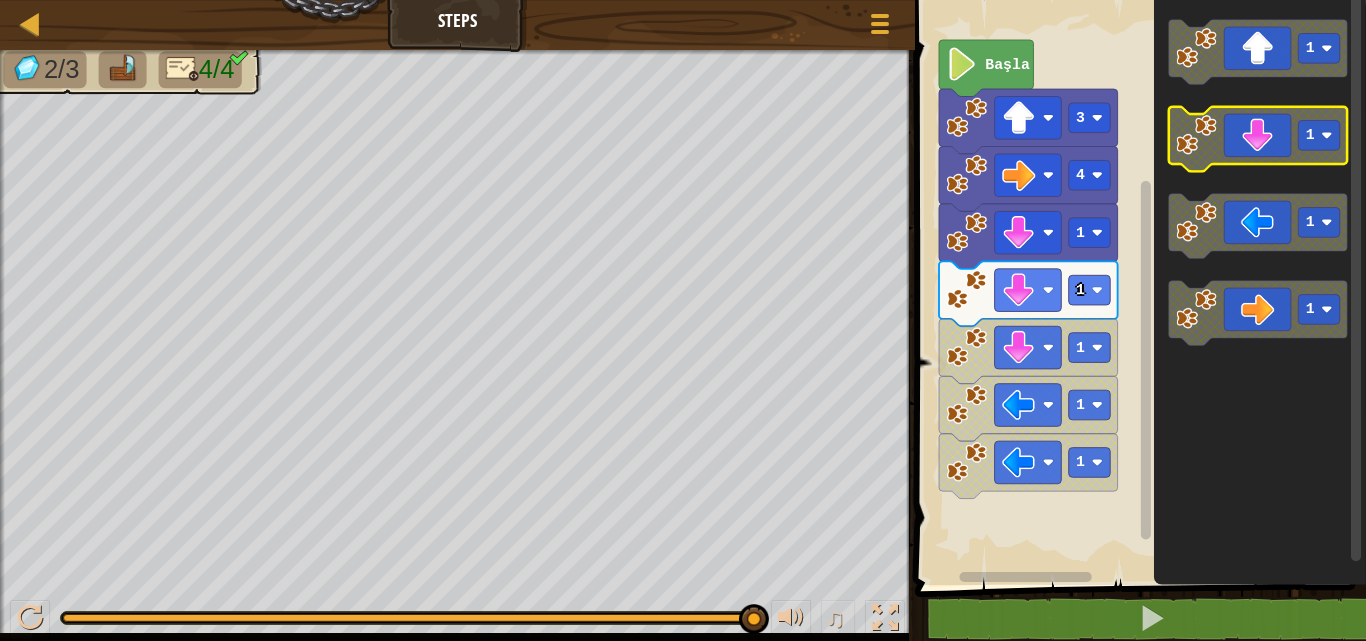 click 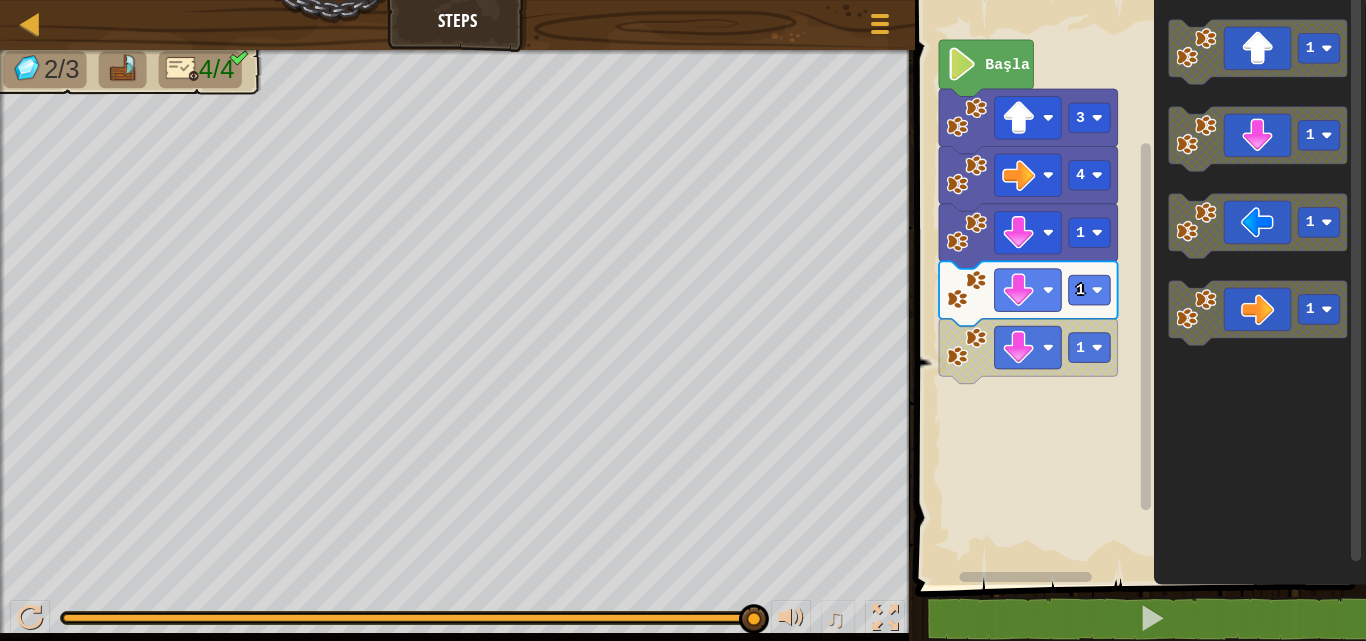 click on "1 1 1 1" 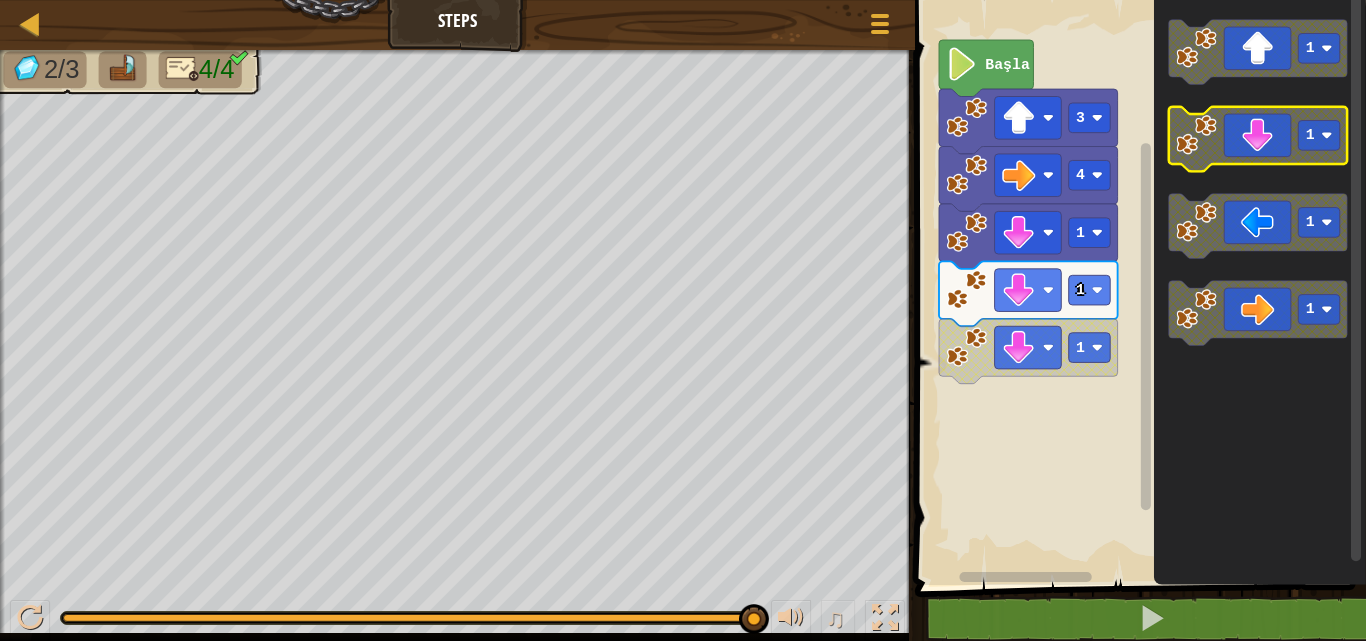 click 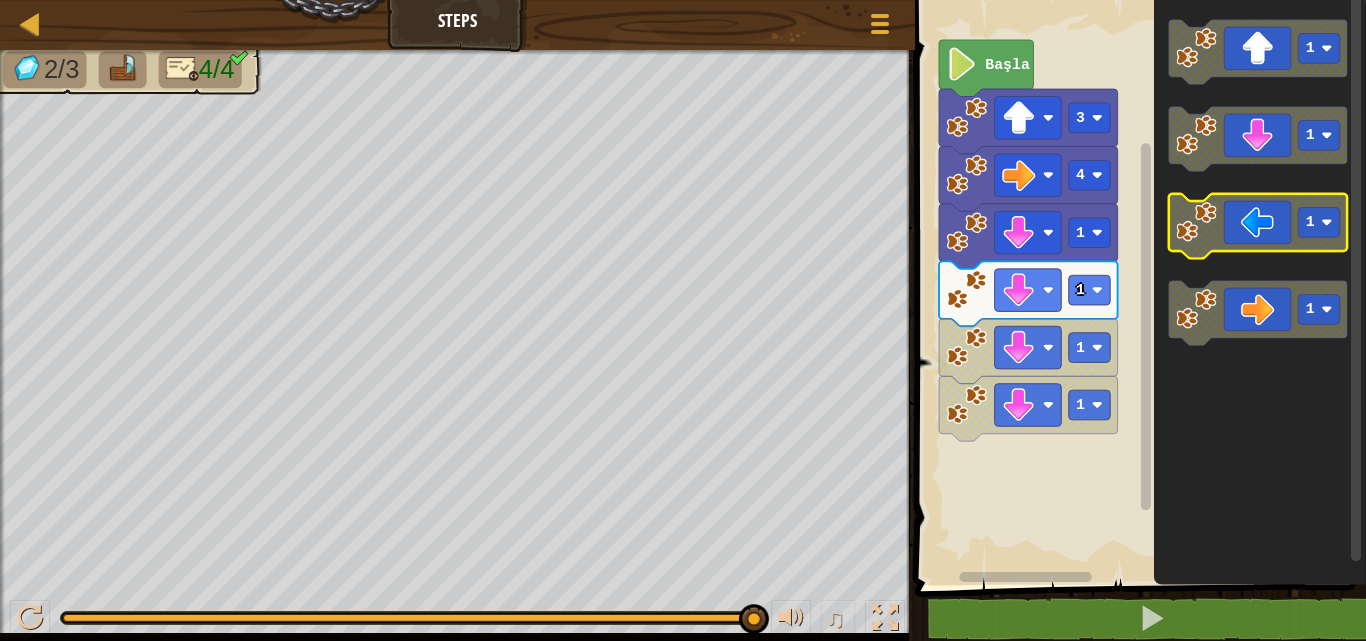 click 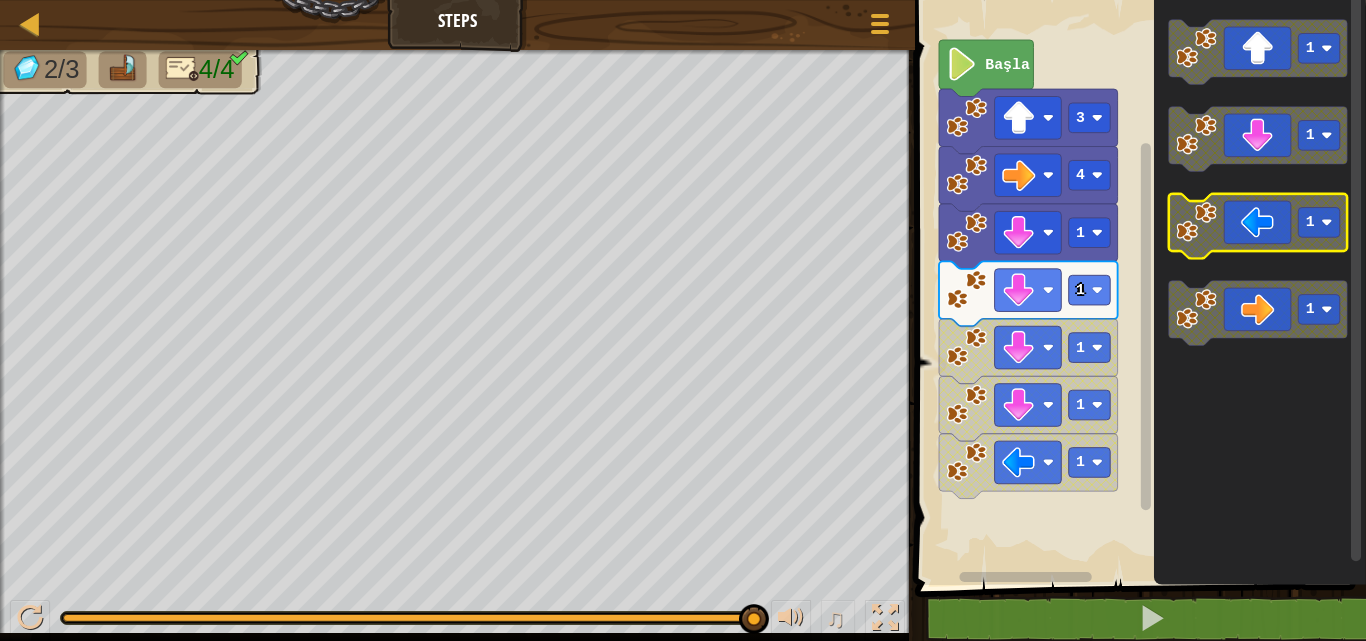 click 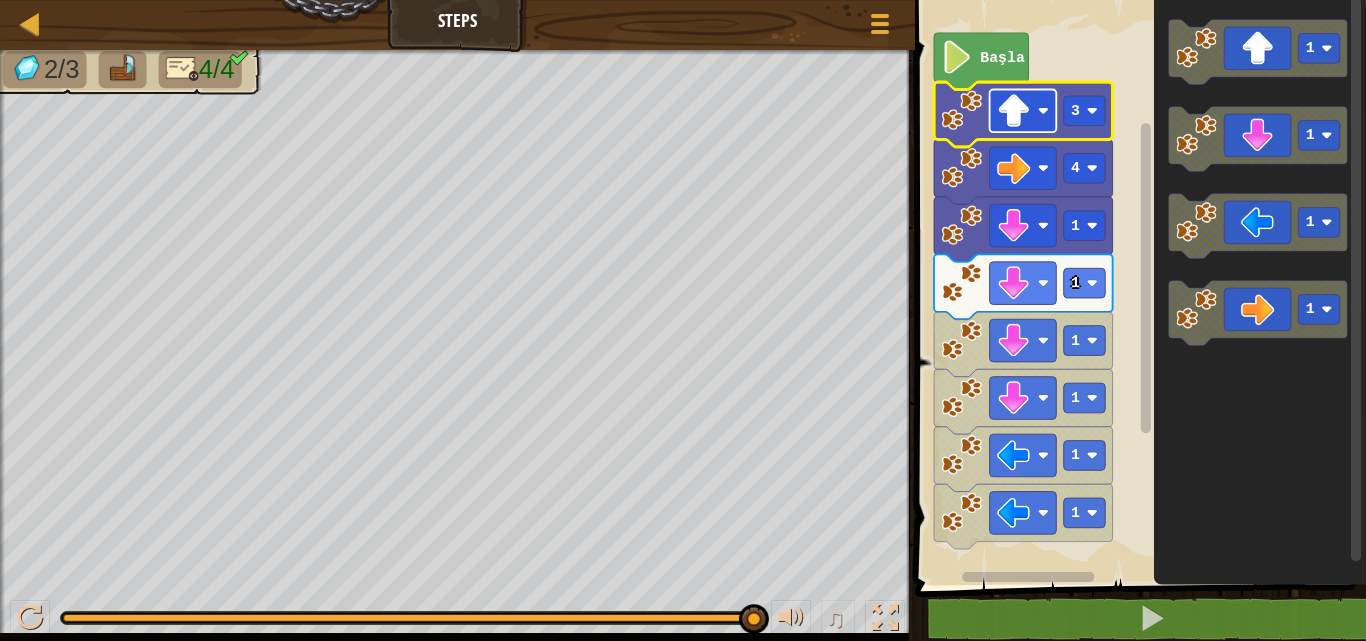 click 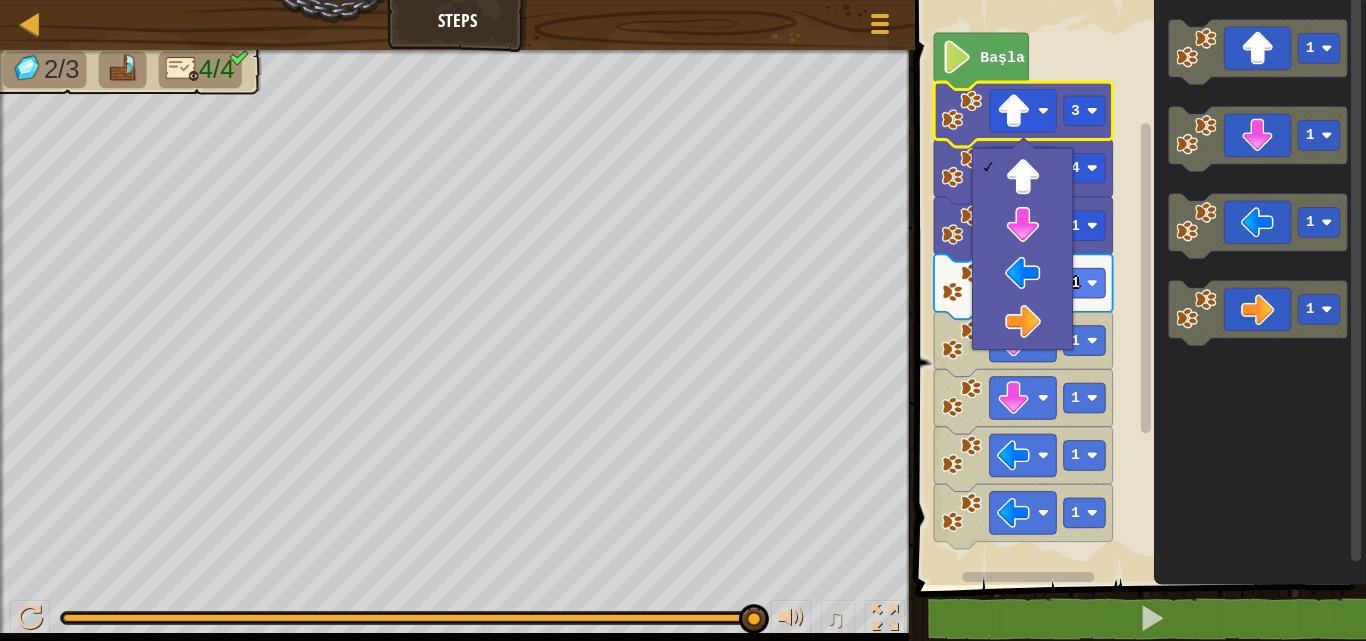 click 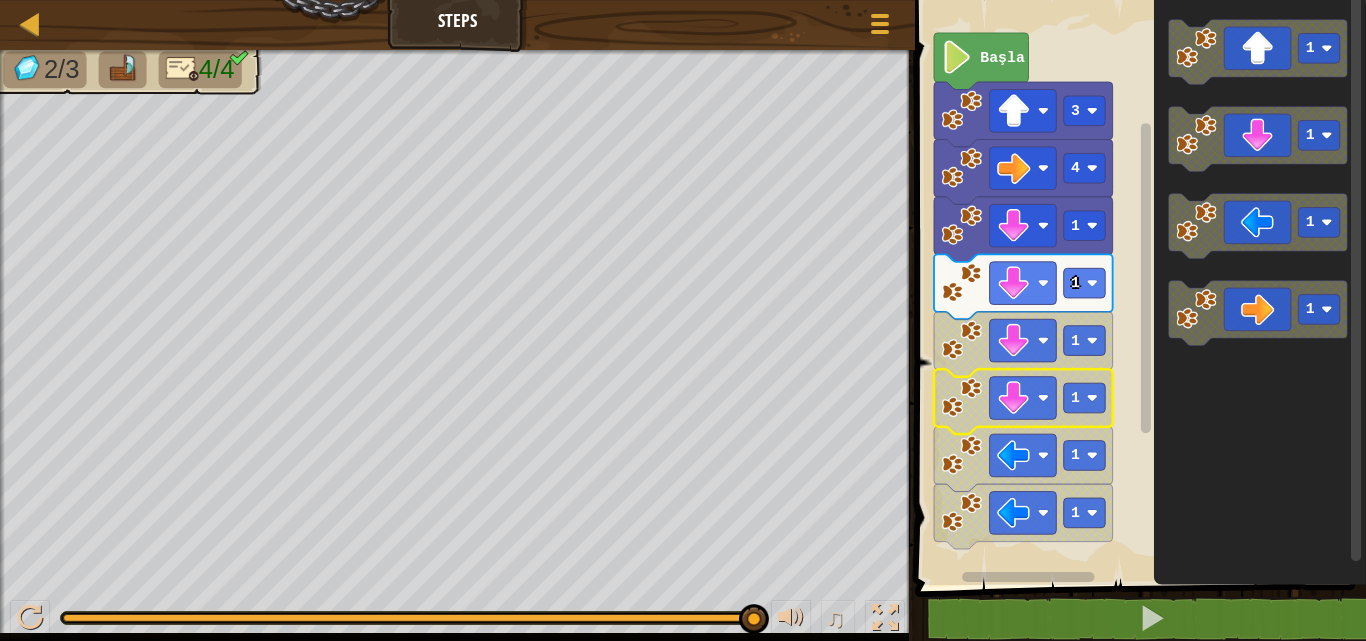 click 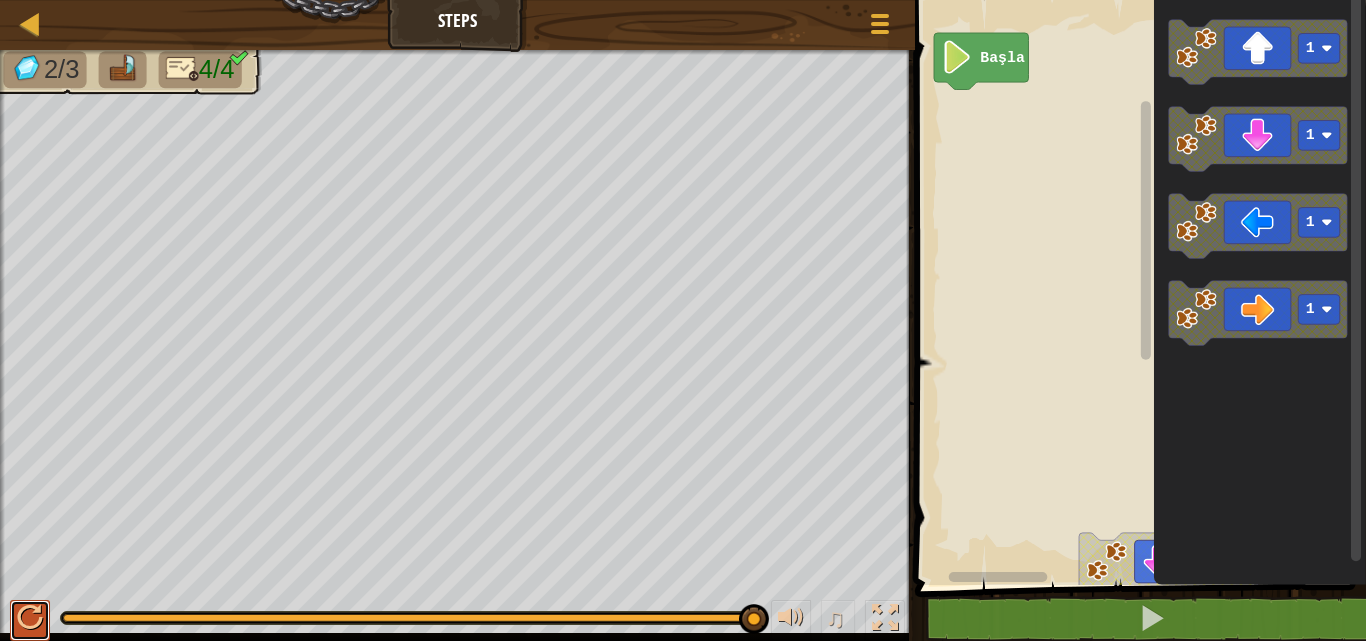 click at bounding box center (30, 618) 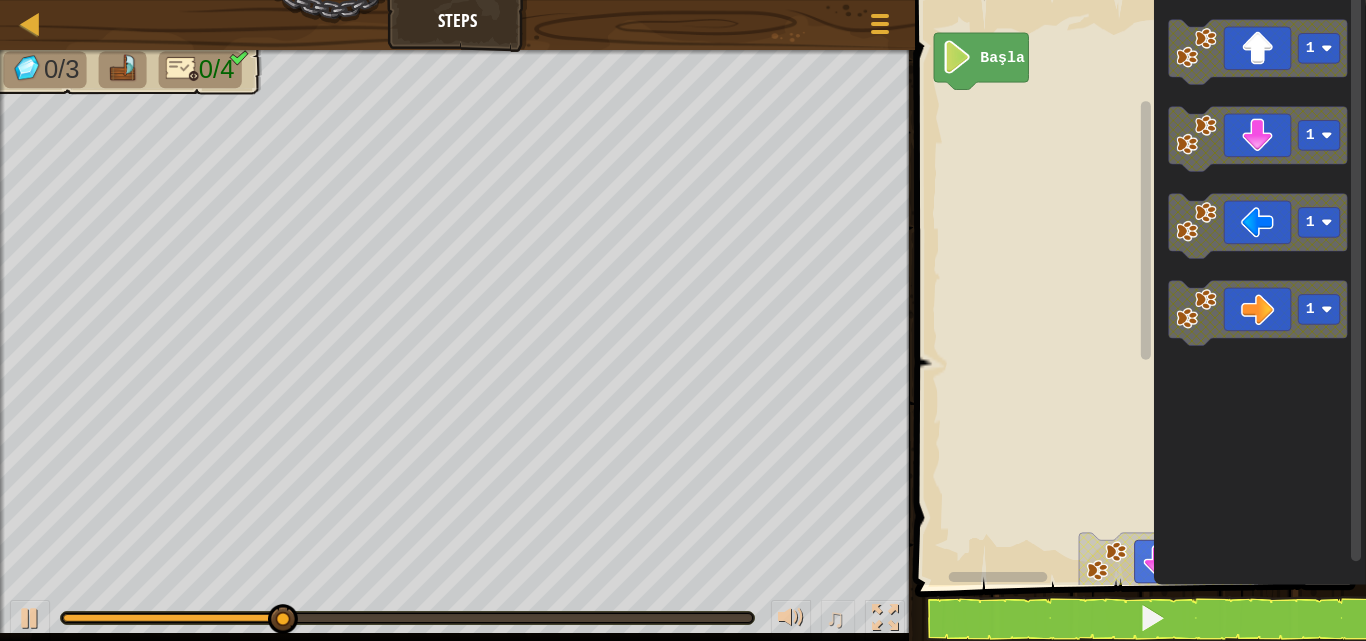 click on "Başla 1 1 1 1 1 1 1 1" at bounding box center (1137, 287) 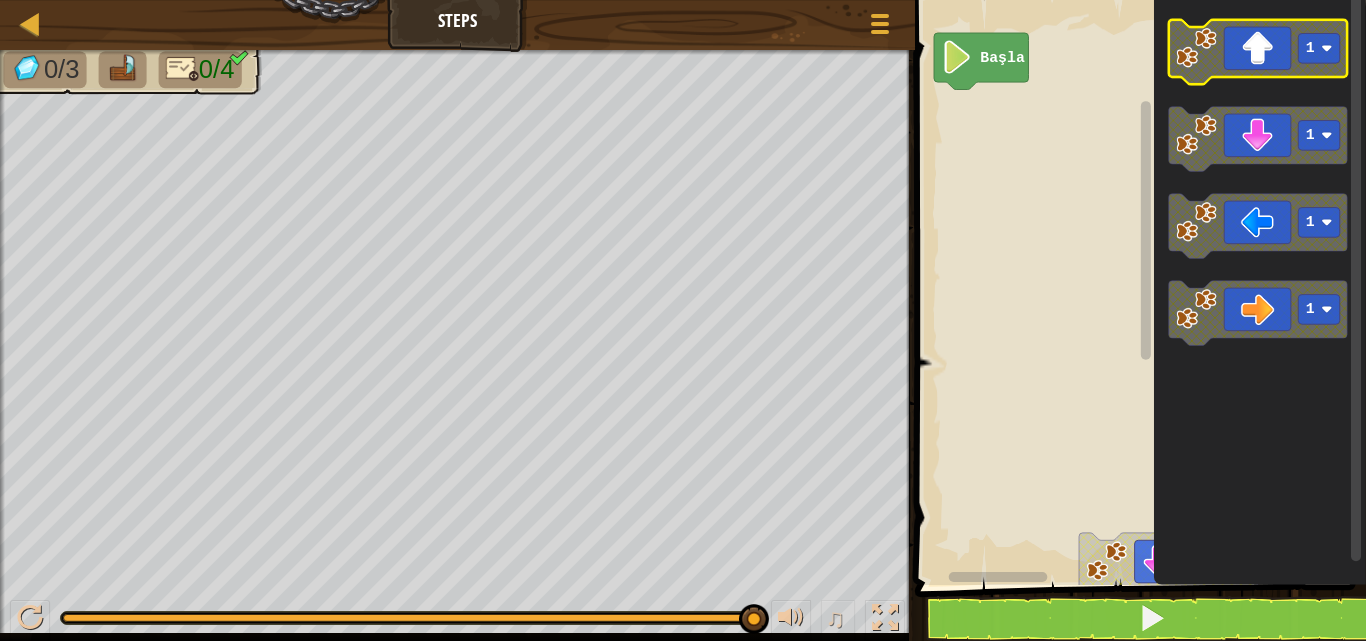 click 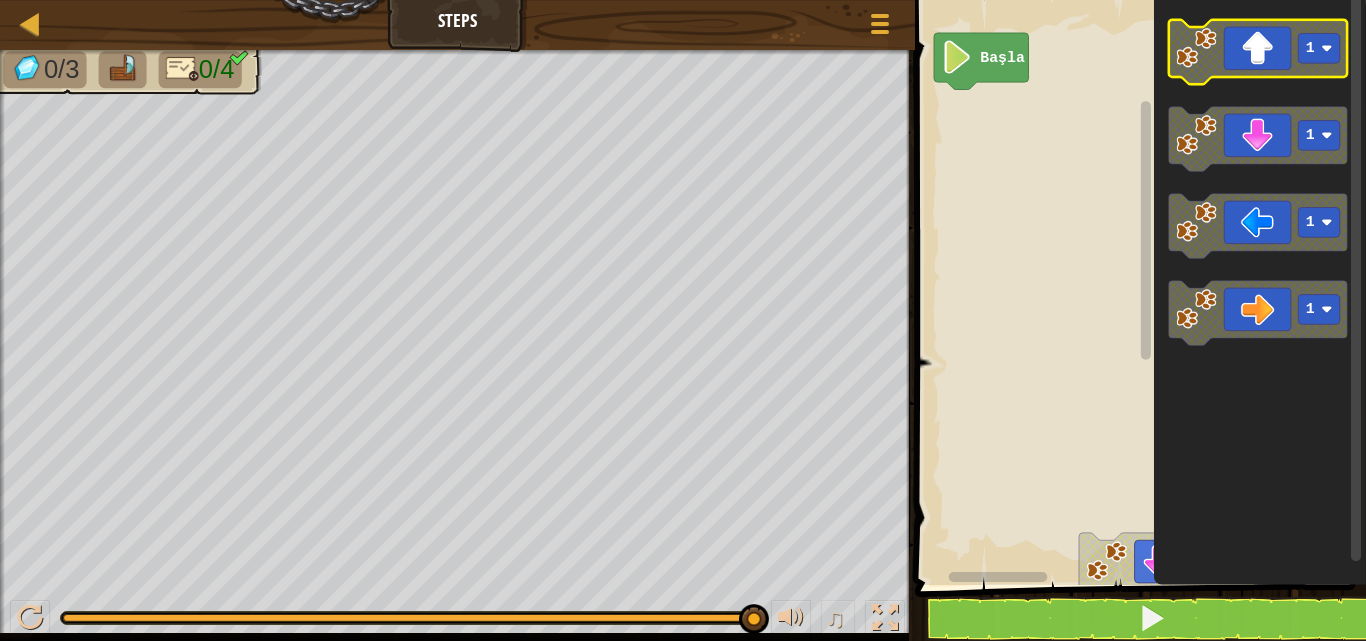 click 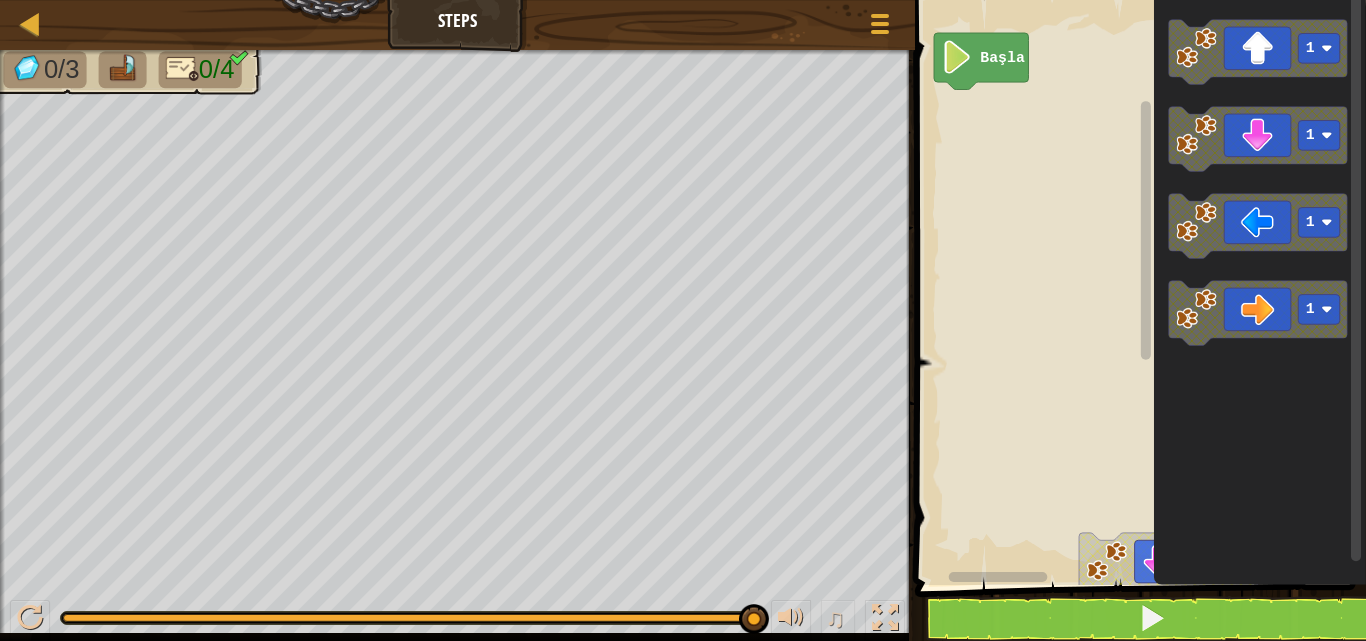 click on "Başla 1 1 1 1 1 1 1 1 1 1" at bounding box center [1137, 287] 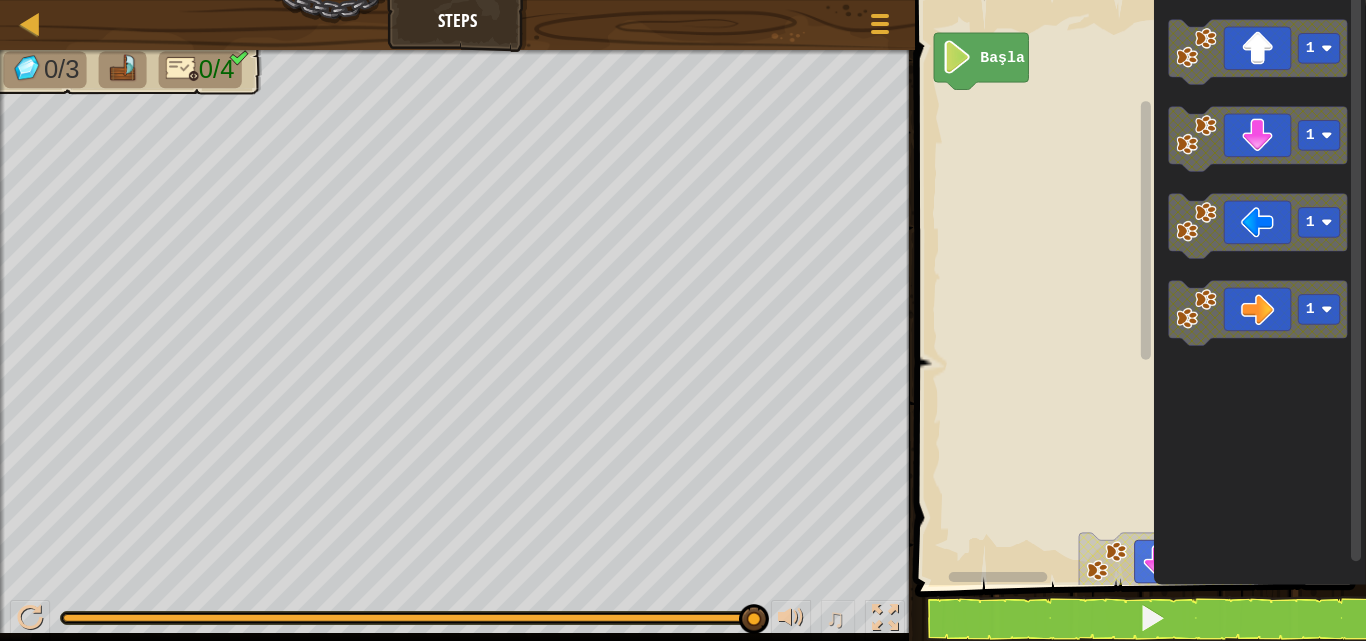 click 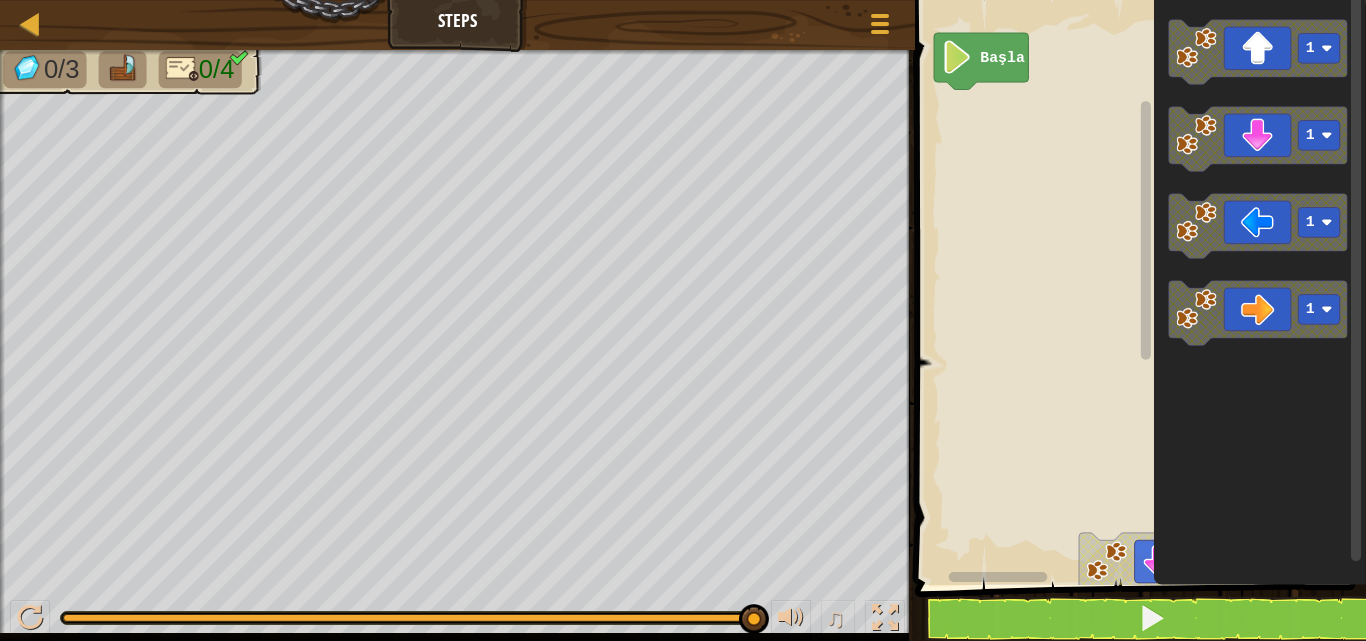 click on "Başla 1 1 1 1 1 1 1 1 1 1 1" at bounding box center [1137, 287] 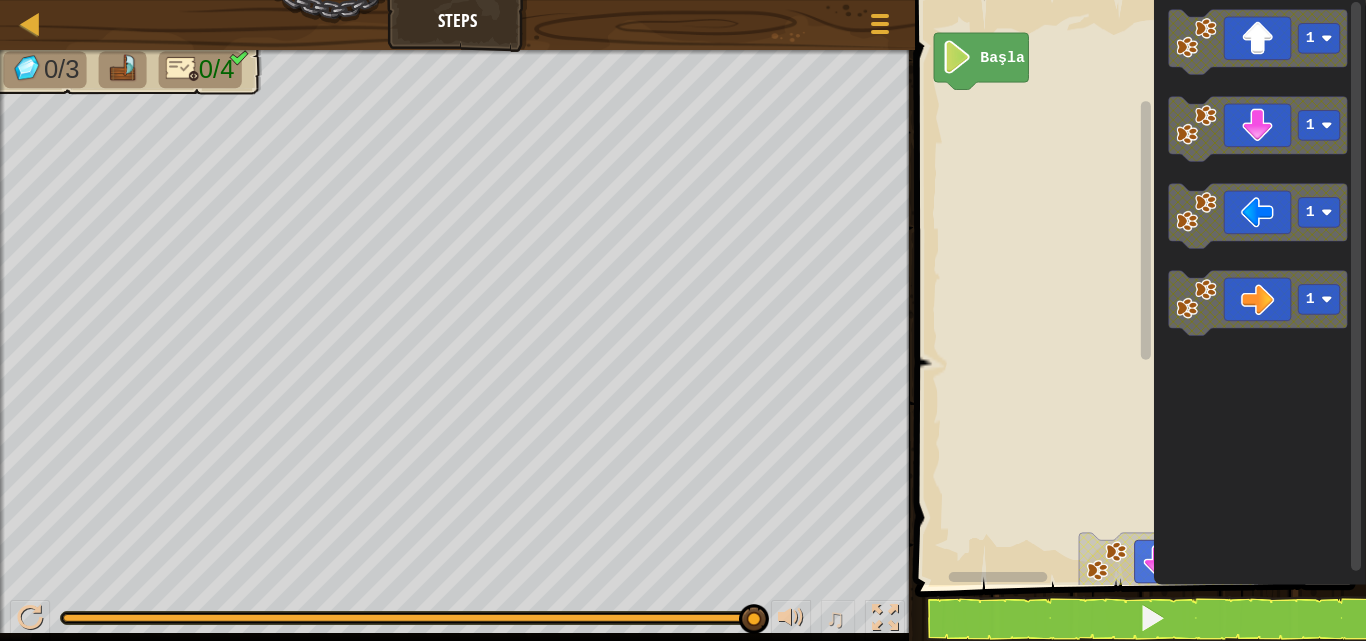 click on "Başla 1 1 1 1 1 1 1 1 1 1 1" at bounding box center [1137, 287] 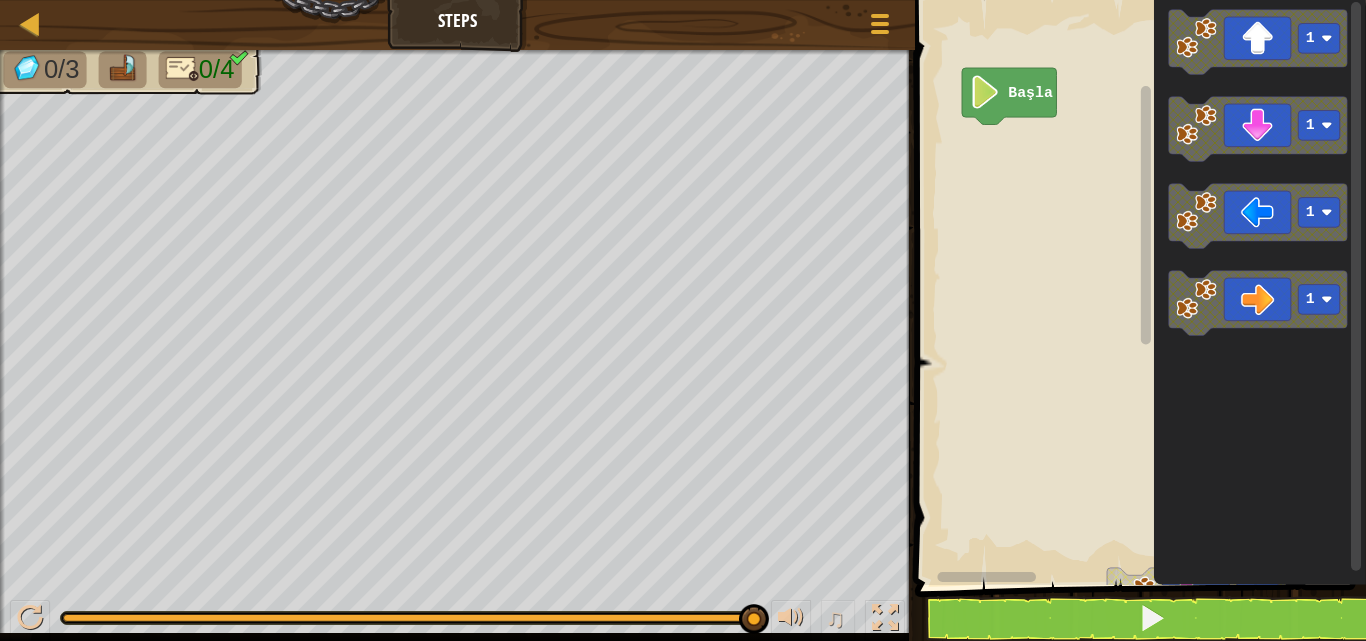 click on "Başla 1 1 1 1 1 1 1 1 1 1 1" at bounding box center (1137, 287) 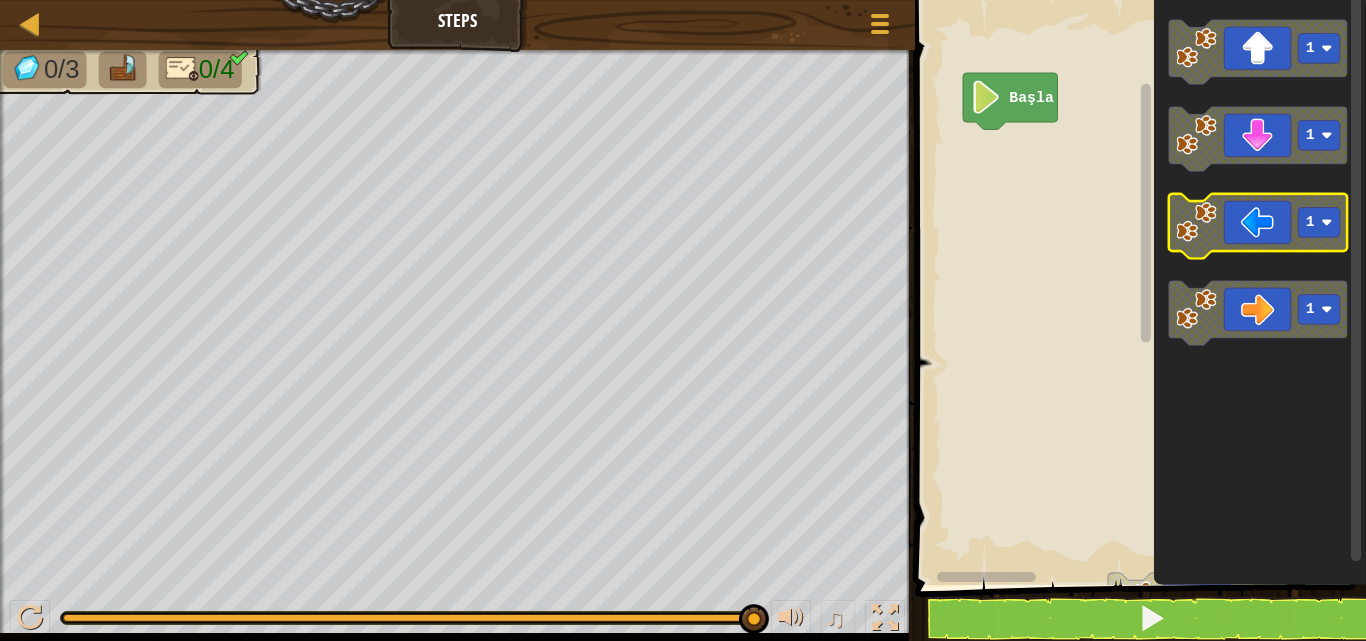 click on "1 1 1 1" 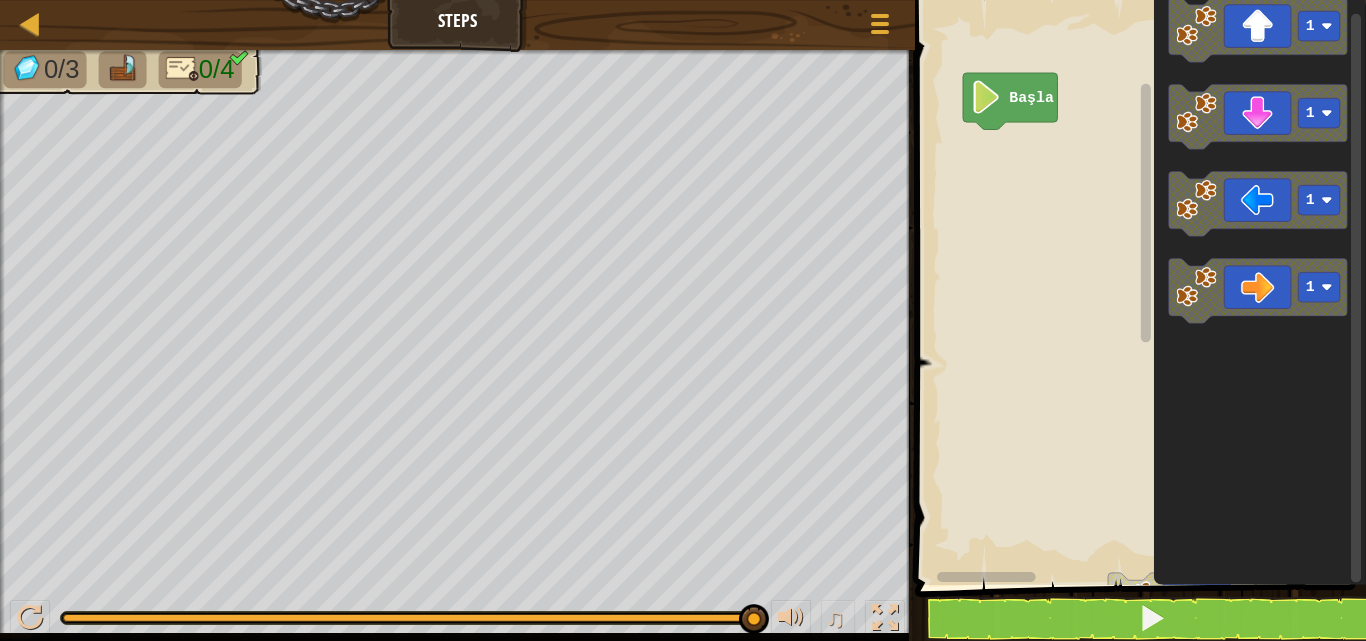 click on "Başla 1 1 1 1 1 1 1 1 1 1 1" at bounding box center (1137, 287) 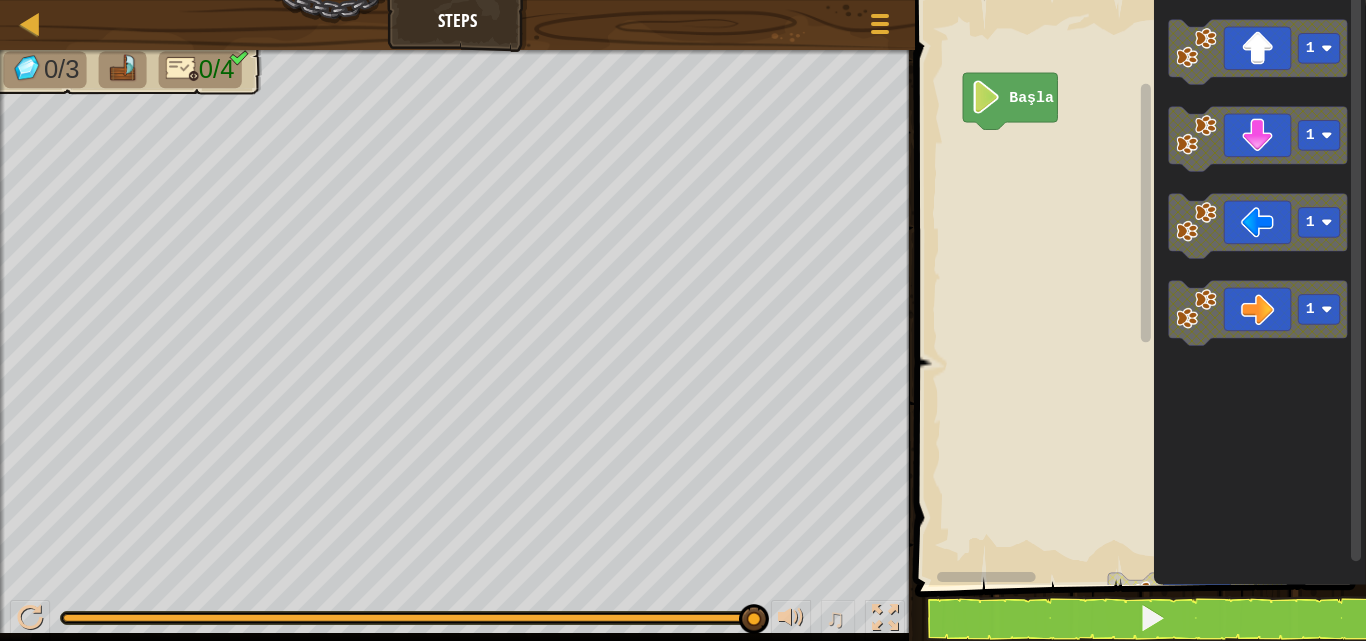 click 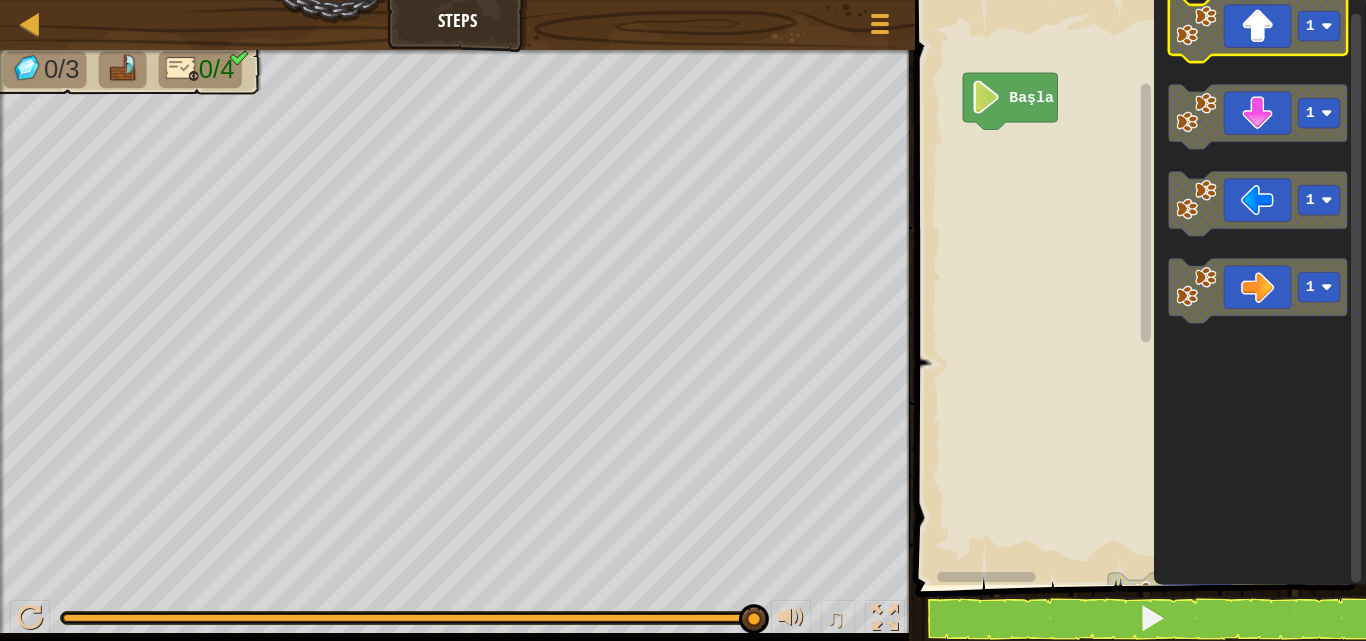 click 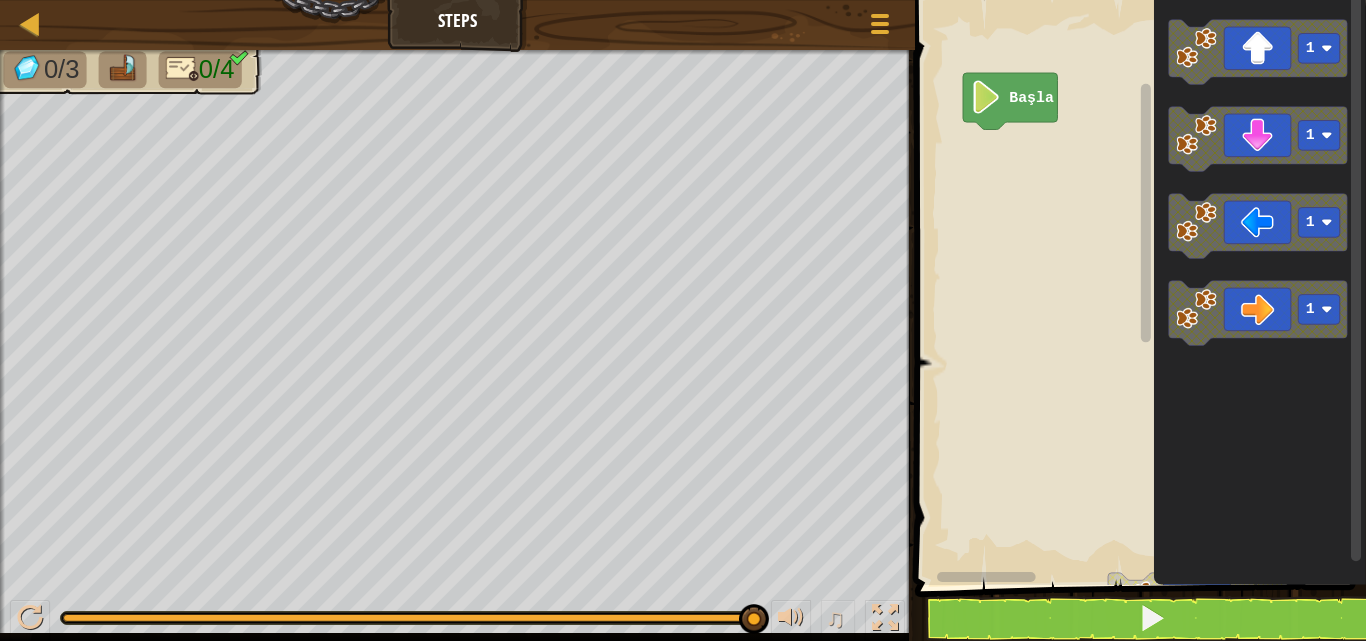 click on "1 1 1 1" 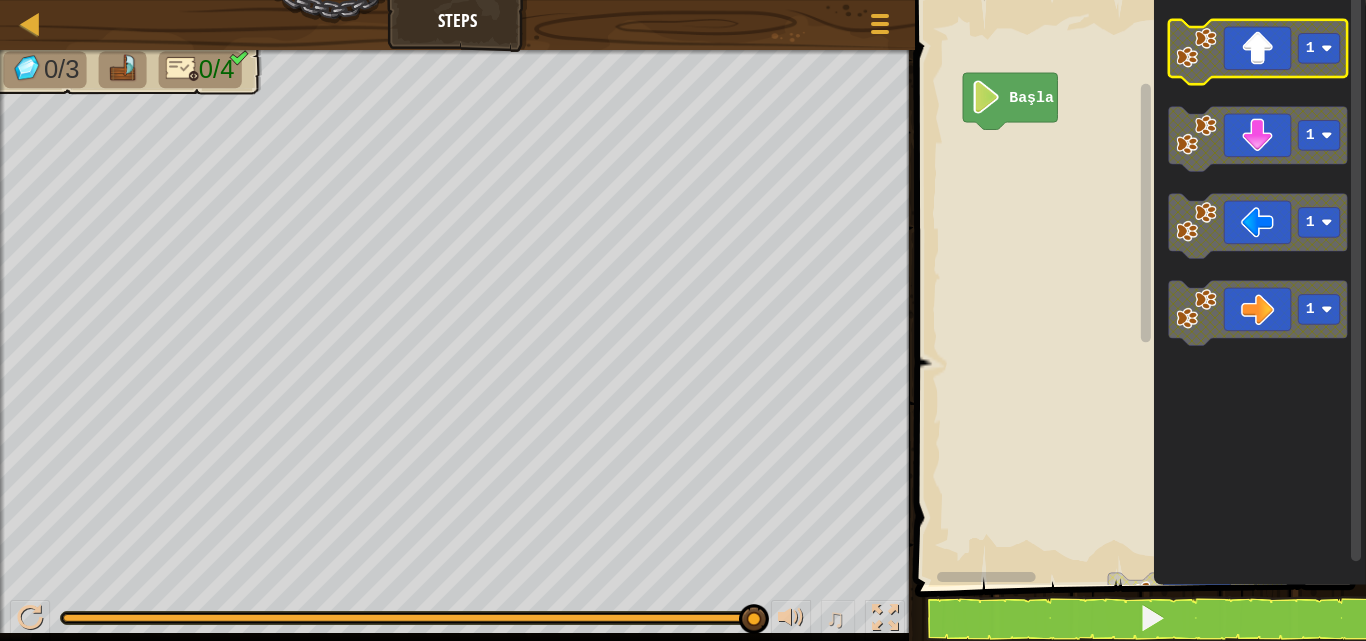 click 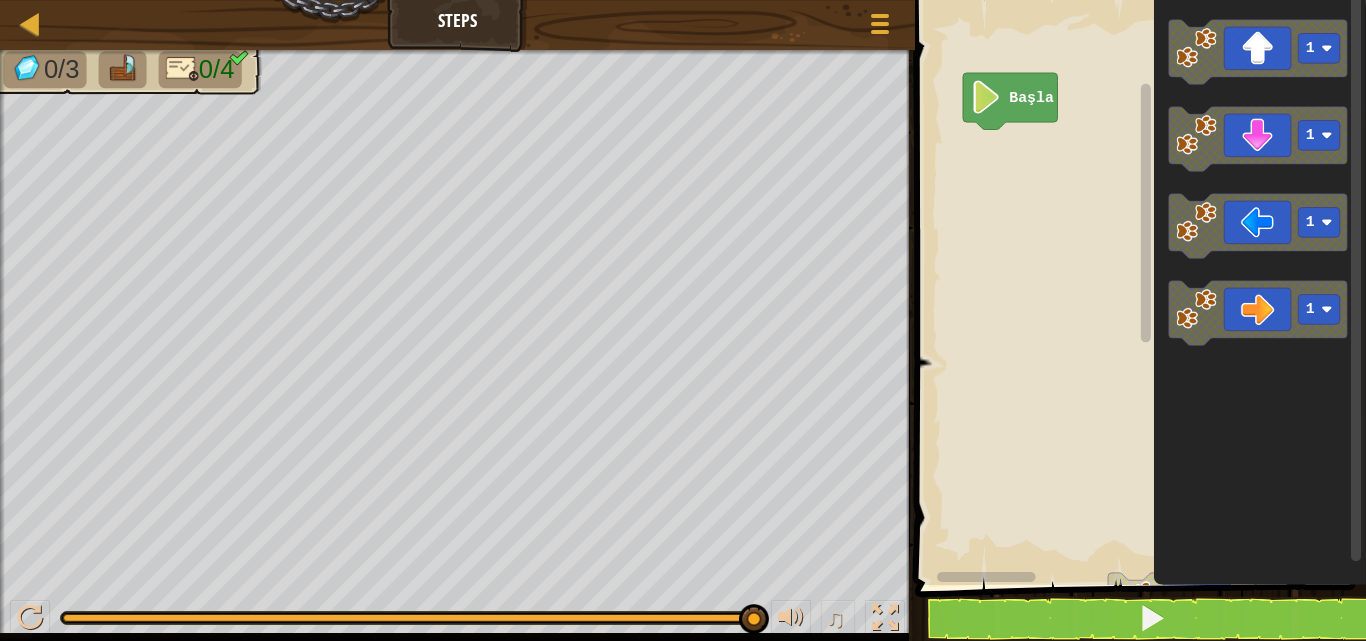 click on "Başla 1 1 1 1 1 1 1 1 1 1 1 1 1 1" at bounding box center [1137, 287] 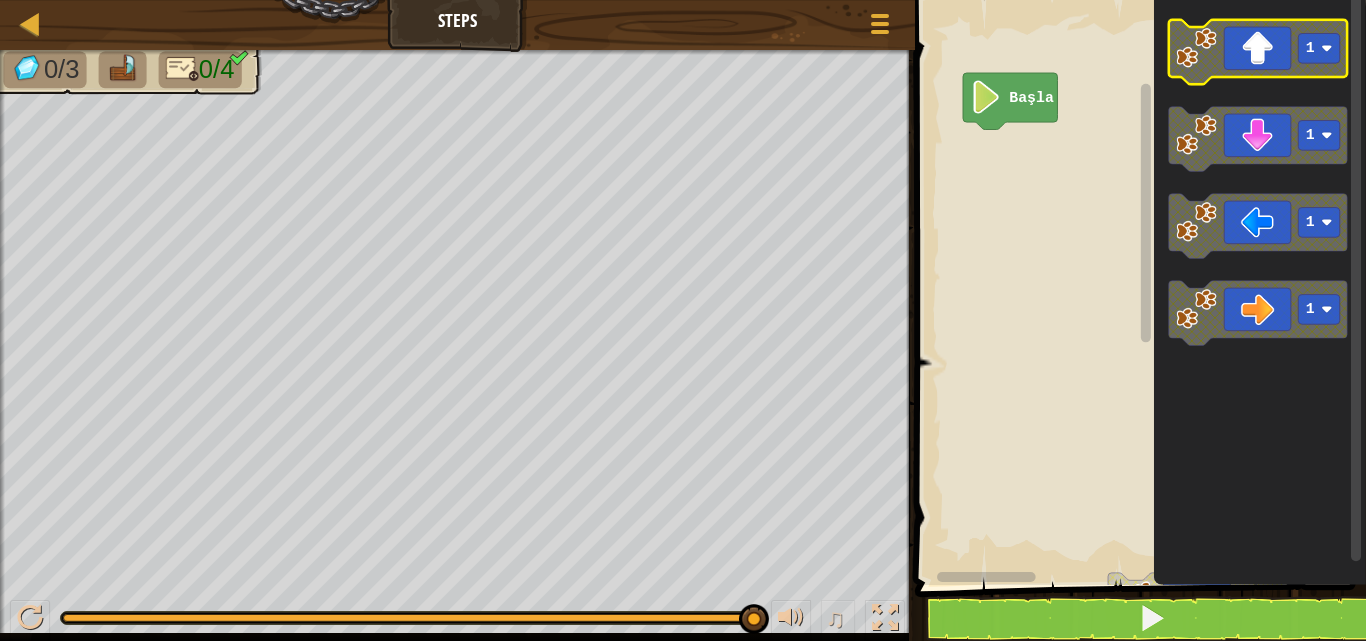click 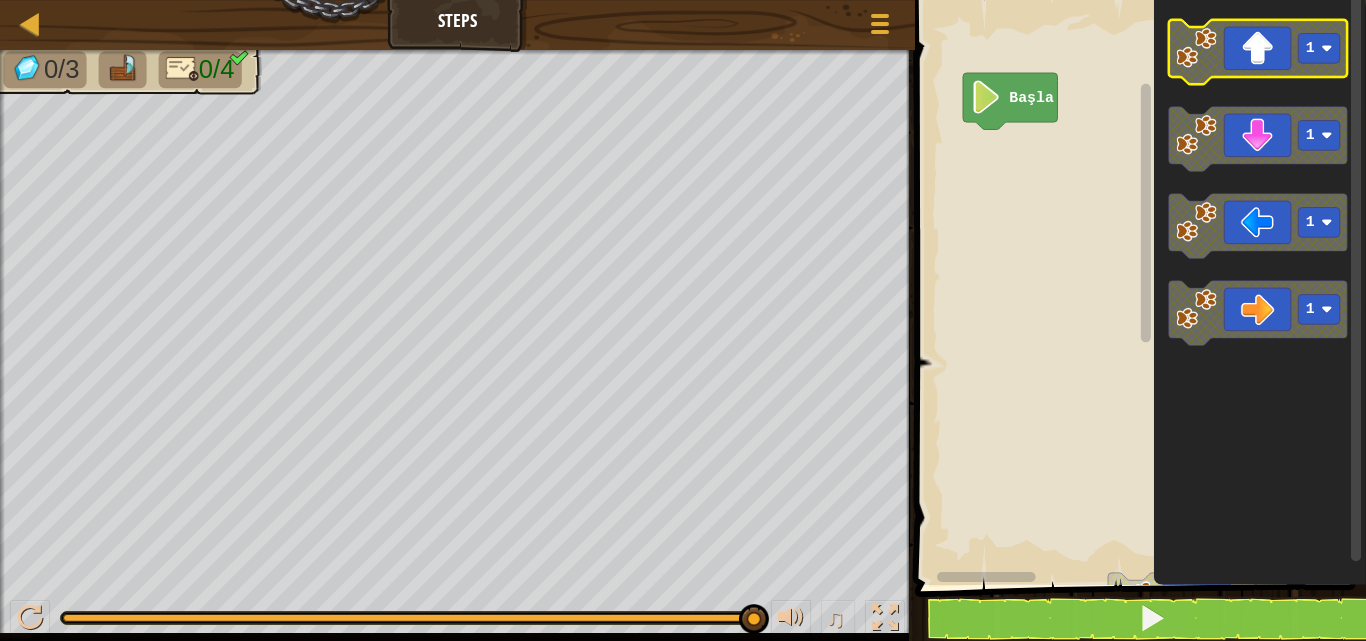 click on "1" 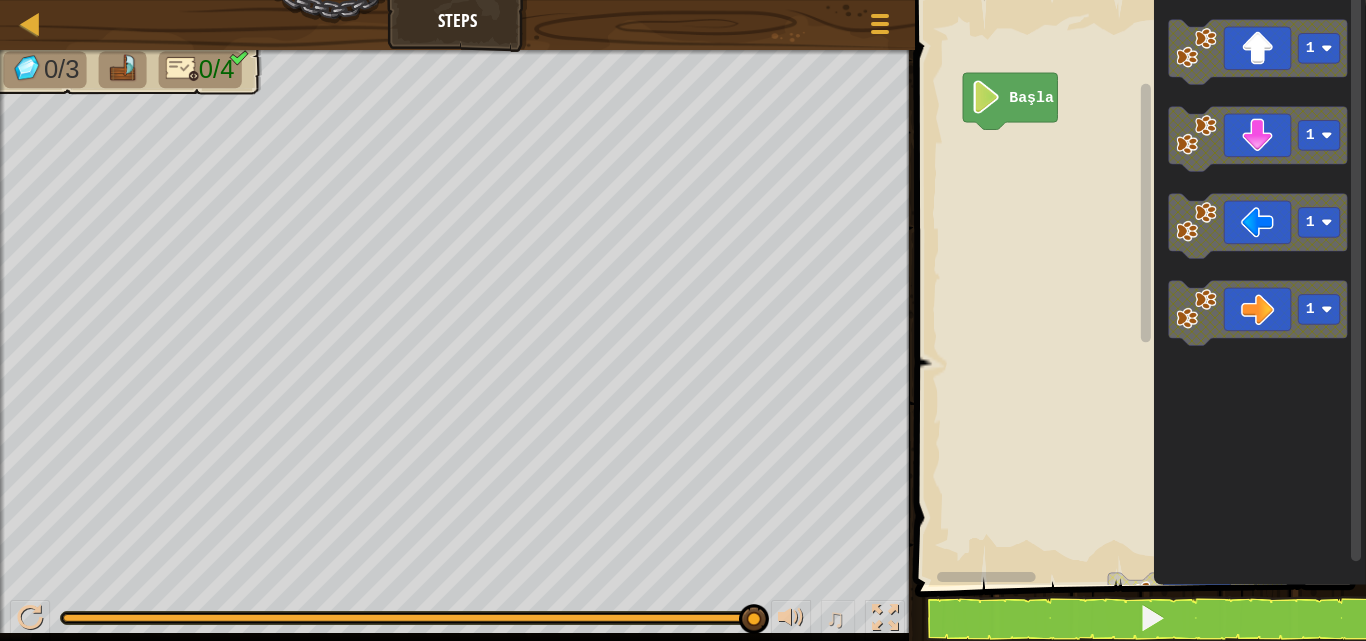 click on "Başla 1 1 1 1 1 1 1 1 1 1 1 1 1 1 1 1" at bounding box center (1137, 287) 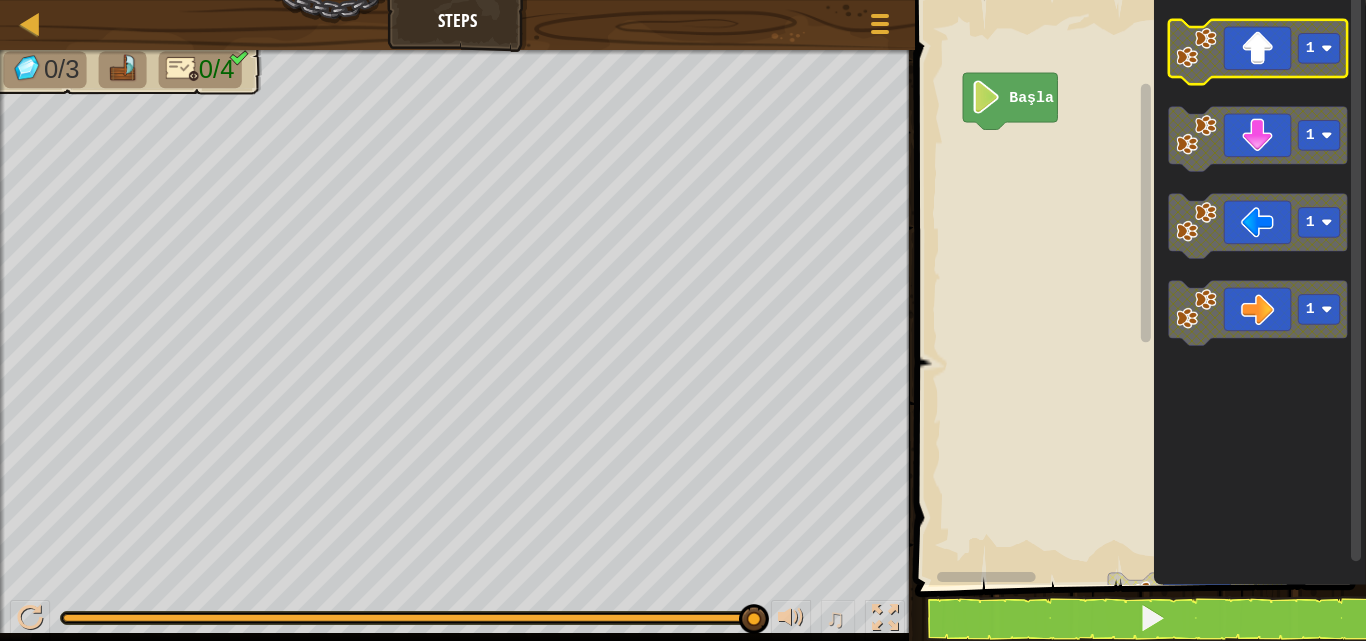 click on "Başla 1 1 1 1 1 1 1 1 1 1 1 1 1 1 1 1" at bounding box center [1137, 287] 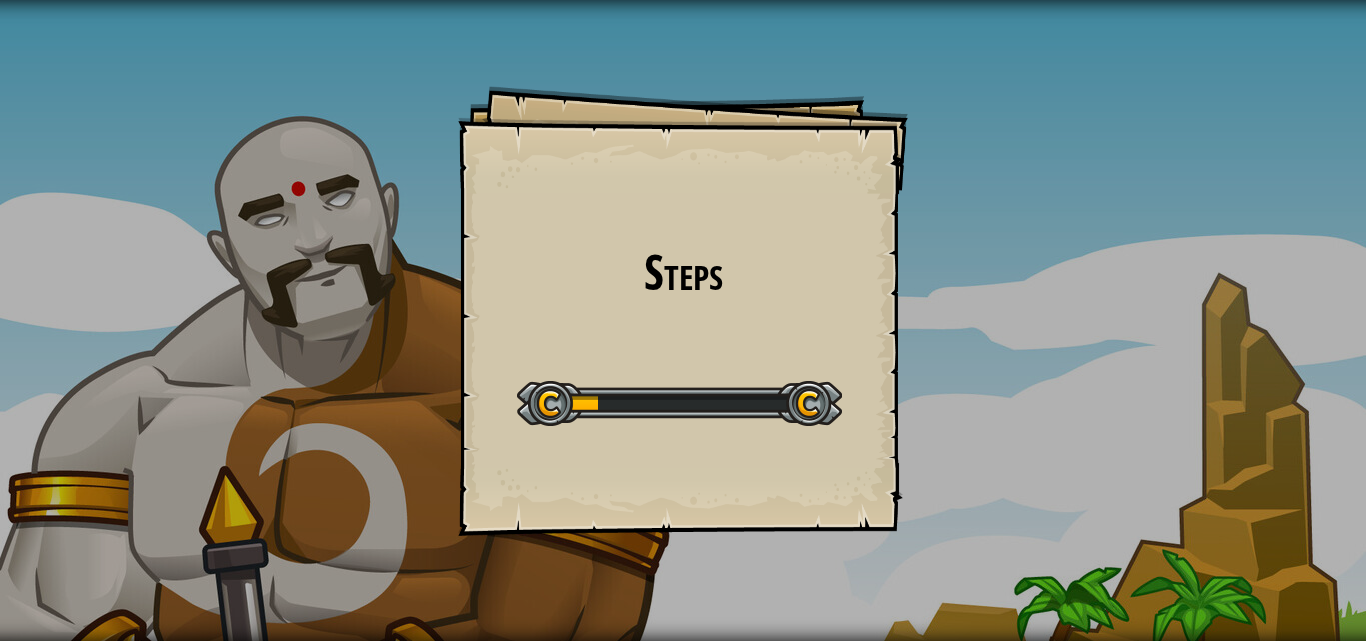 scroll, scrollTop: 0, scrollLeft: 0, axis: both 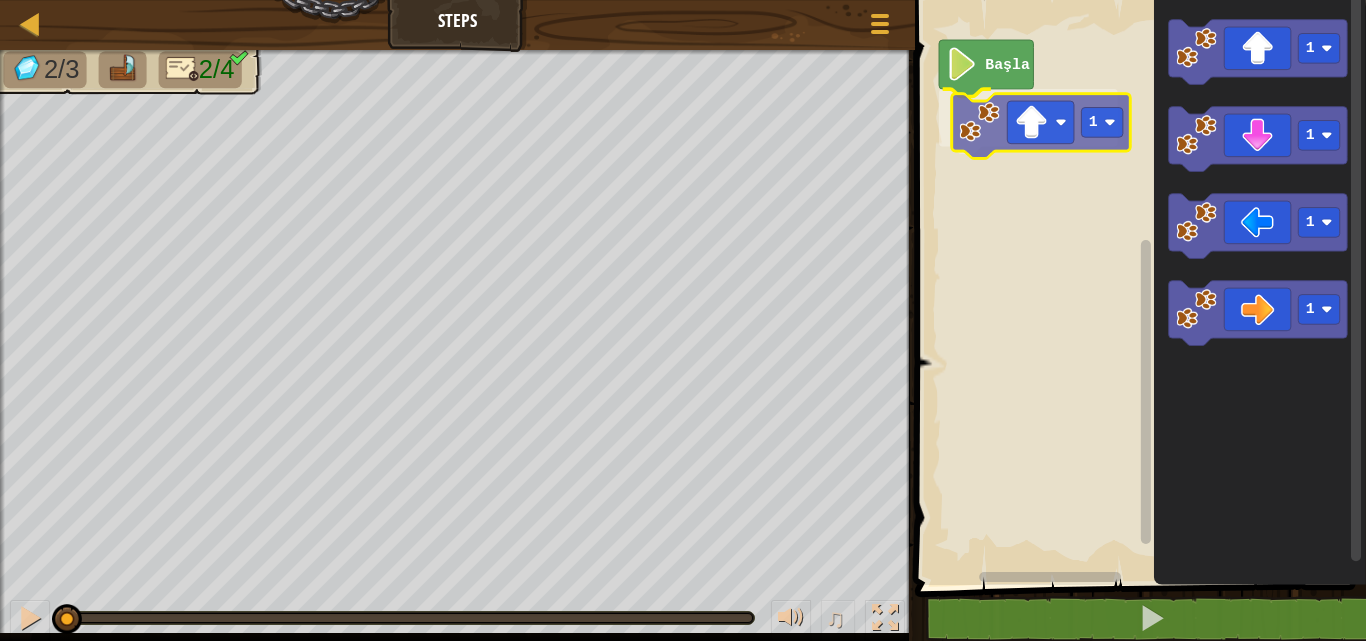 click on "Başla 1 1 1 1 1 1" at bounding box center [1137, 287] 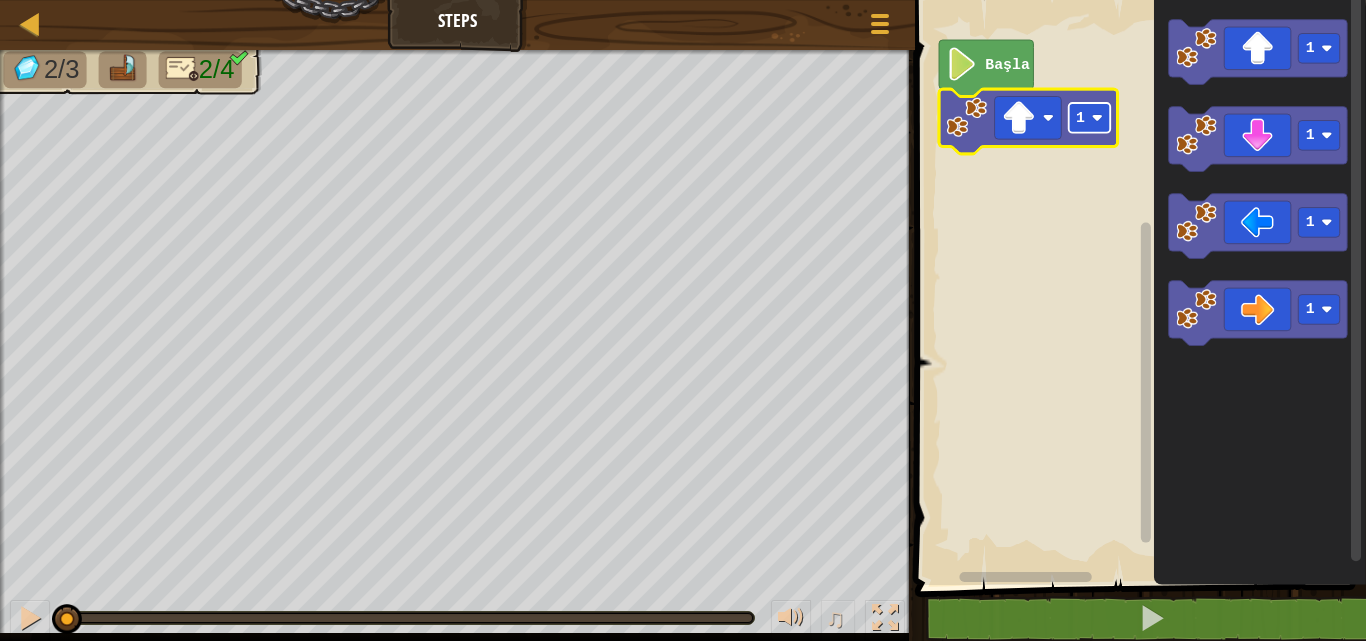 click 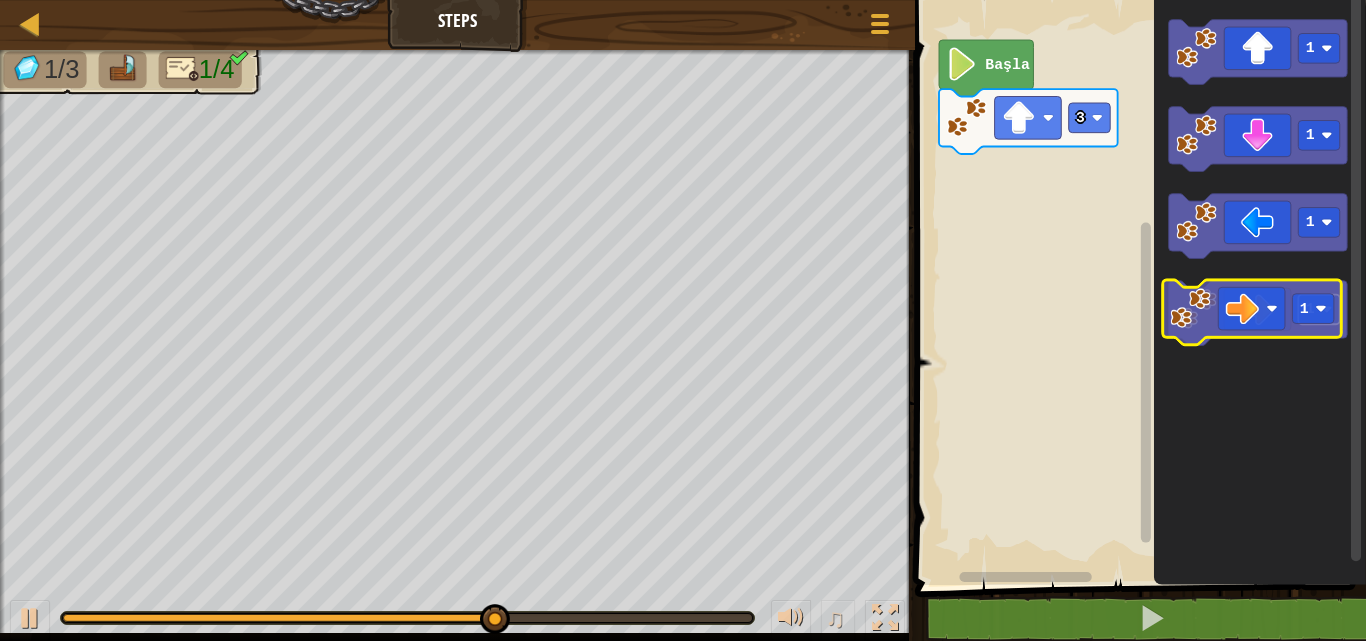 click 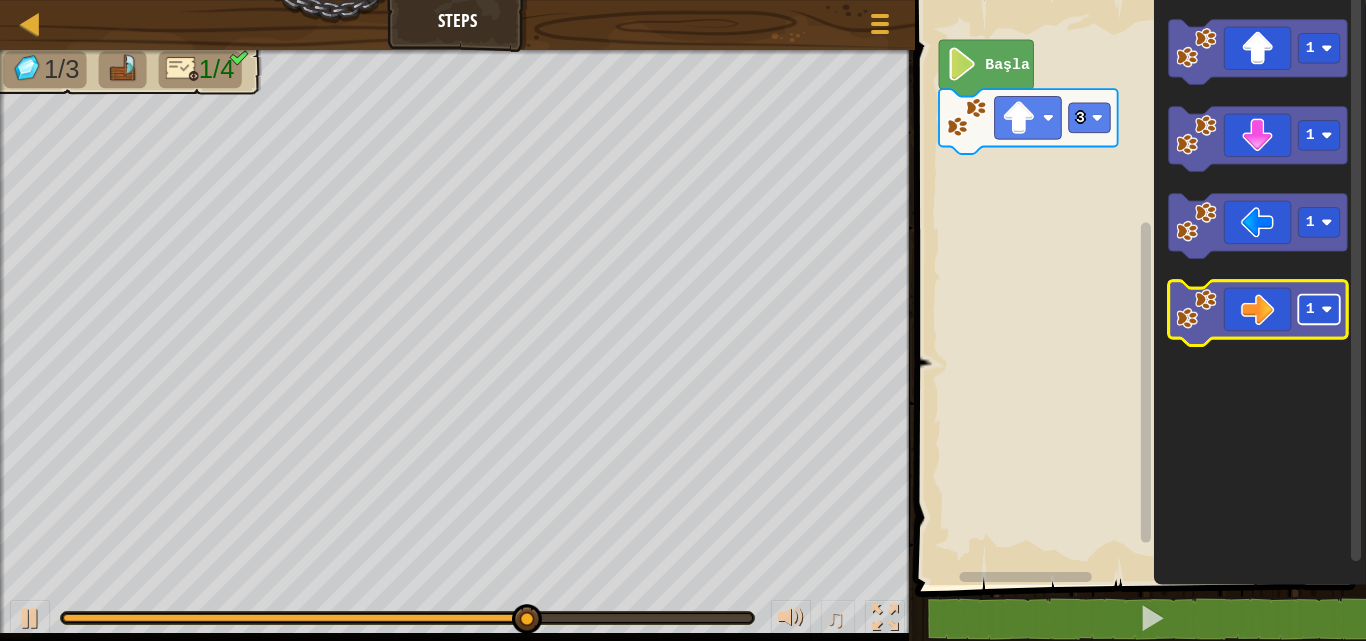 click 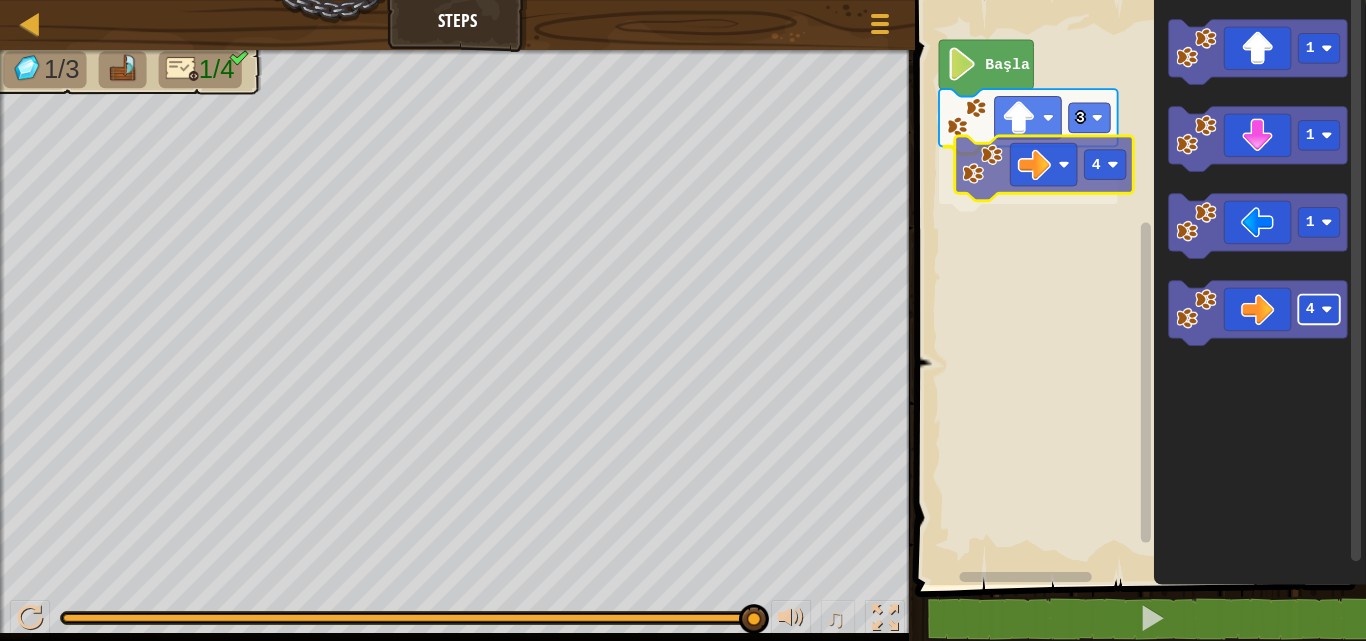 click on "Başla 3 4 1 1 1 4 4" at bounding box center (1137, 287) 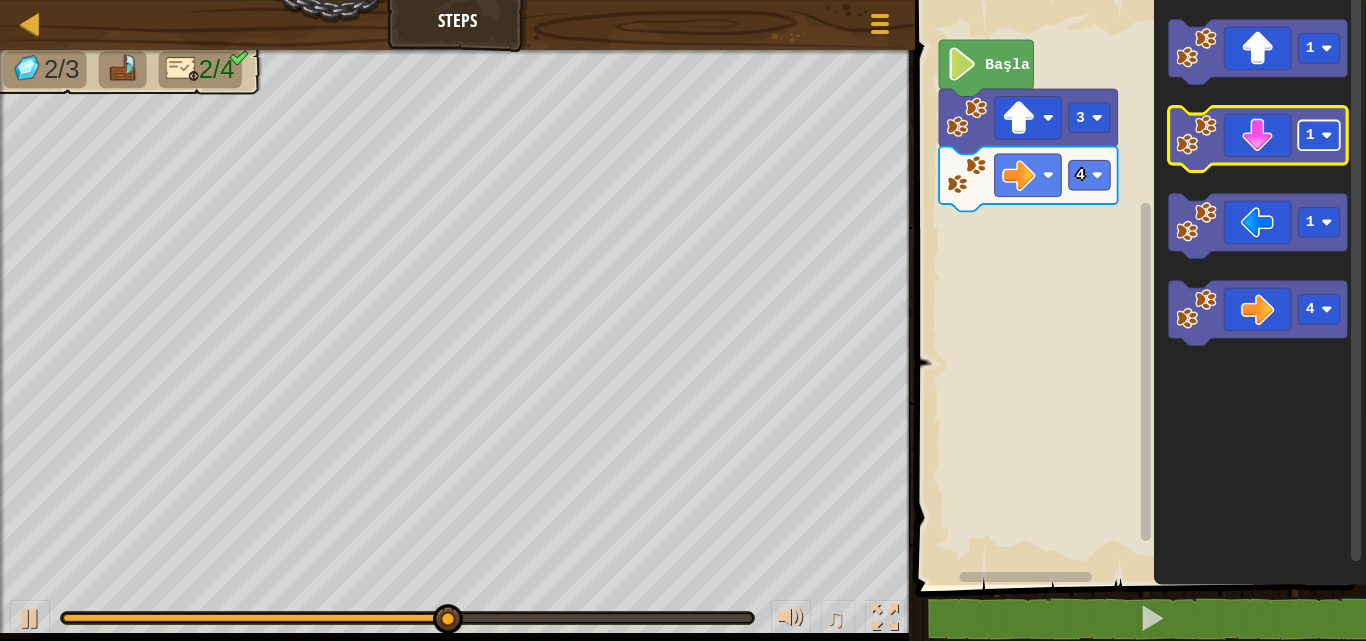click on "1" 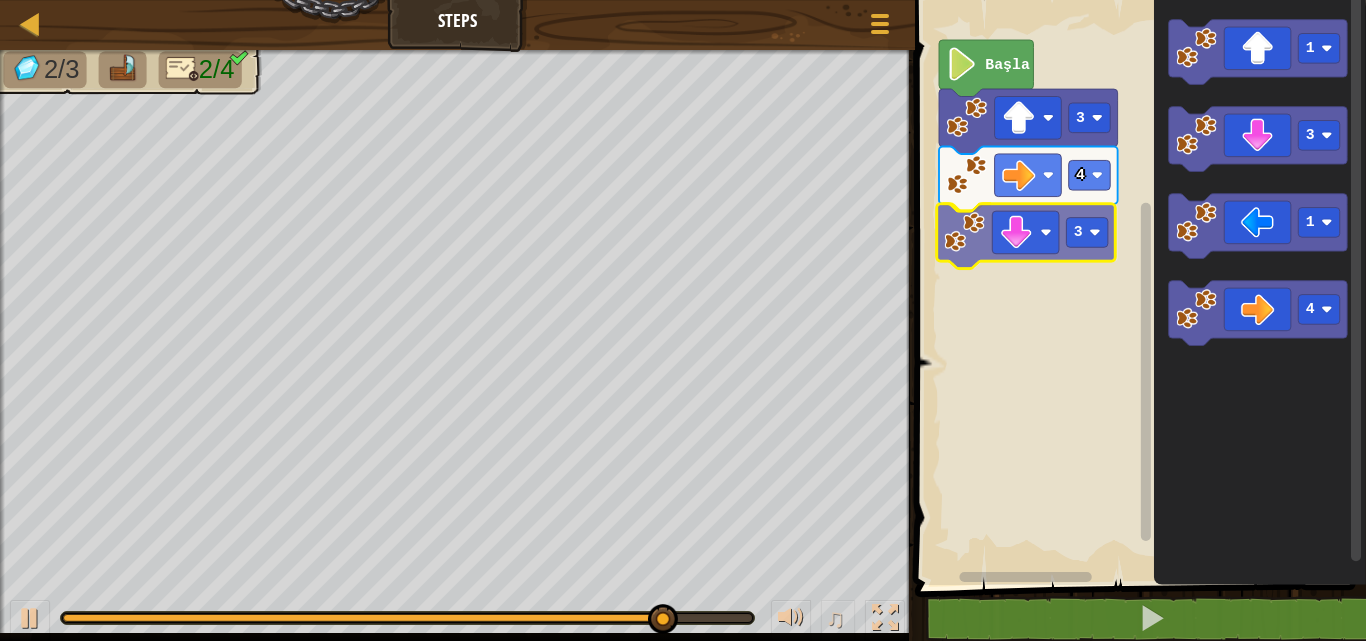 click on "Başla 3 4 3 1 3 1 4 3" at bounding box center (1137, 287) 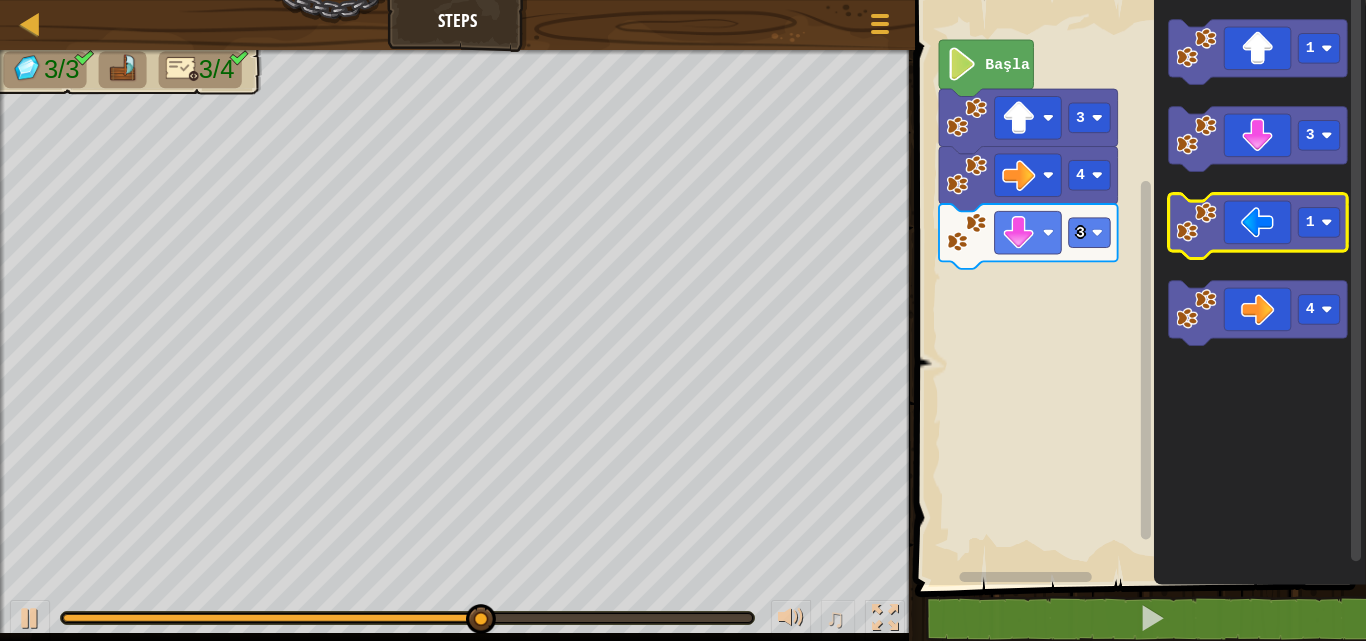 click on "1 3 1 4" 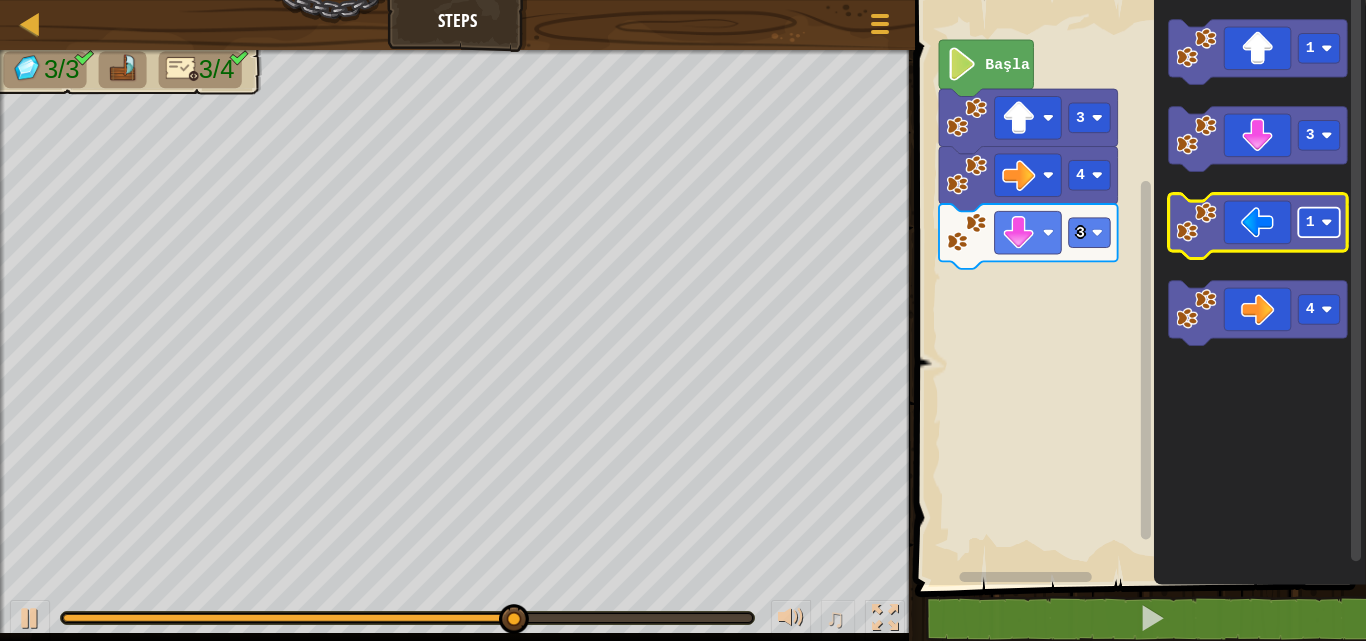 click 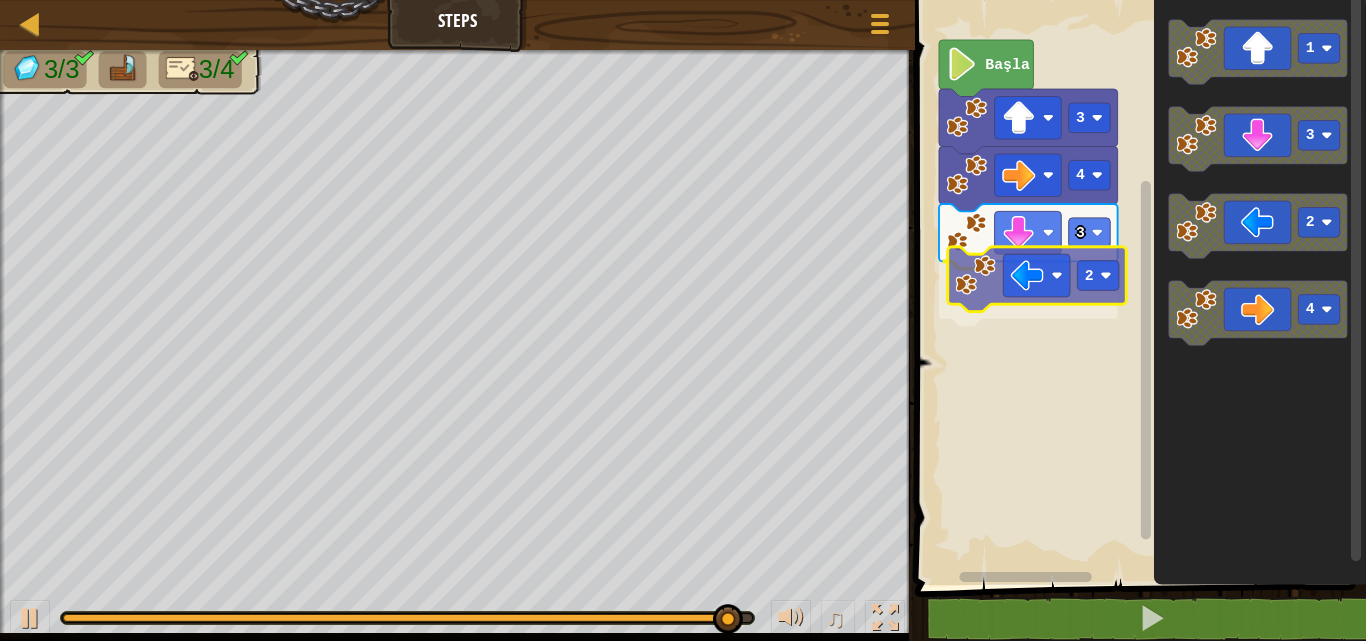click on "Başla 3 4 3 2 1 3 2 4 2" at bounding box center (1137, 287) 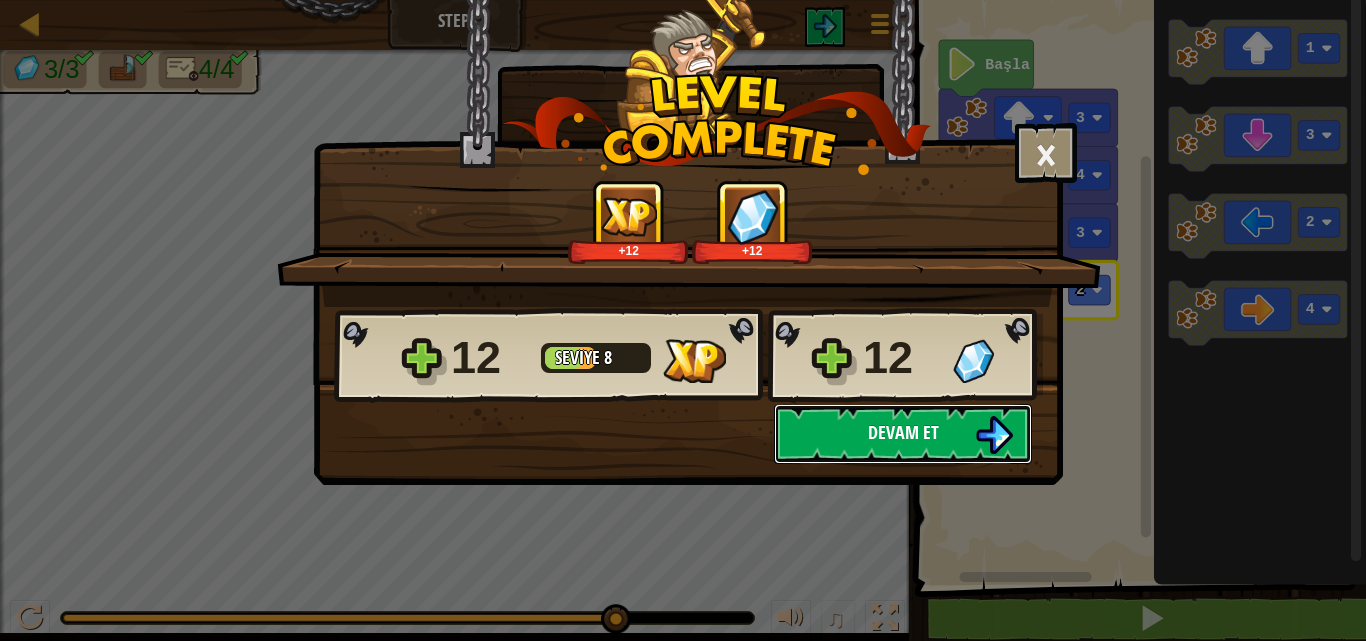 drag, startPoint x: 962, startPoint y: 434, endPoint x: 977, endPoint y: 458, distance: 28.301943 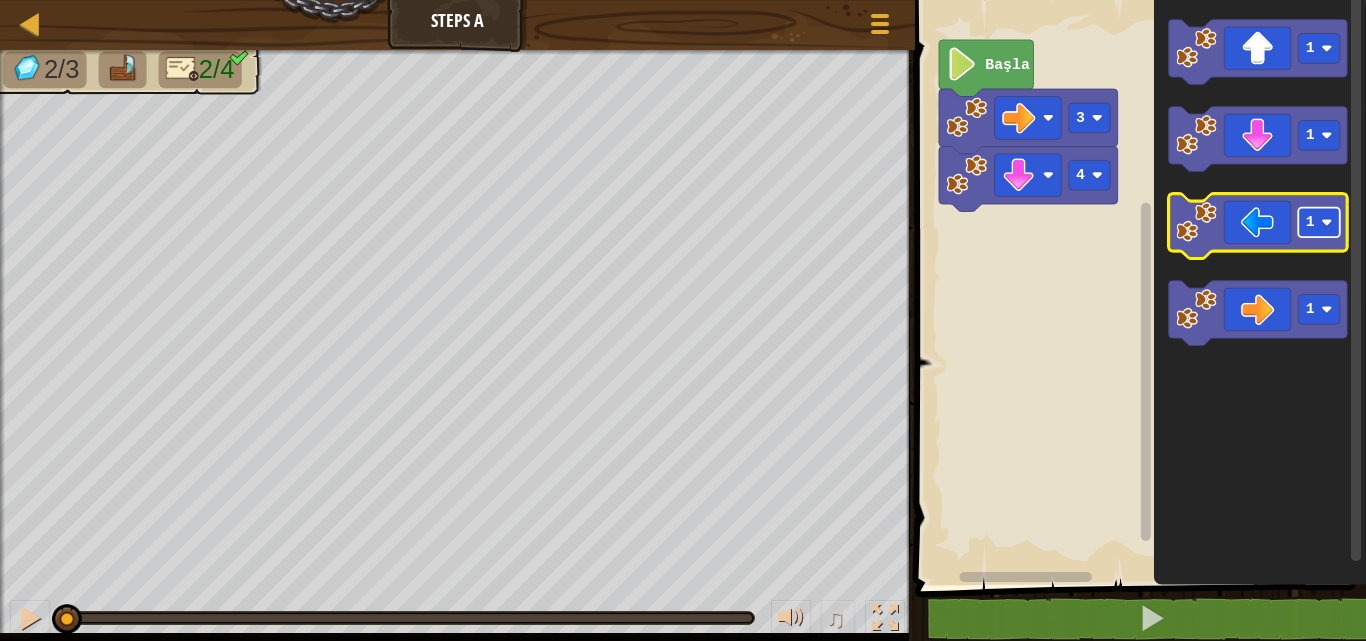 click 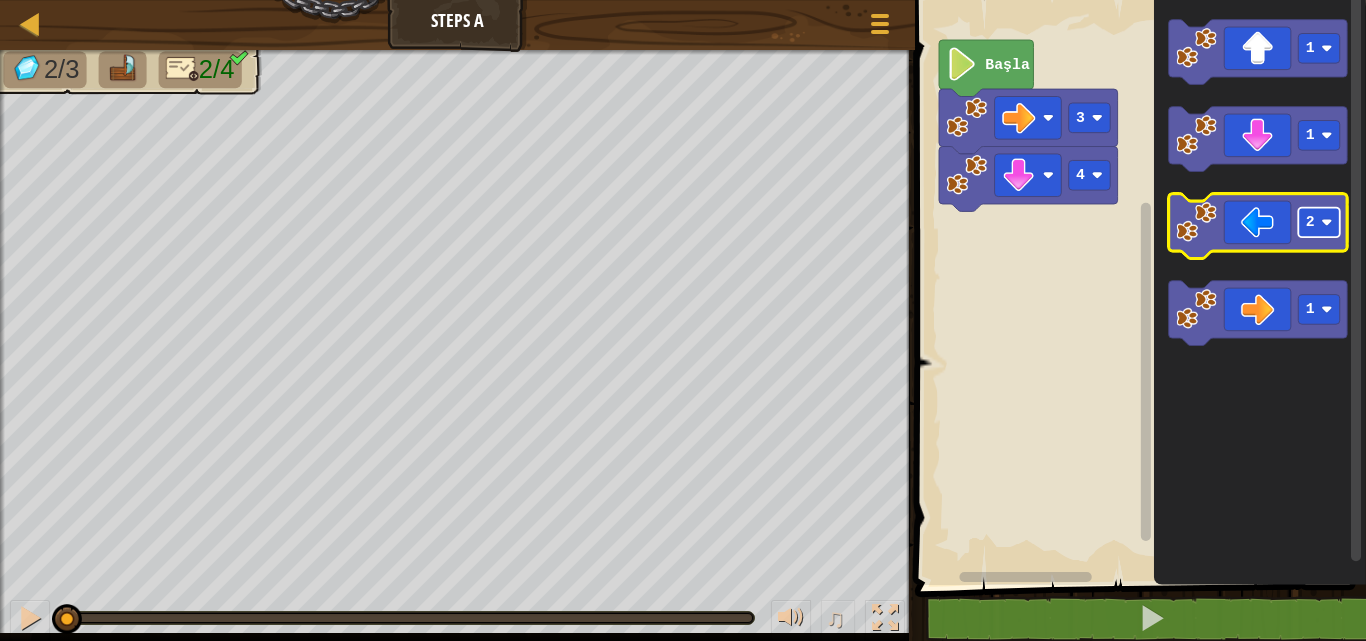 click on "2" 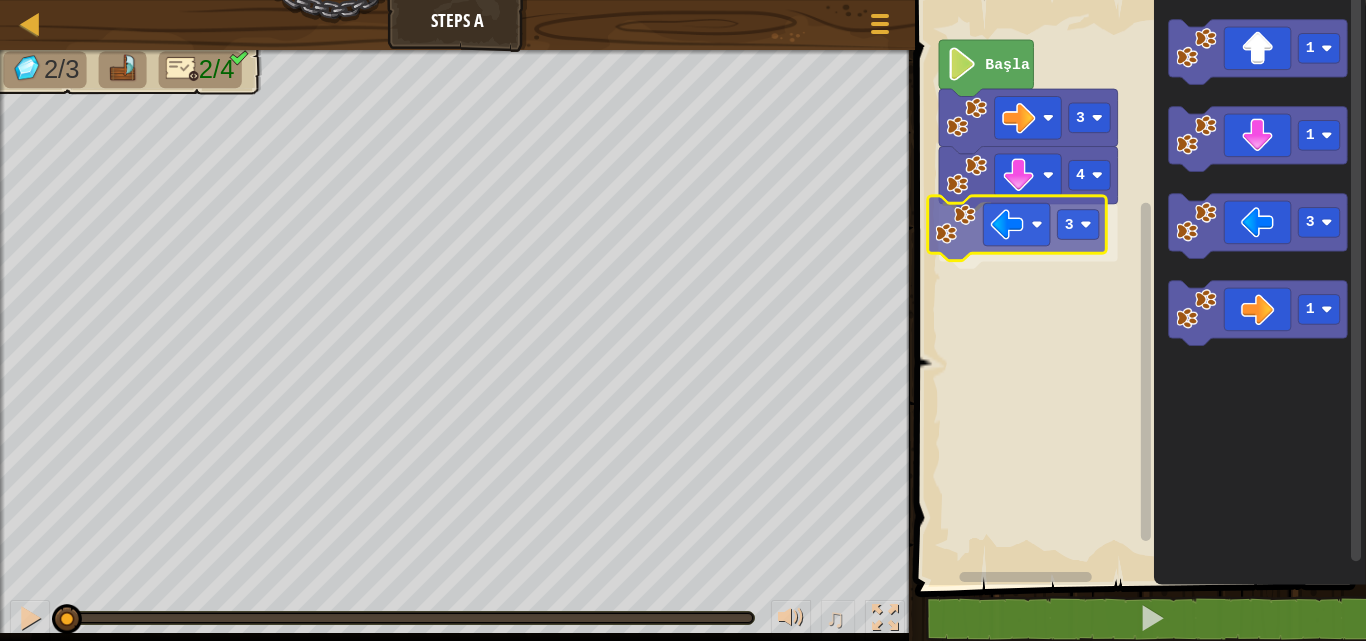 click on "4 3 3 Başla 1 1 3 1 3" at bounding box center [1137, 287] 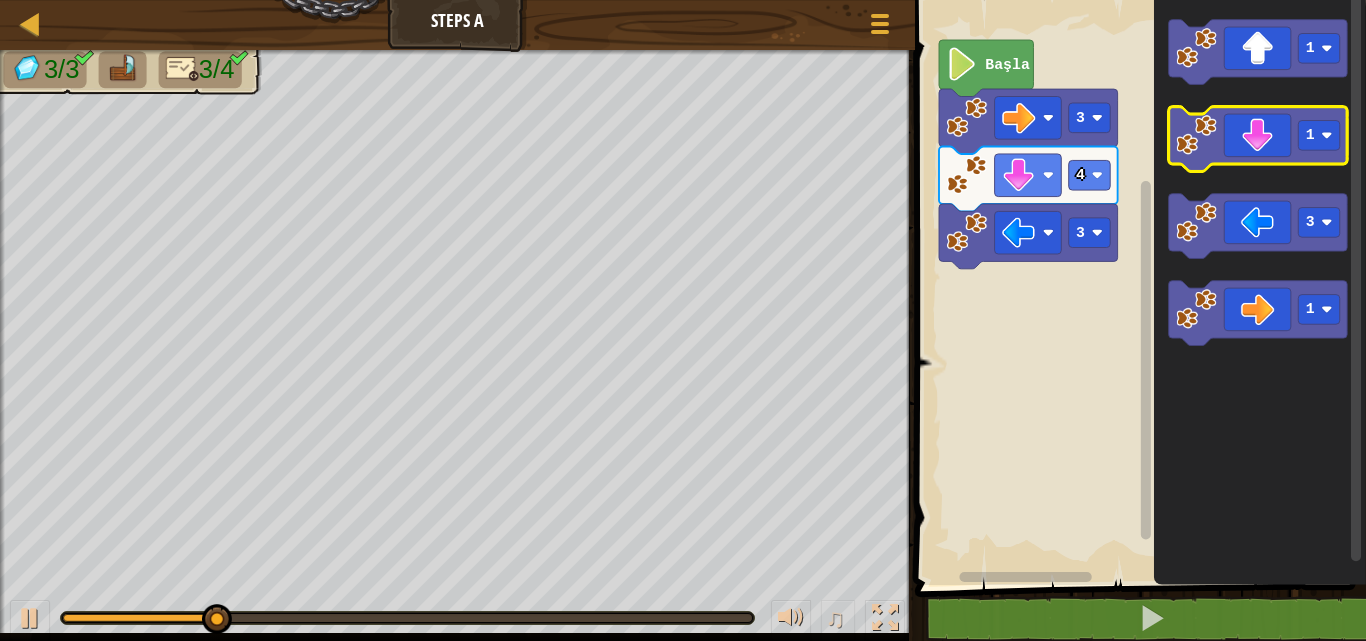 click 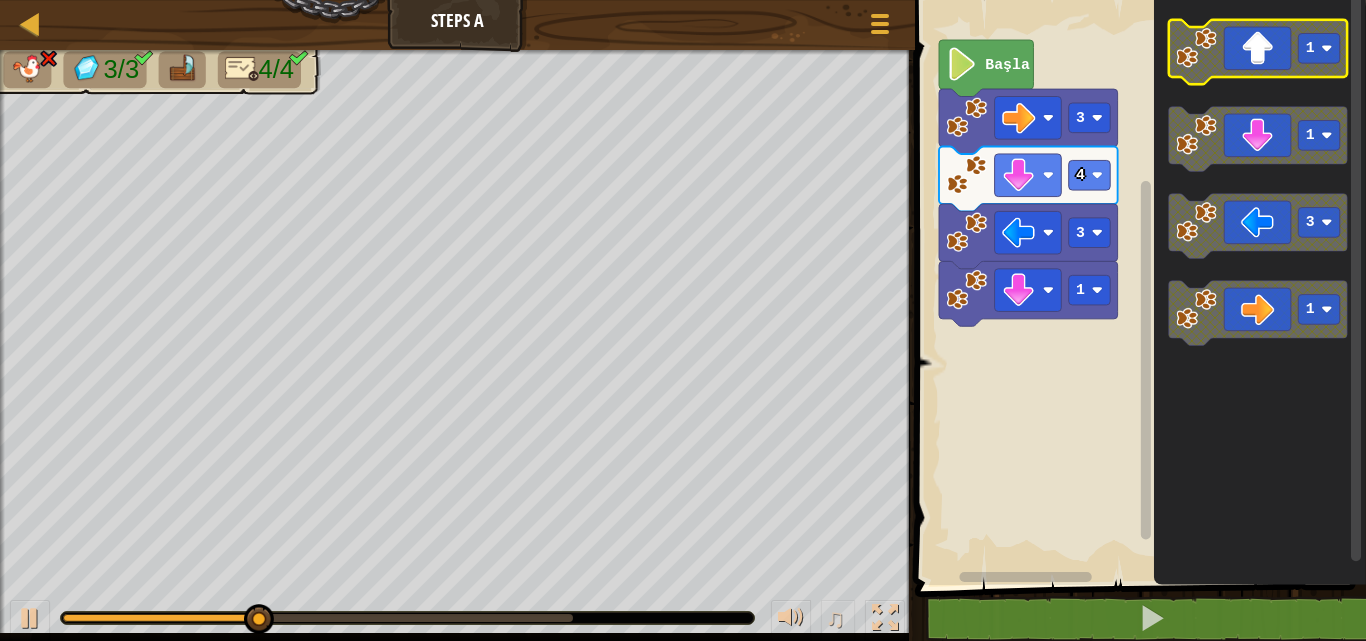 click on "1" 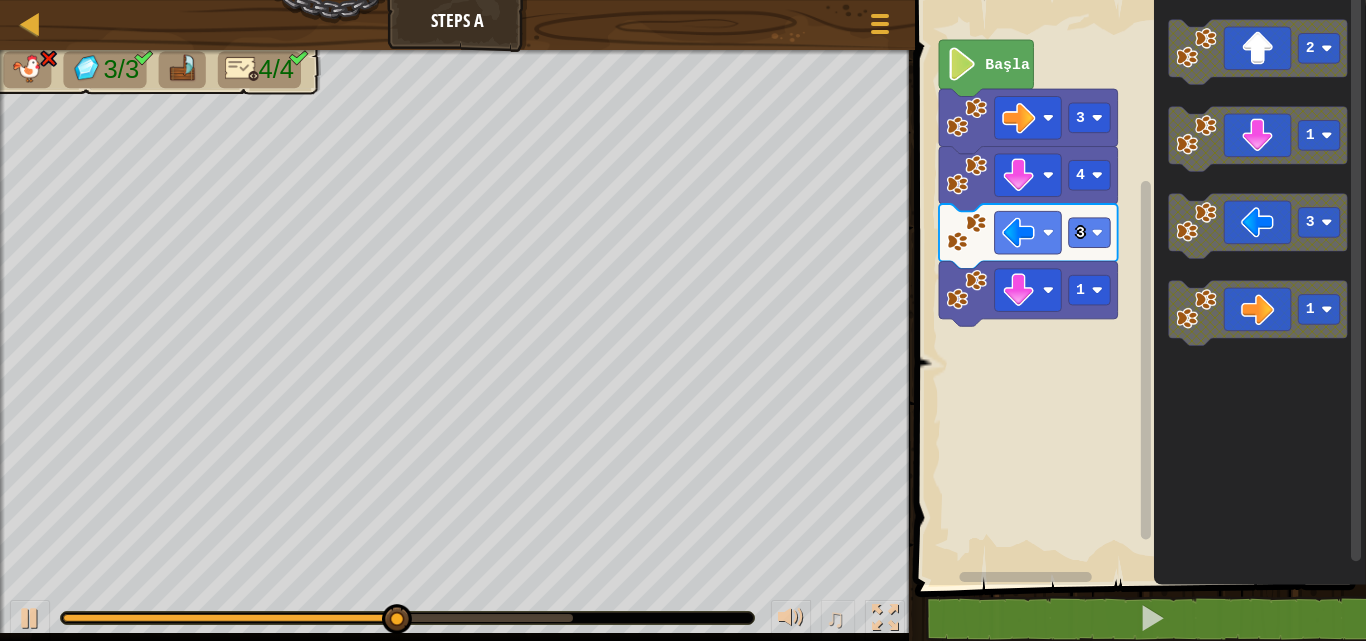 click on "4 3 1 3 Başla 2 1 3 1" at bounding box center (1137, 287) 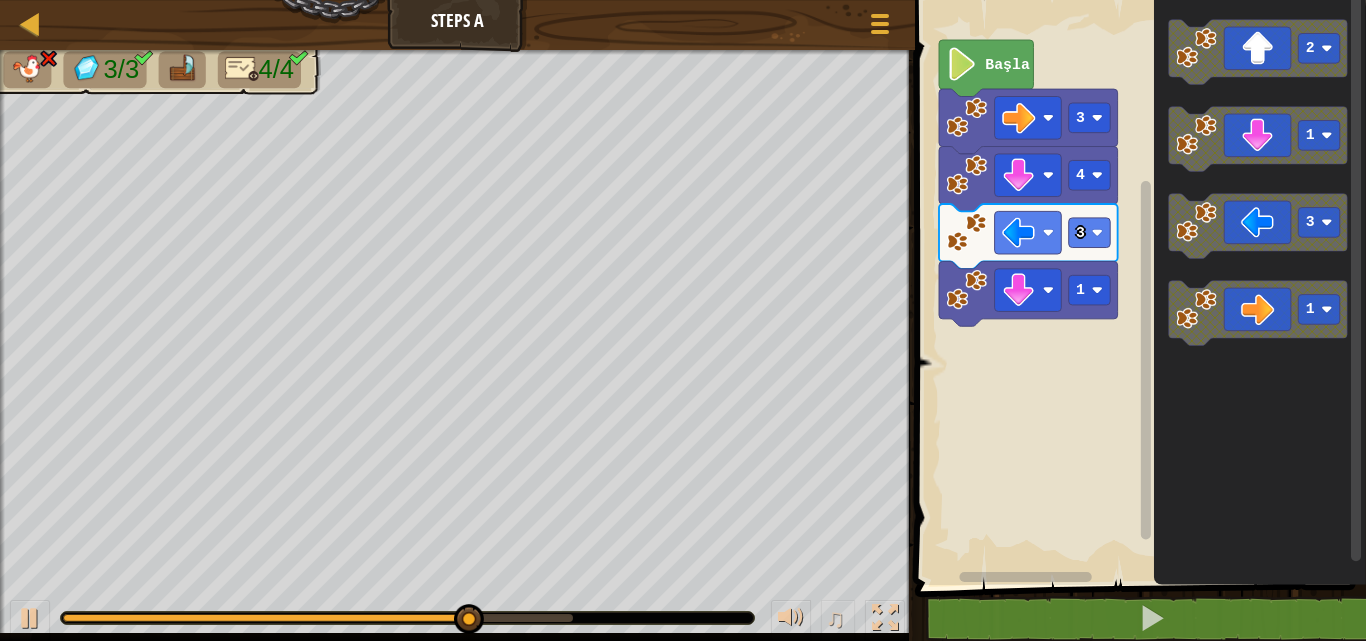 click on "4 3 1 3 Başla 2 1 3 1" at bounding box center [1137, 287] 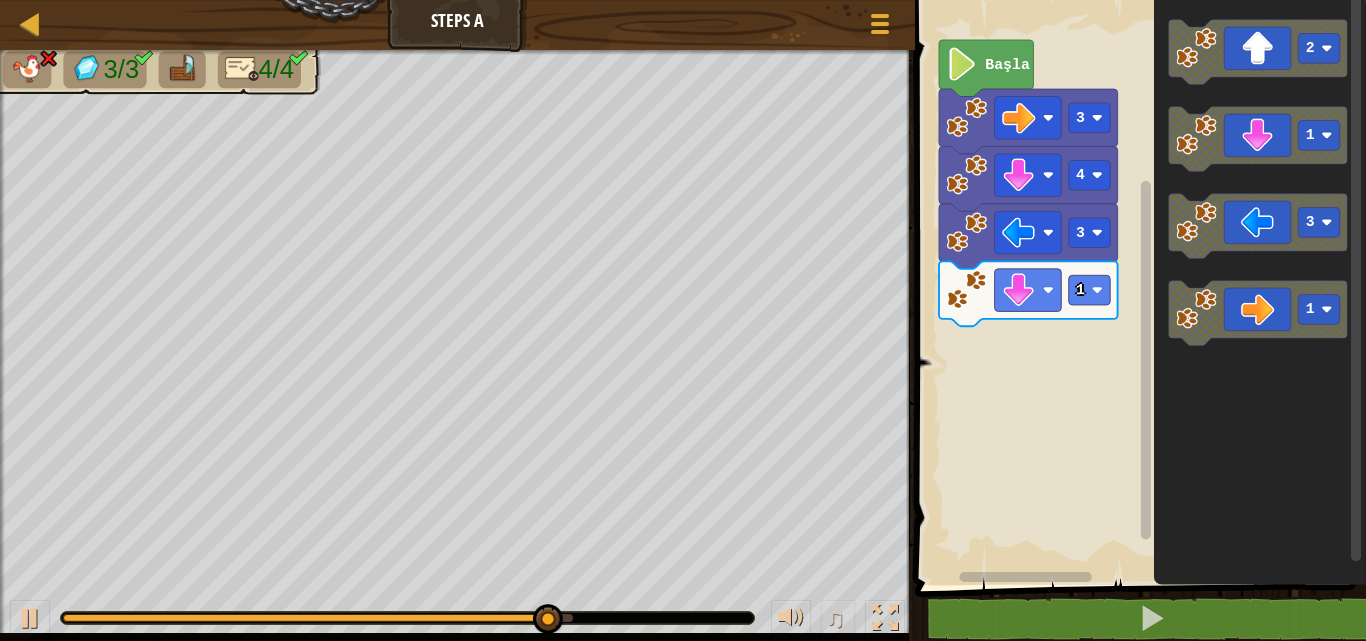 click on "4 3 1 3 Başla 2 1 3 1" at bounding box center [1137, 287] 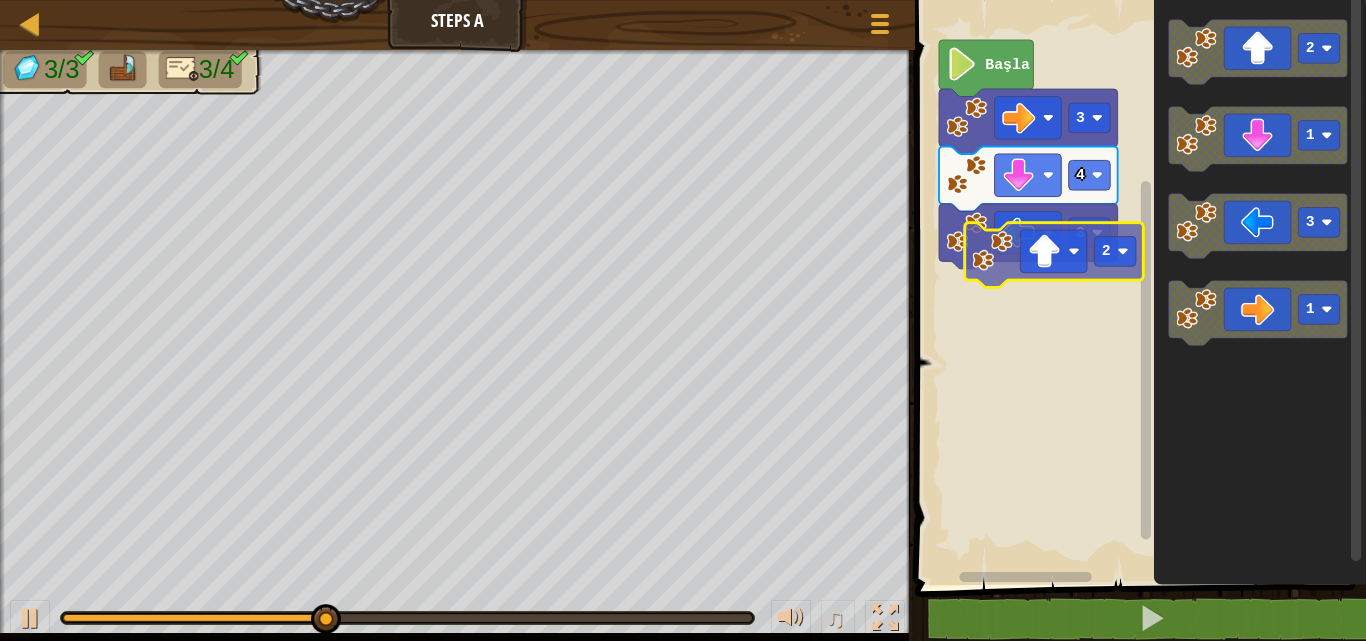 click on "4 3 3 Başla 2 1 3 1 2" at bounding box center [1137, 287] 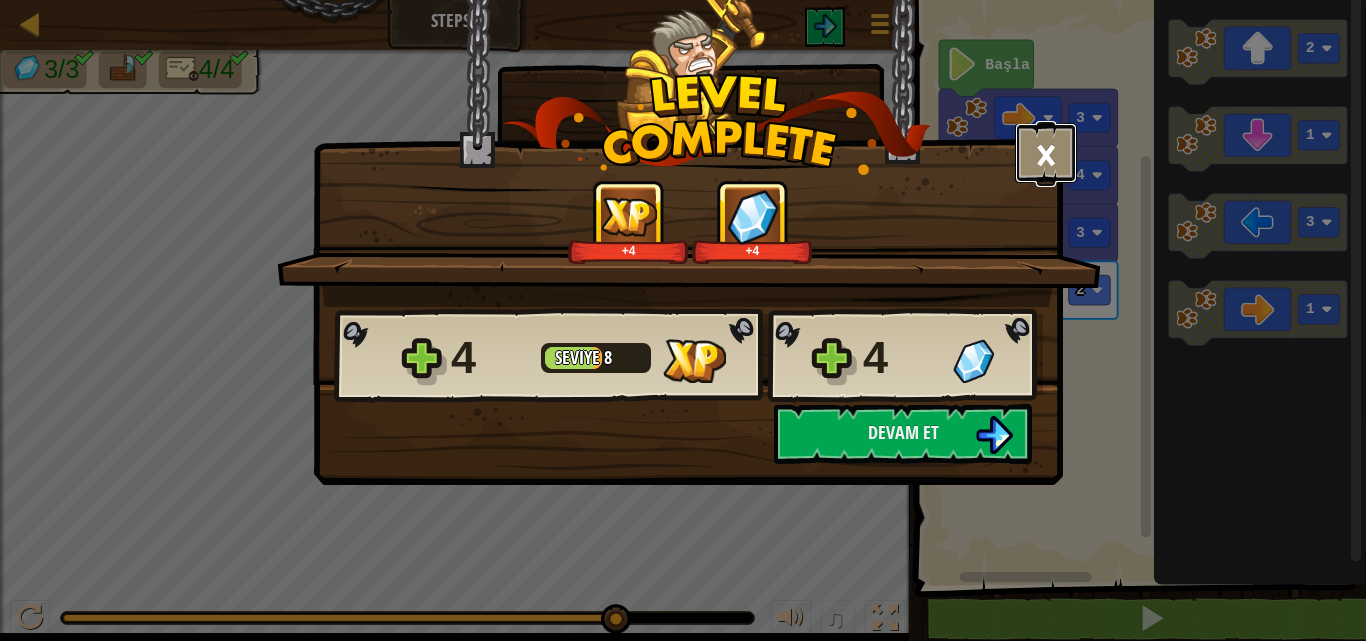 click on "×" at bounding box center (1046, 153) 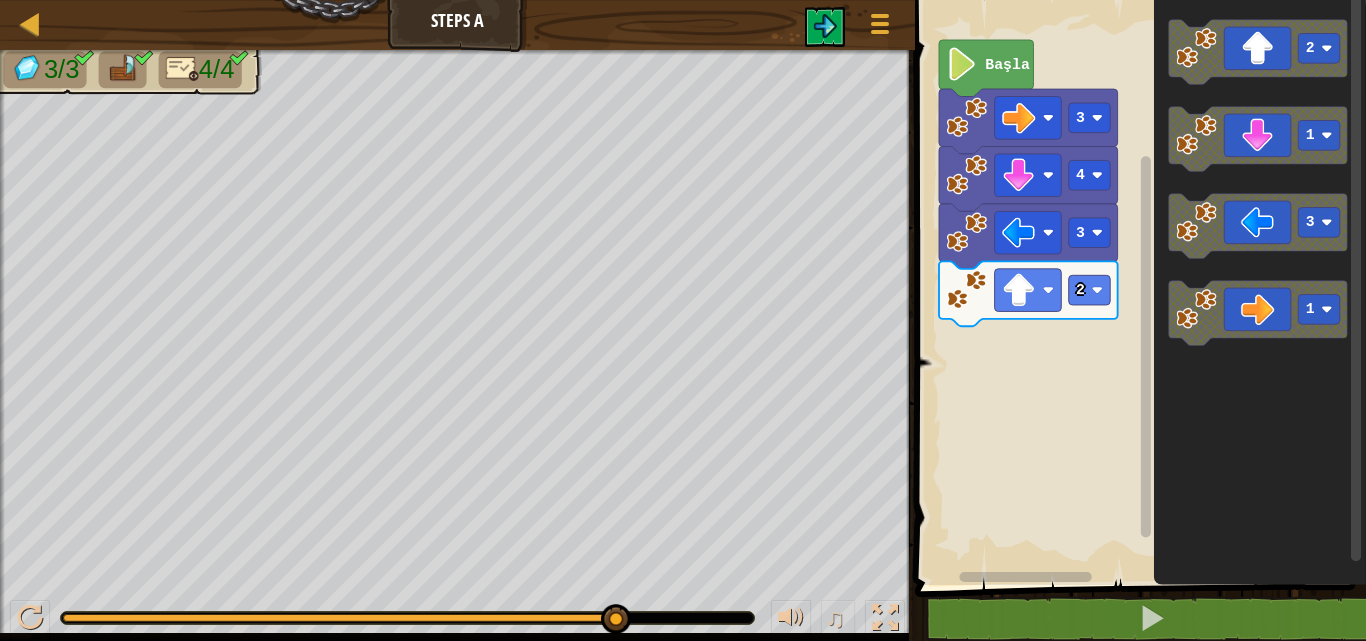 click 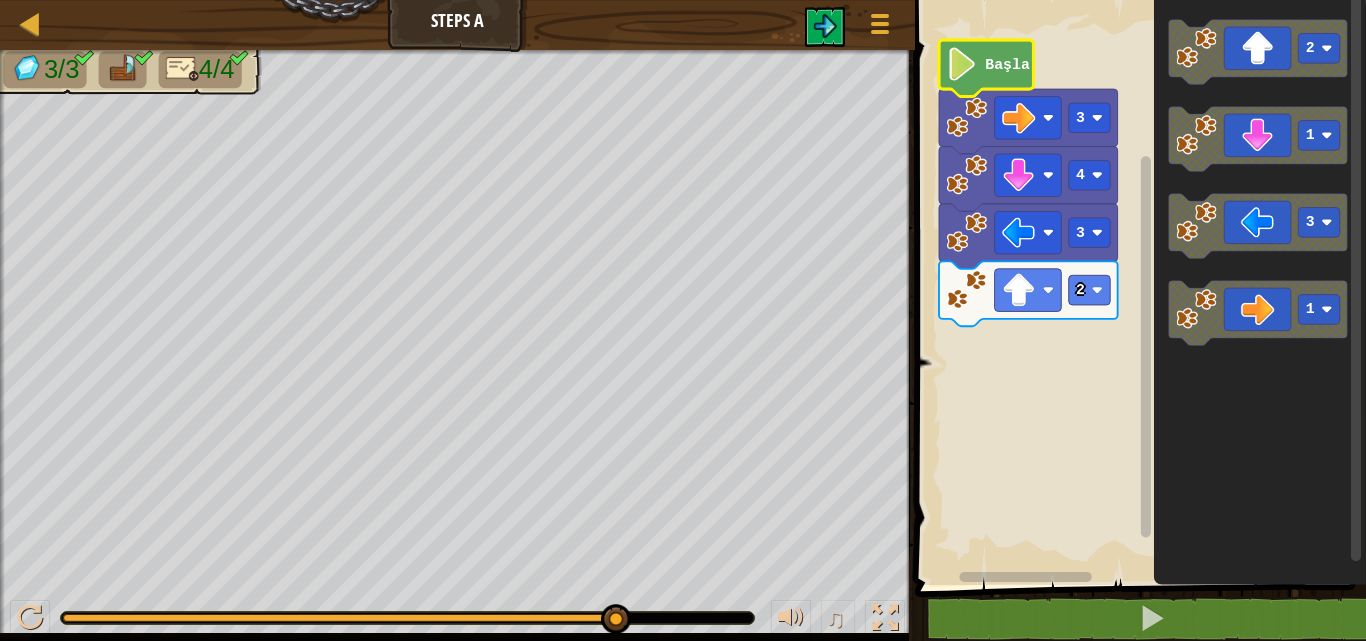 click 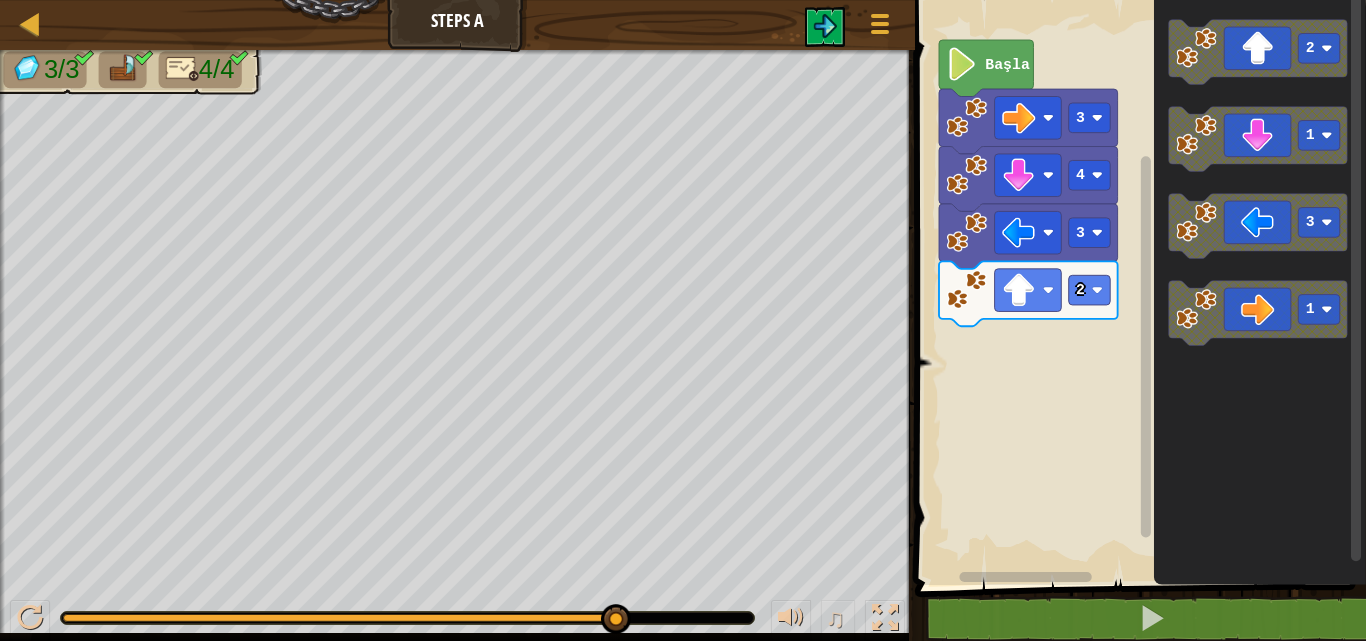 click on "2 1 3 1" 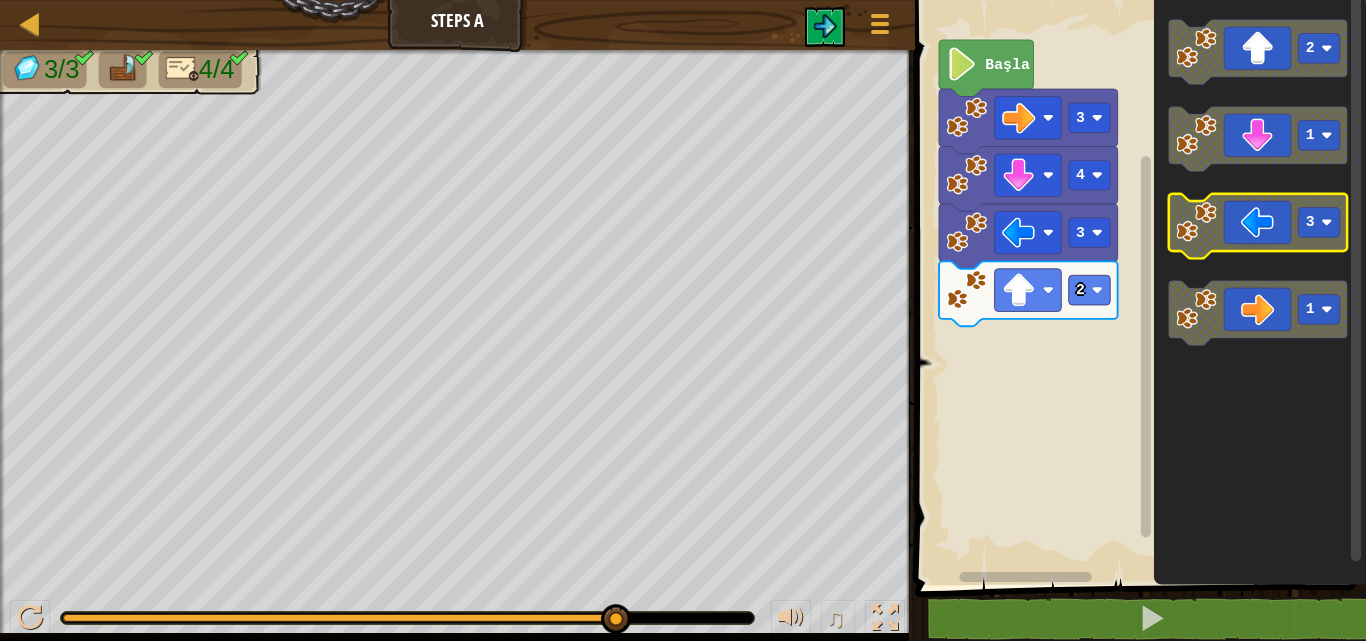 click 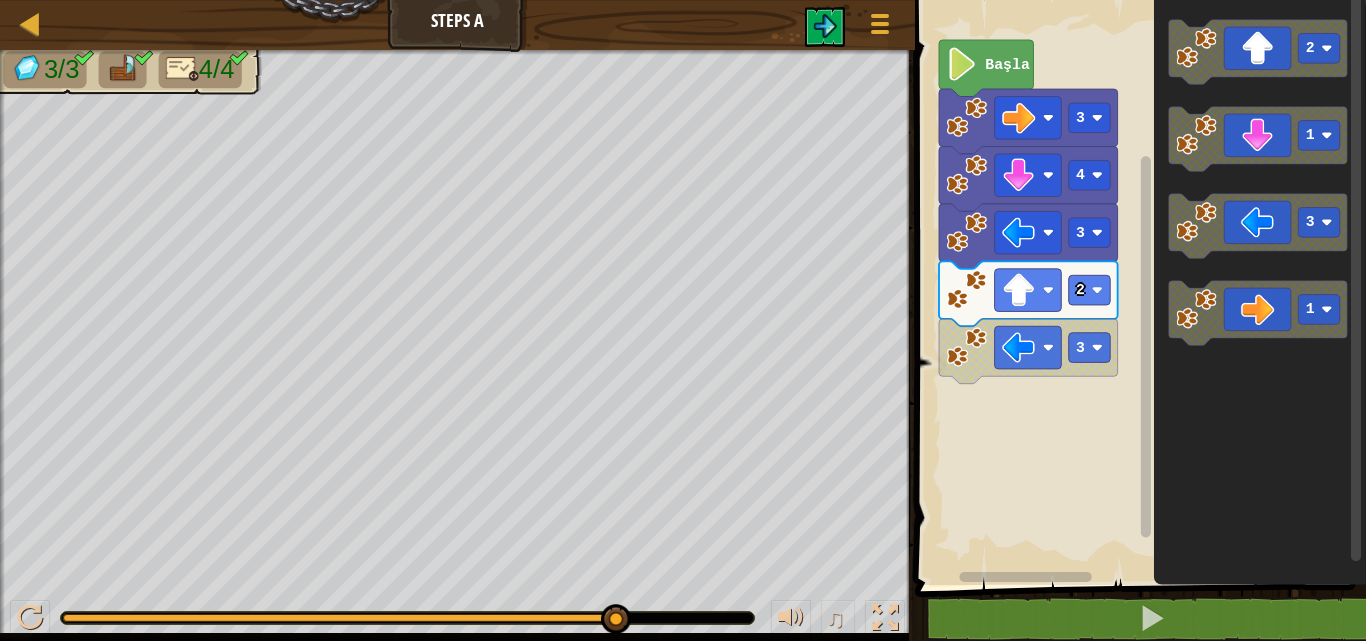 click 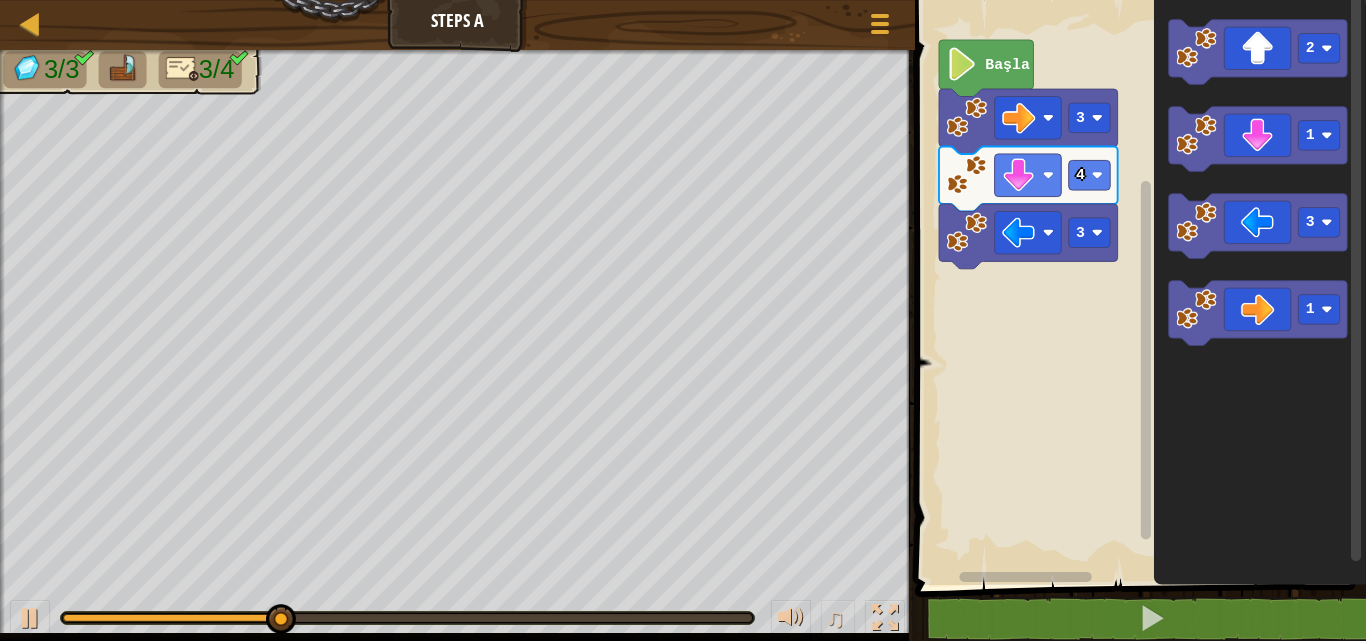 click on "Başla 3 4 3 2 1 3 1" at bounding box center [1137, 287] 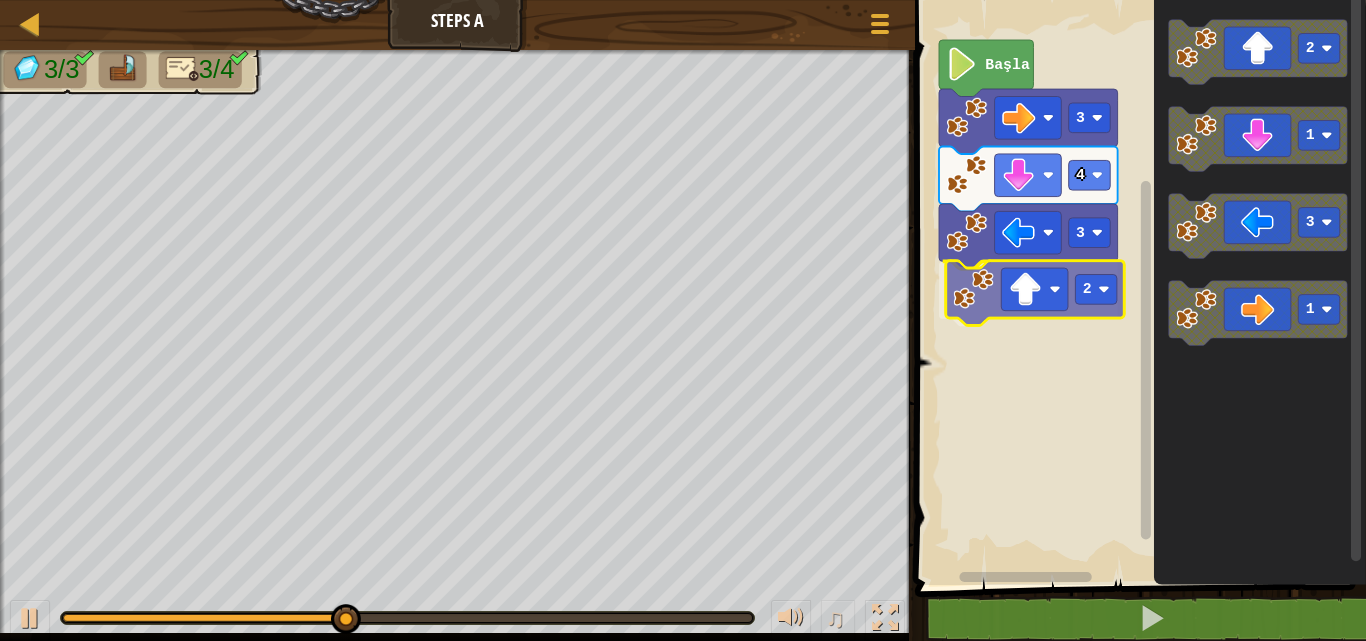 click on "Başla 3 4 3 2 2 1 3 1 2" at bounding box center [1137, 287] 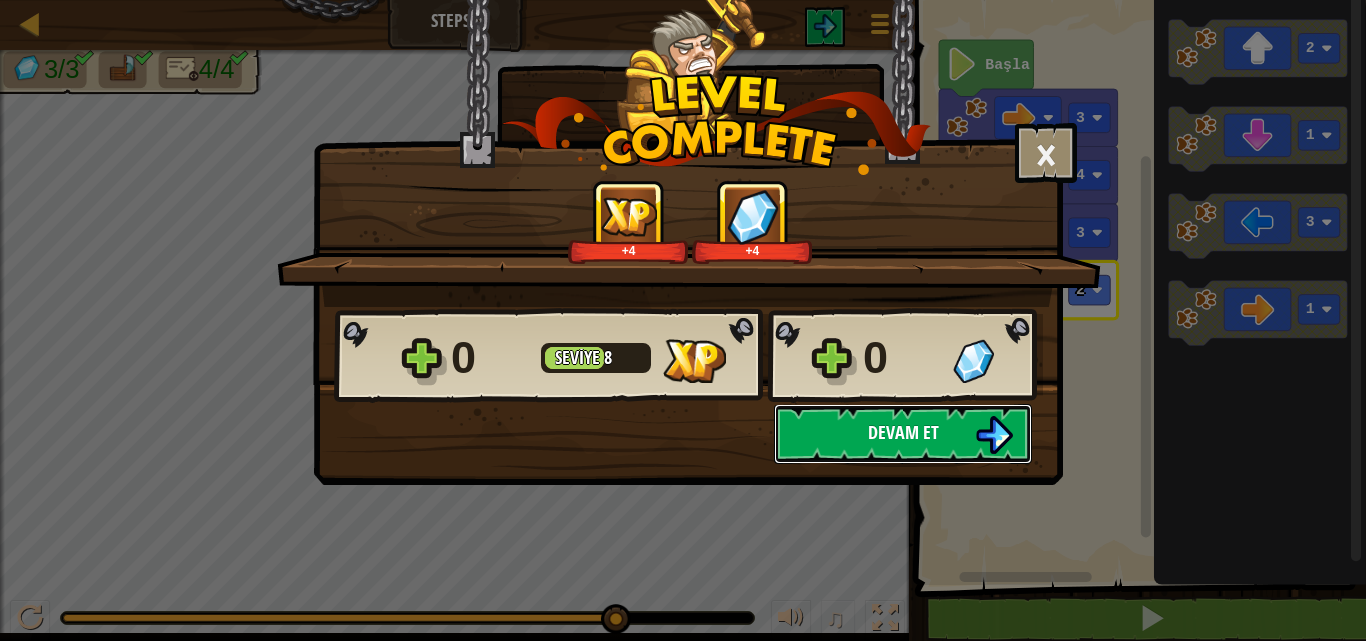 click on "Devam et" at bounding box center (903, 432) 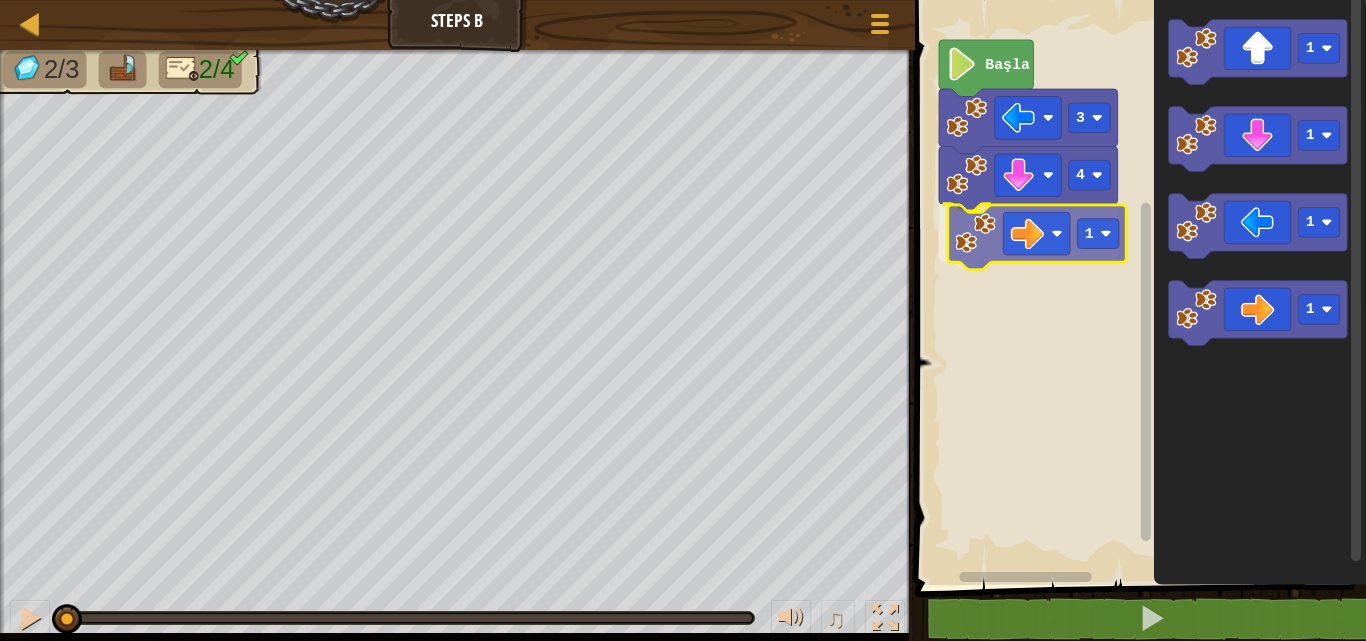 click on "4 1 3 Başla 1 1 1 1 1" at bounding box center [1137, 287] 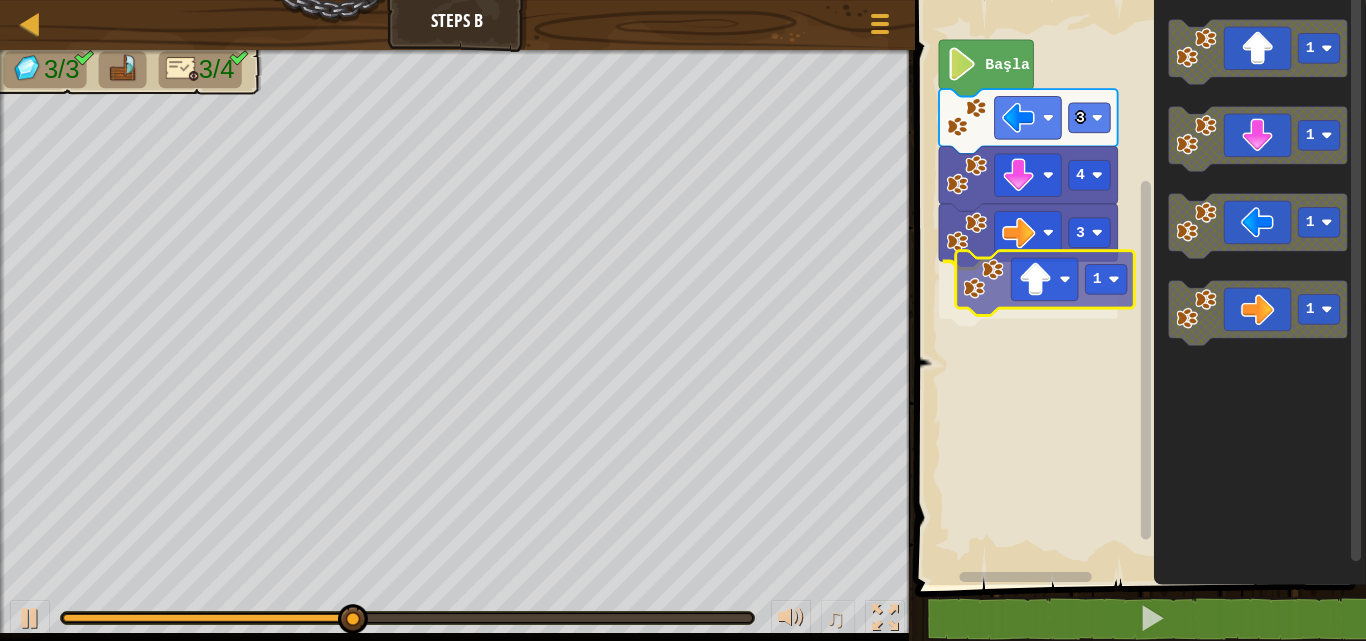 click on "Başla 3 4 3 1 1 1 1 1 1" at bounding box center [1137, 287] 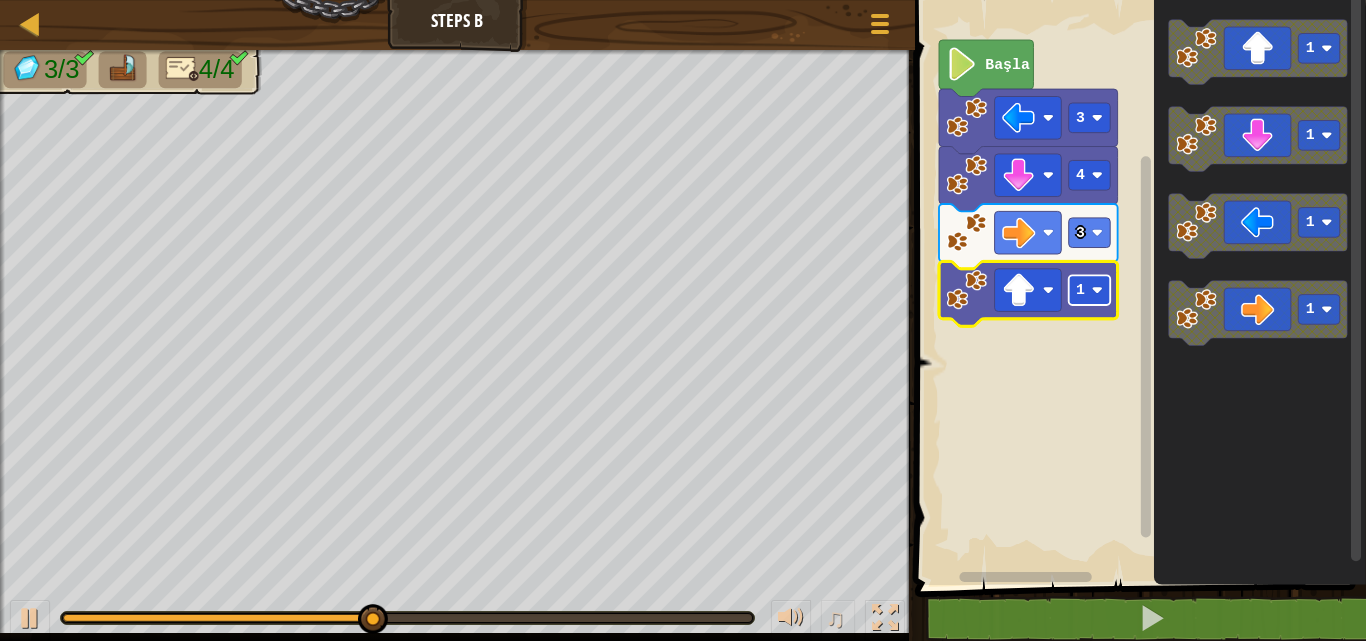 click on "1" 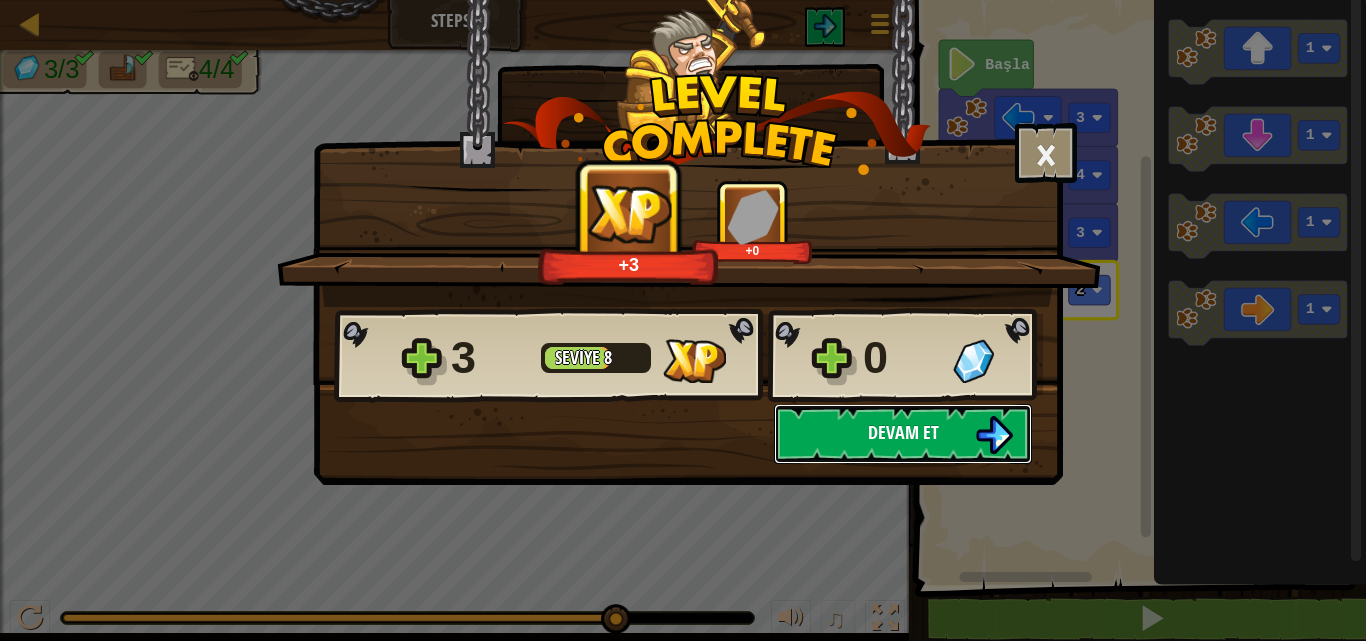click on "Devam et" at bounding box center [903, 432] 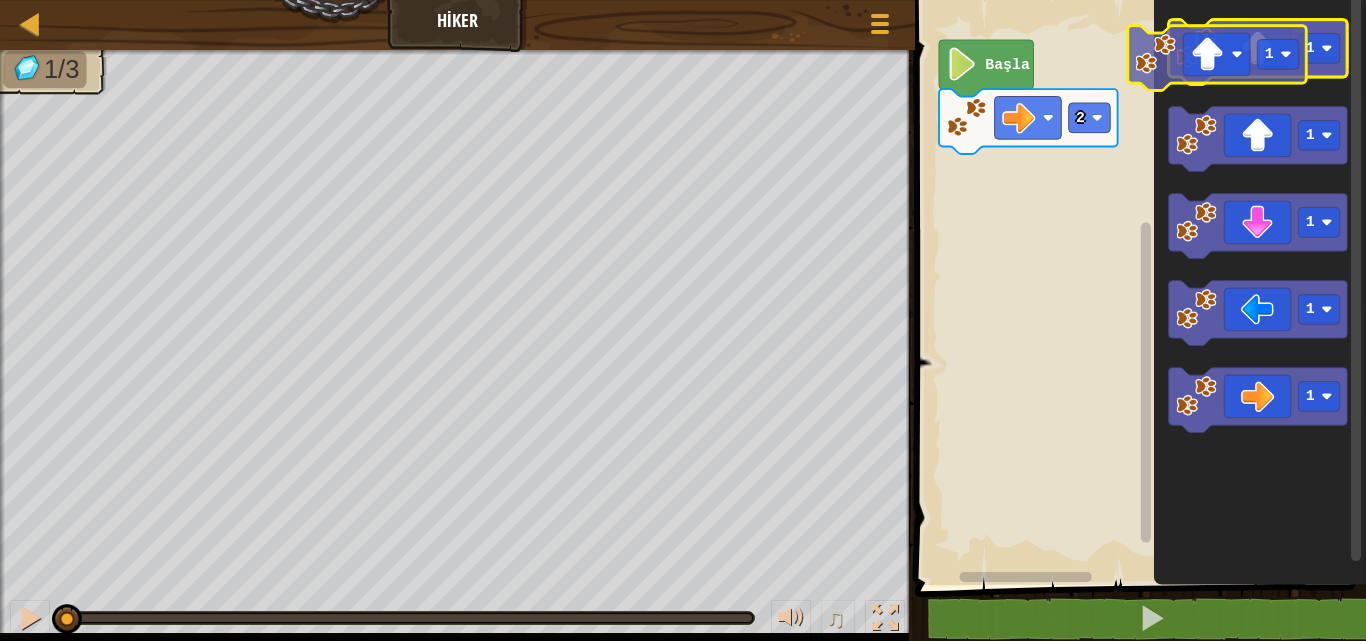 click 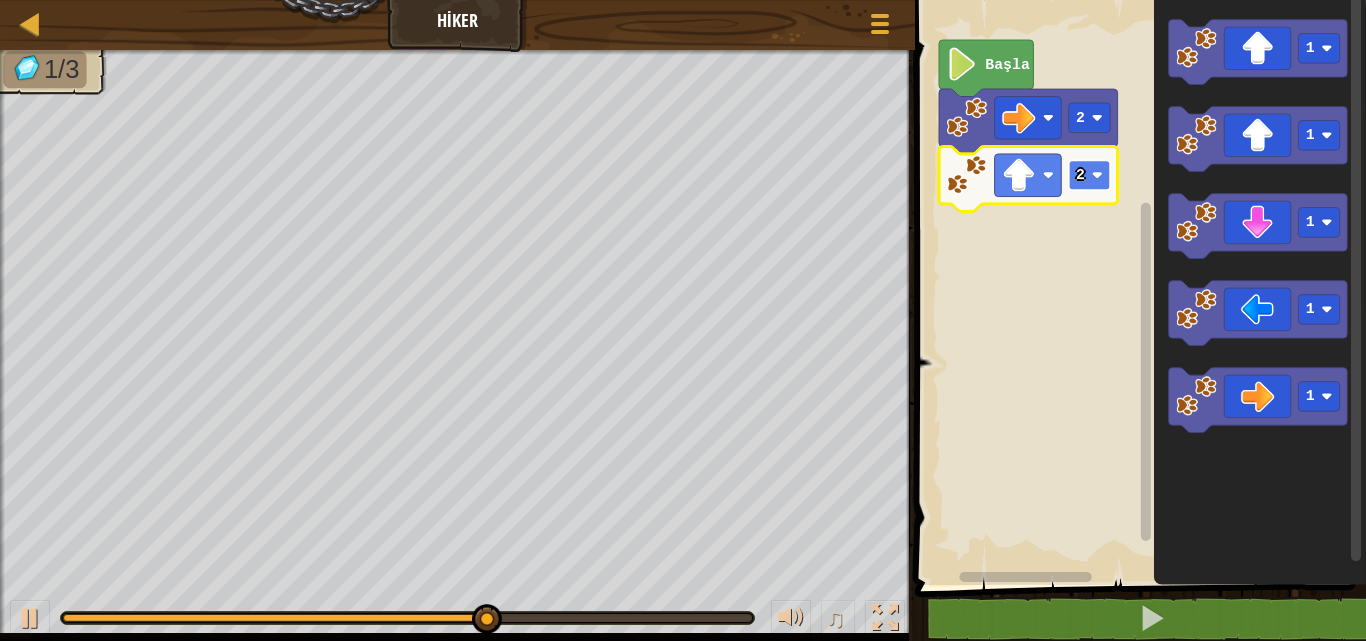 click 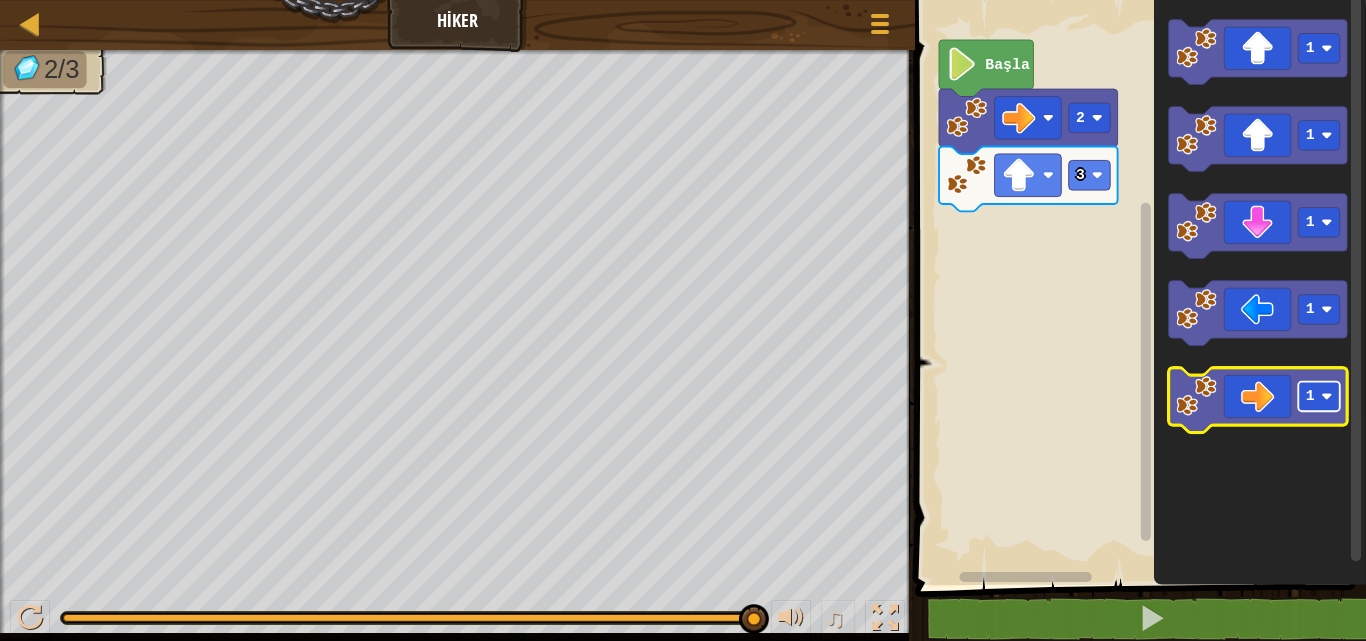 click on "1" 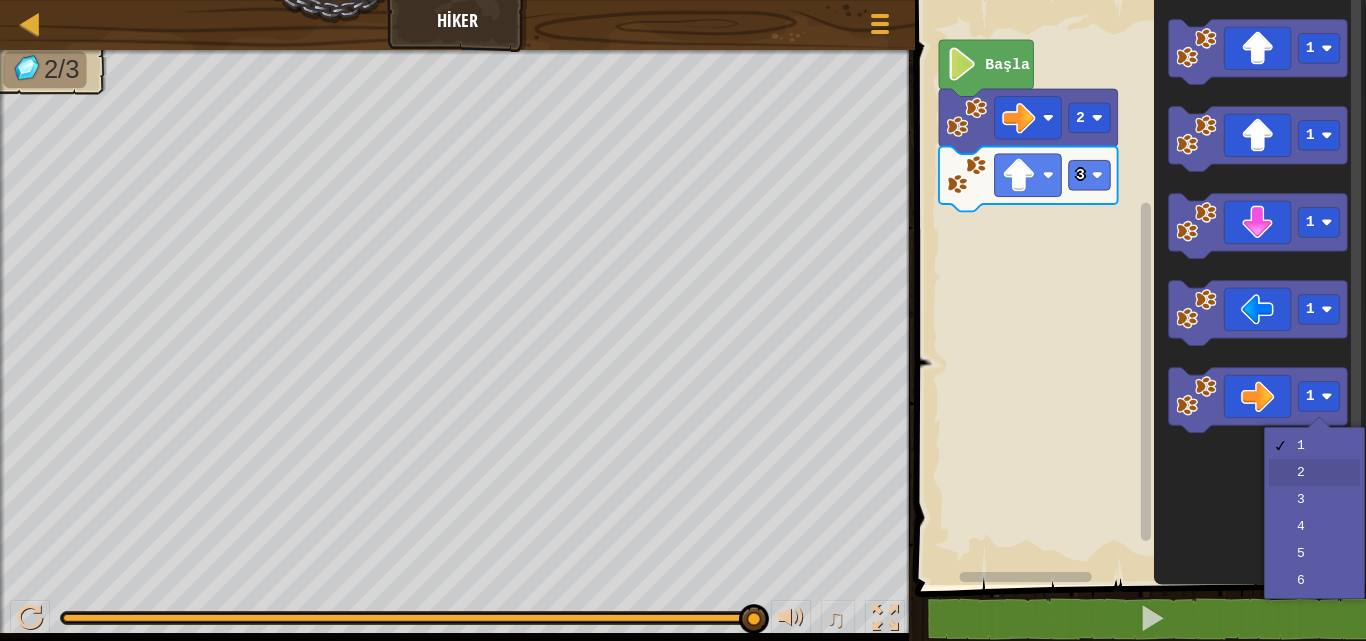 drag, startPoint x: 1328, startPoint y: 465, endPoint x: 1331, endPoint y: 454, distance: 11.401754 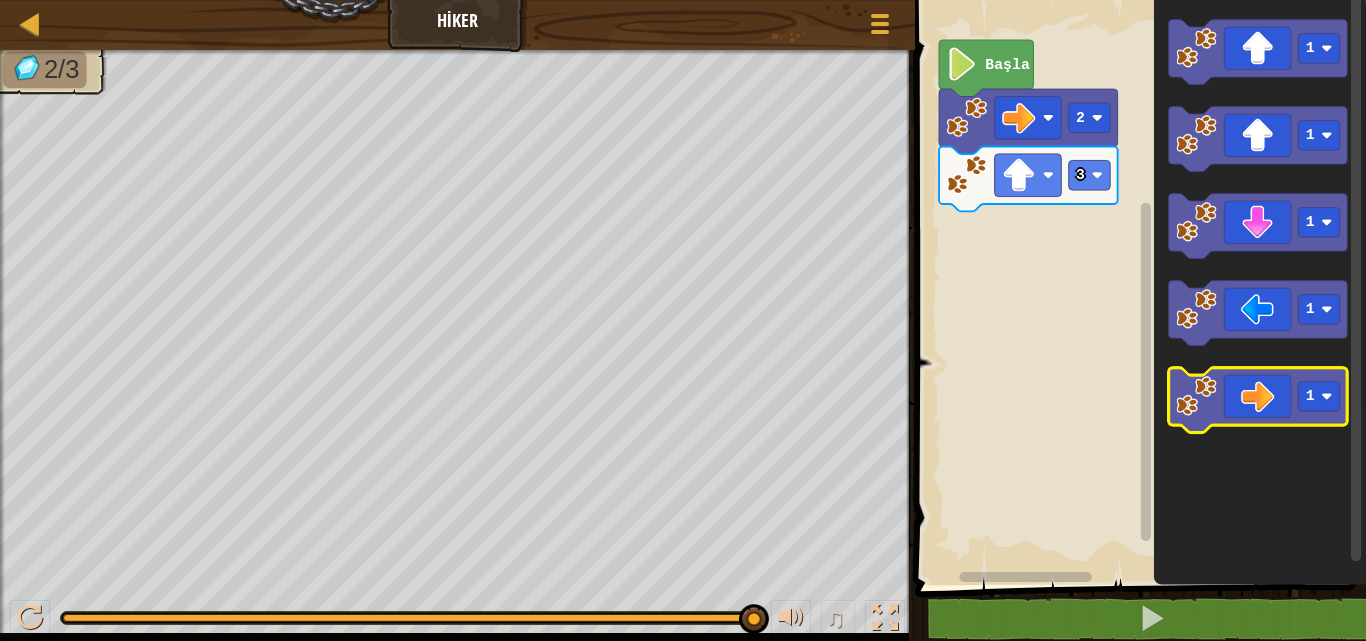 click 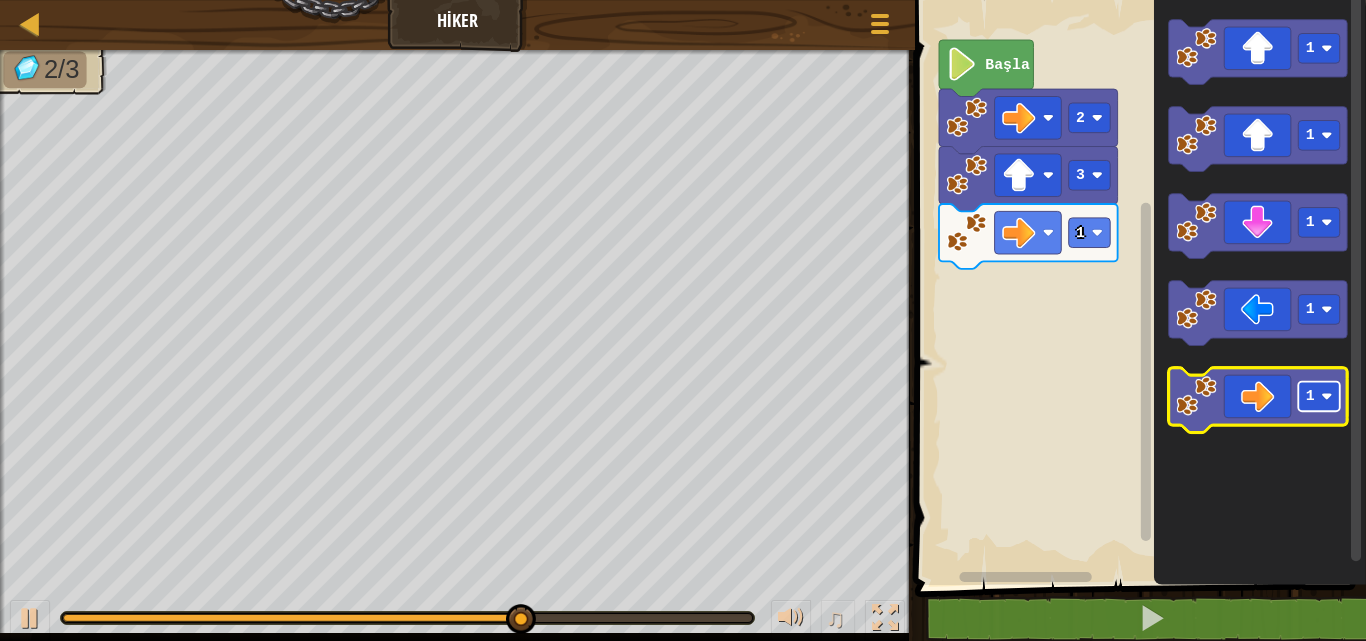 click 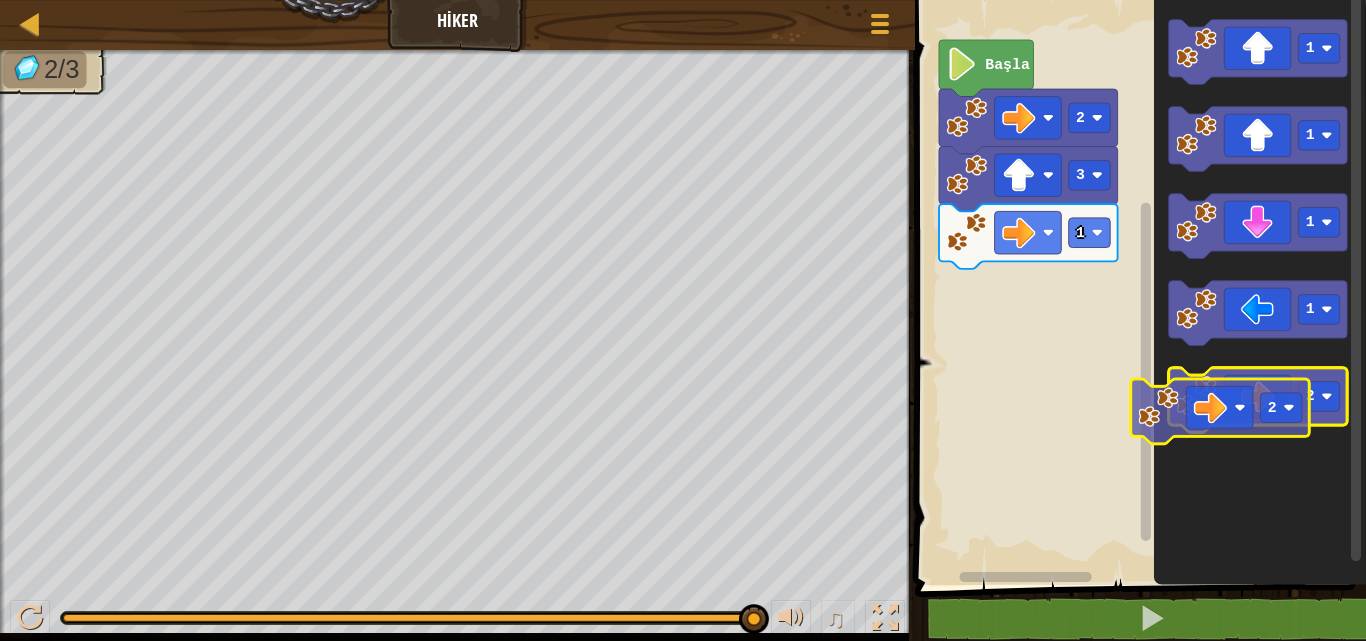 click 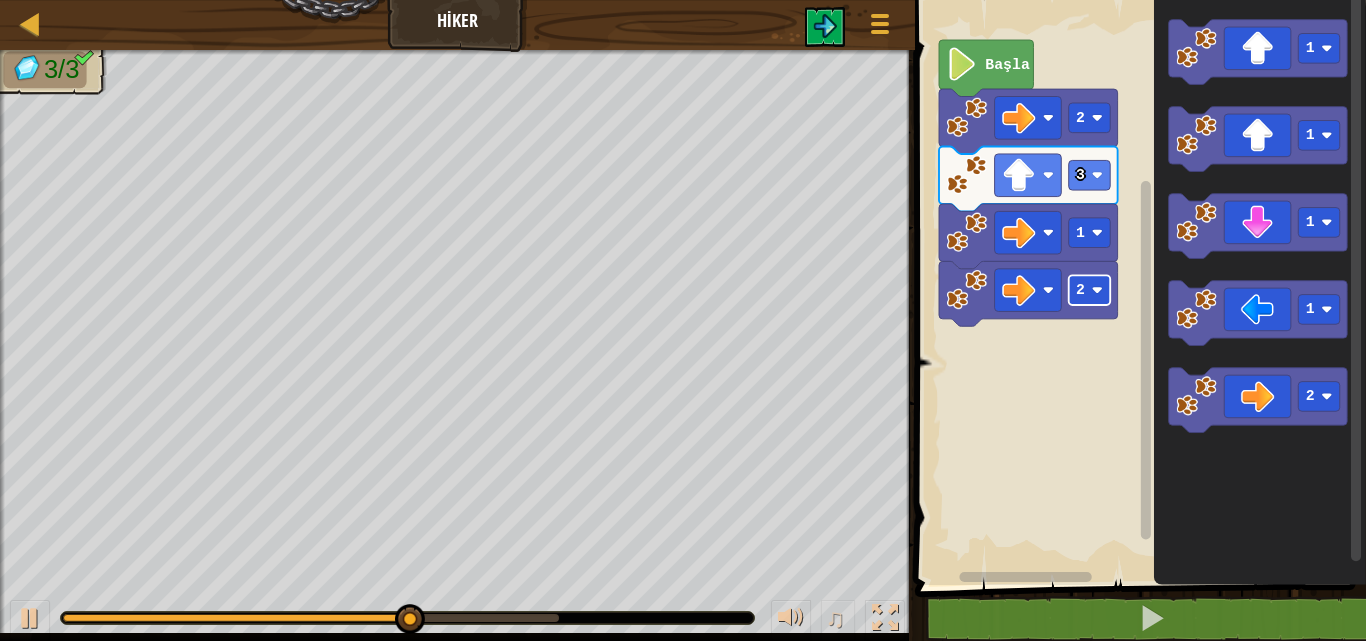click 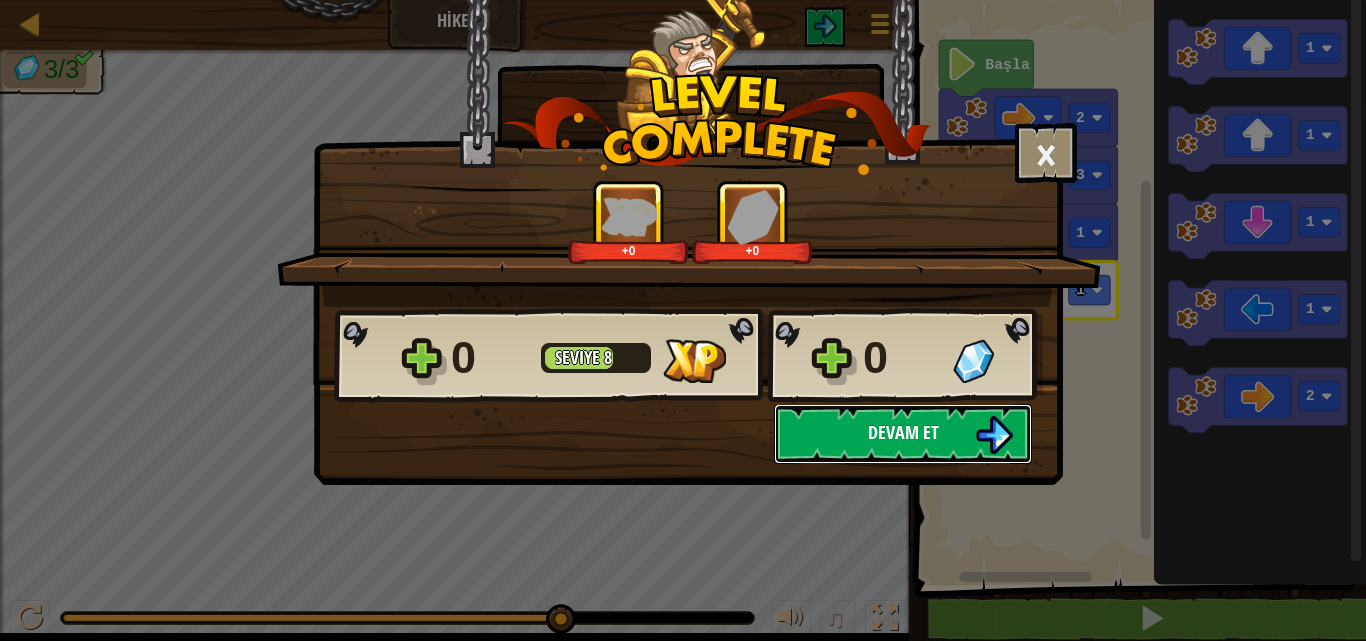 click at bounding box center (994, 435) 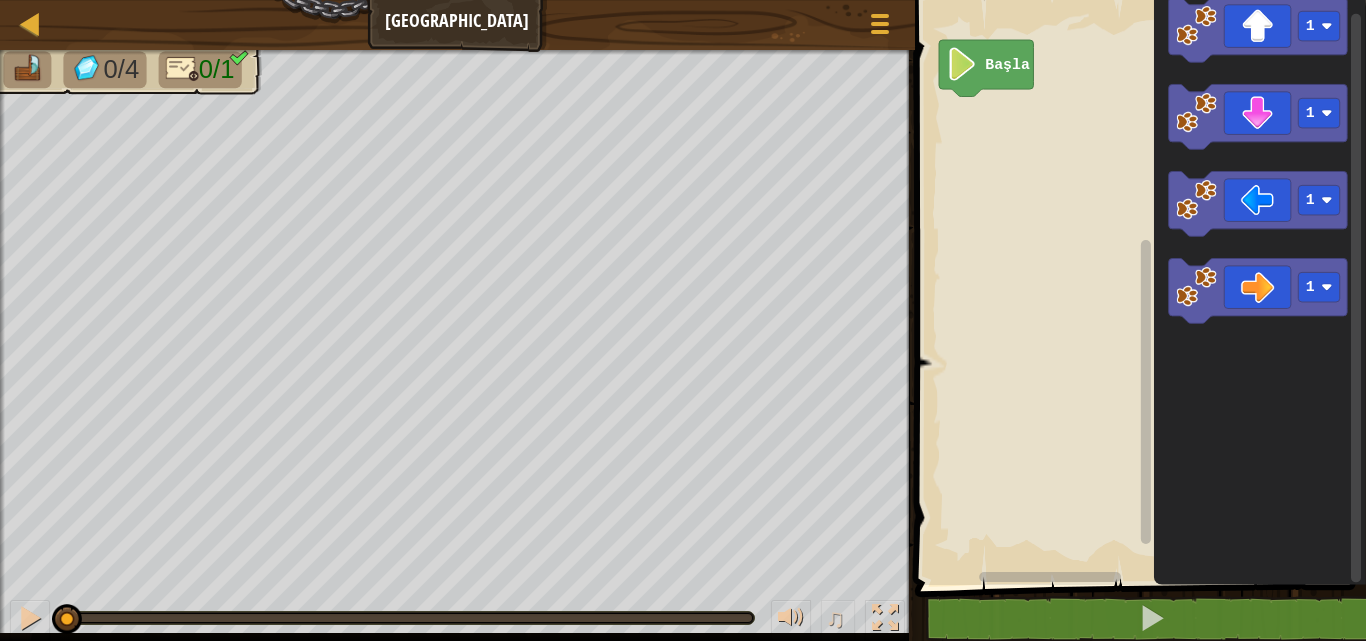 click on "Başla 1 1 1 1" at bounding box center [1137, 287] 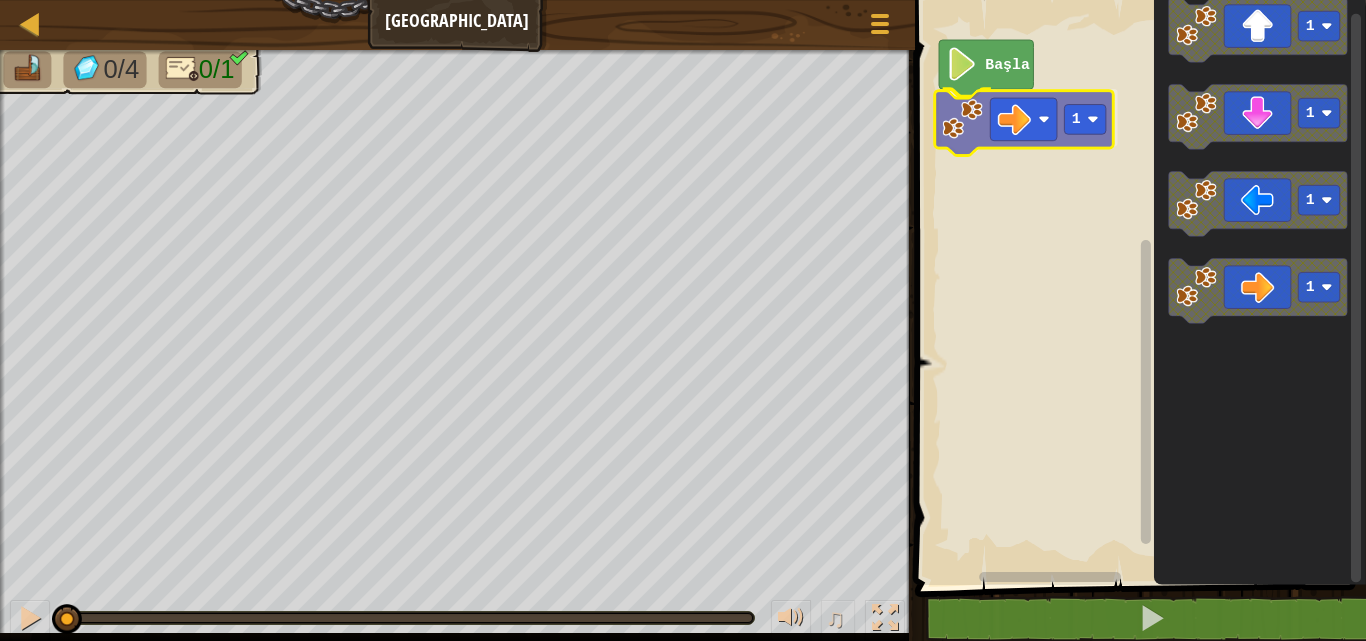 click on "Başla 1 1 1 1 1 1" at bounding box center [1137, 287] 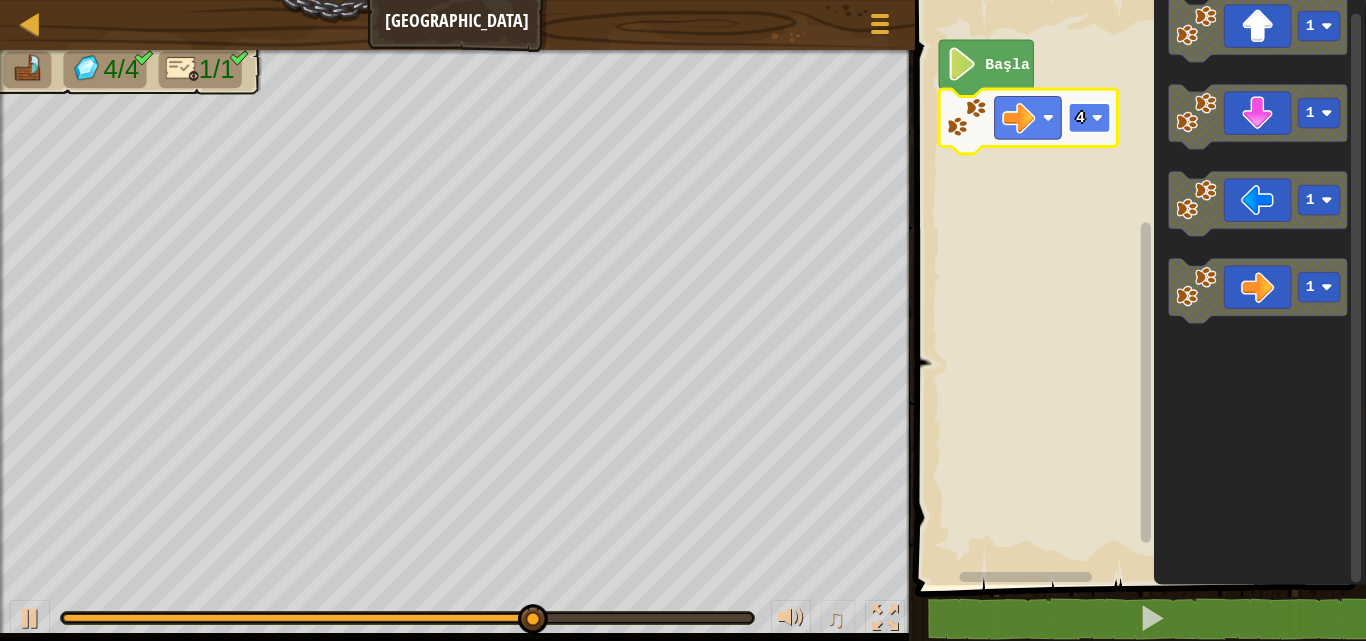 click 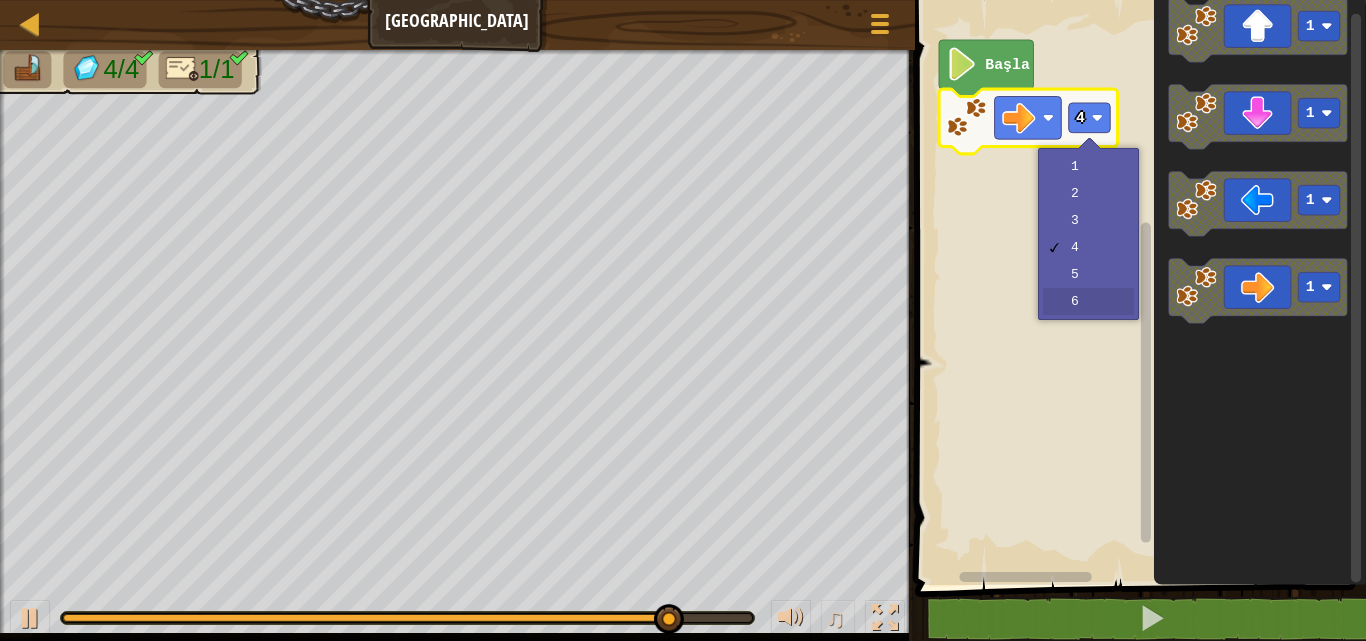 drag, startPoint x: 1099, startPoint y: 259, endPoint x: 1087, endPoint y: 297, distance: 39.849716 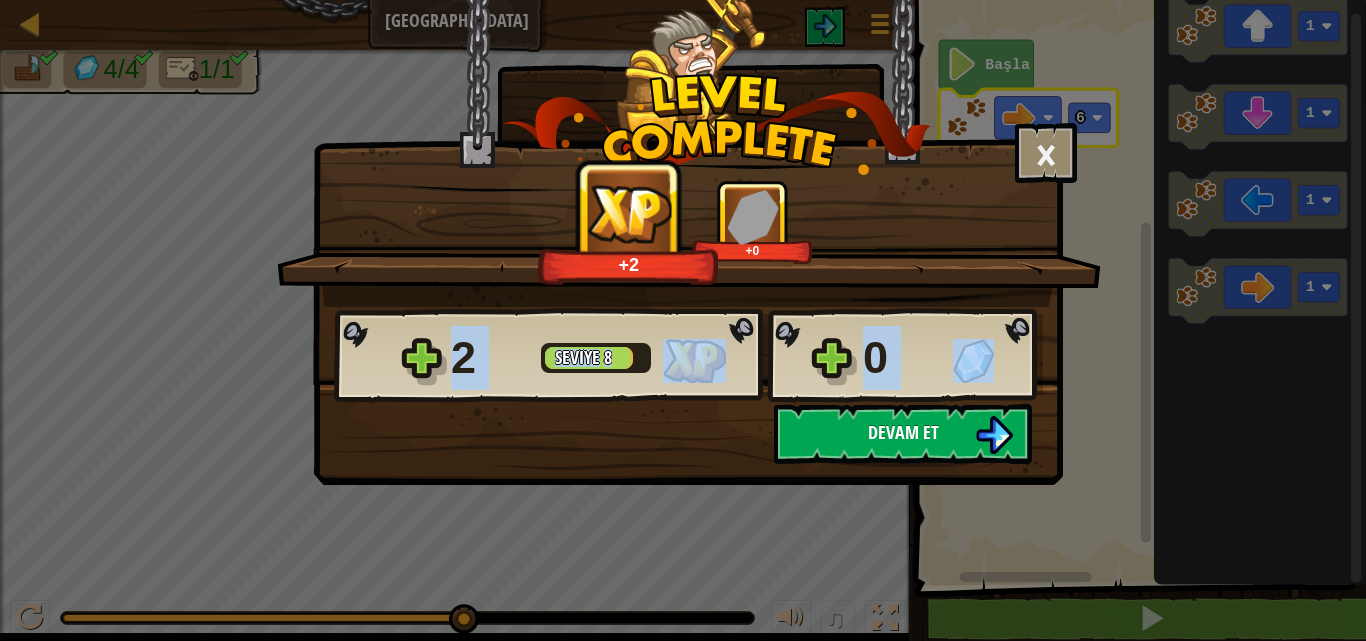 click on "× Seviyeyi oyla: Daha fazla söyleyin! +2 +0 Reticulating Splines... 2 Seviye 8 0 İlerleme Kaydediliyor Devam et" at bounding box center [683, 245] 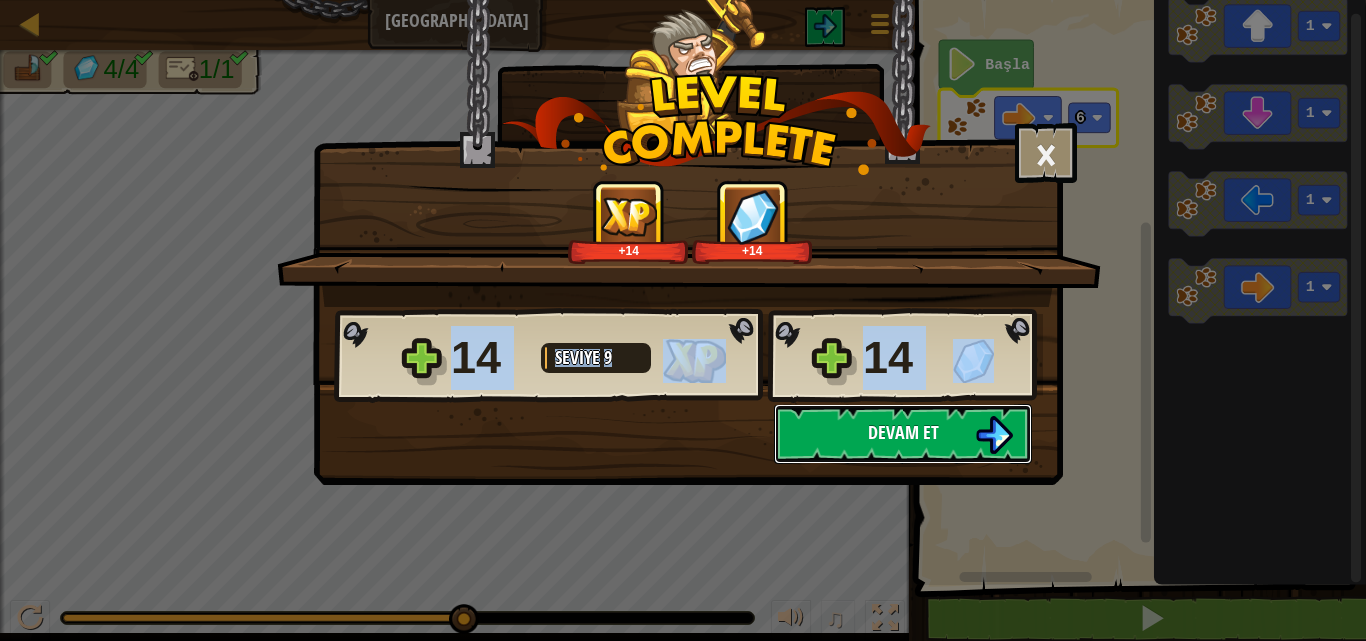 click on "Devam et" at bounding box center (903, 434) 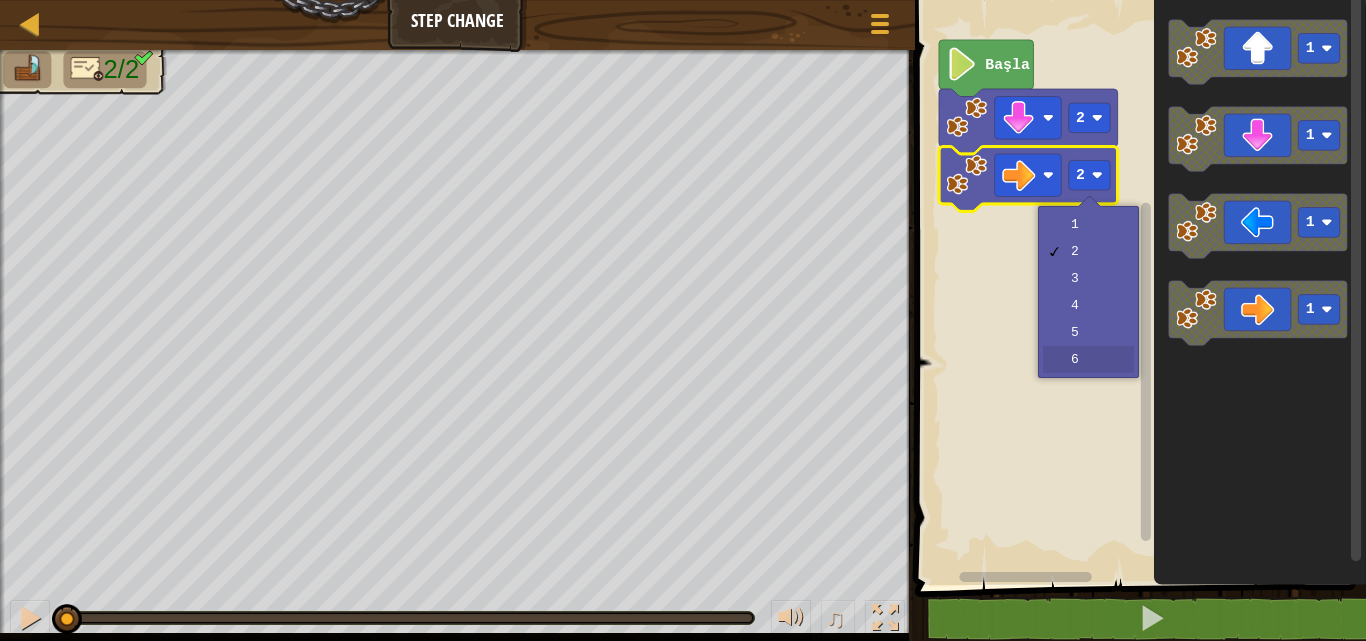 drag, startPoint x: 1084, startPoint y: 354, endPoint x: 1093, endPoint y: 349, distance: 10.29563 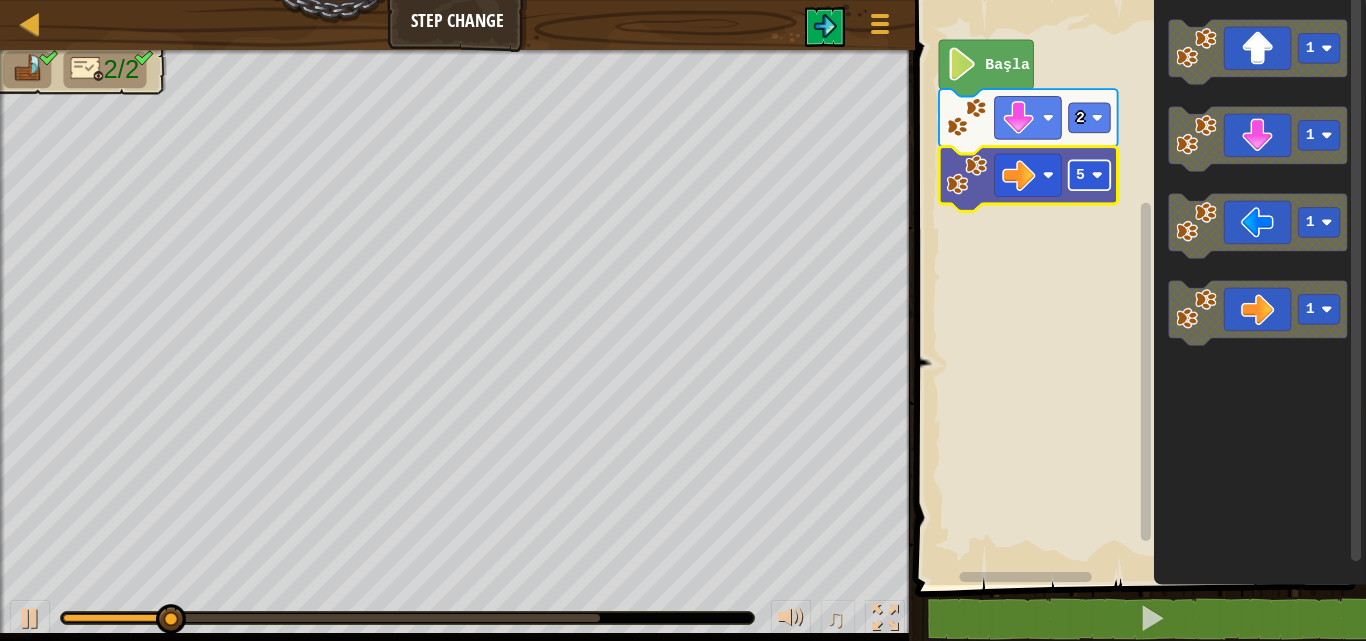 click 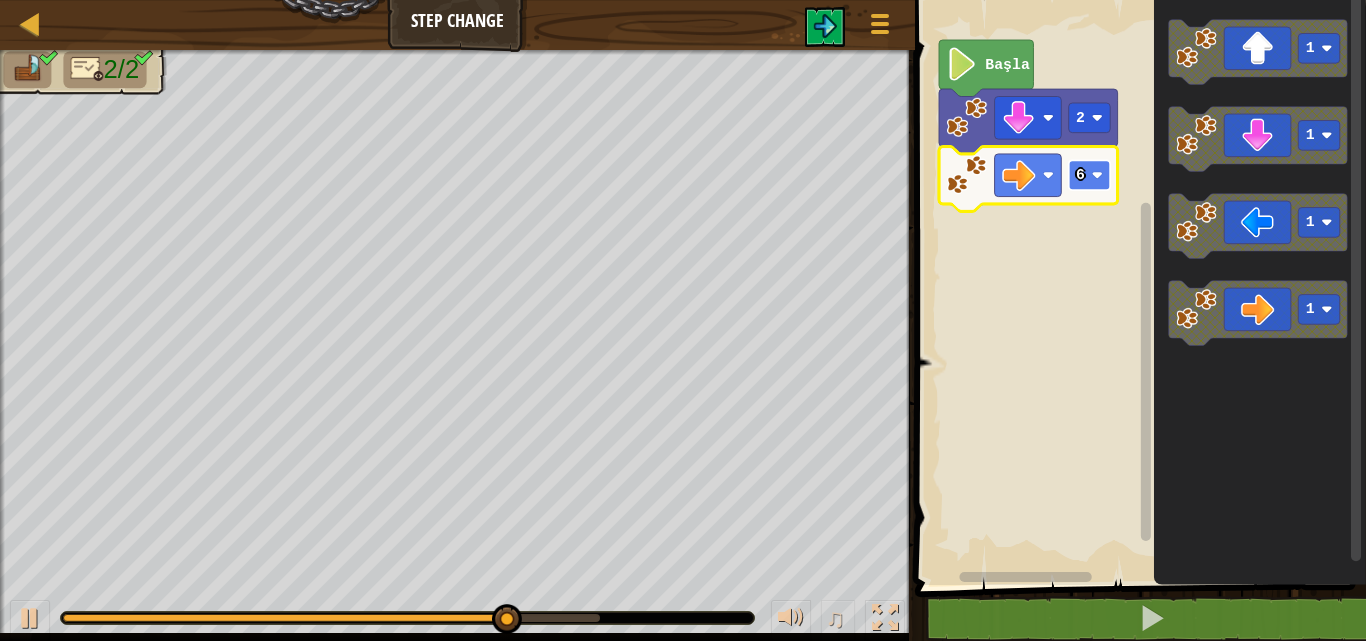 click 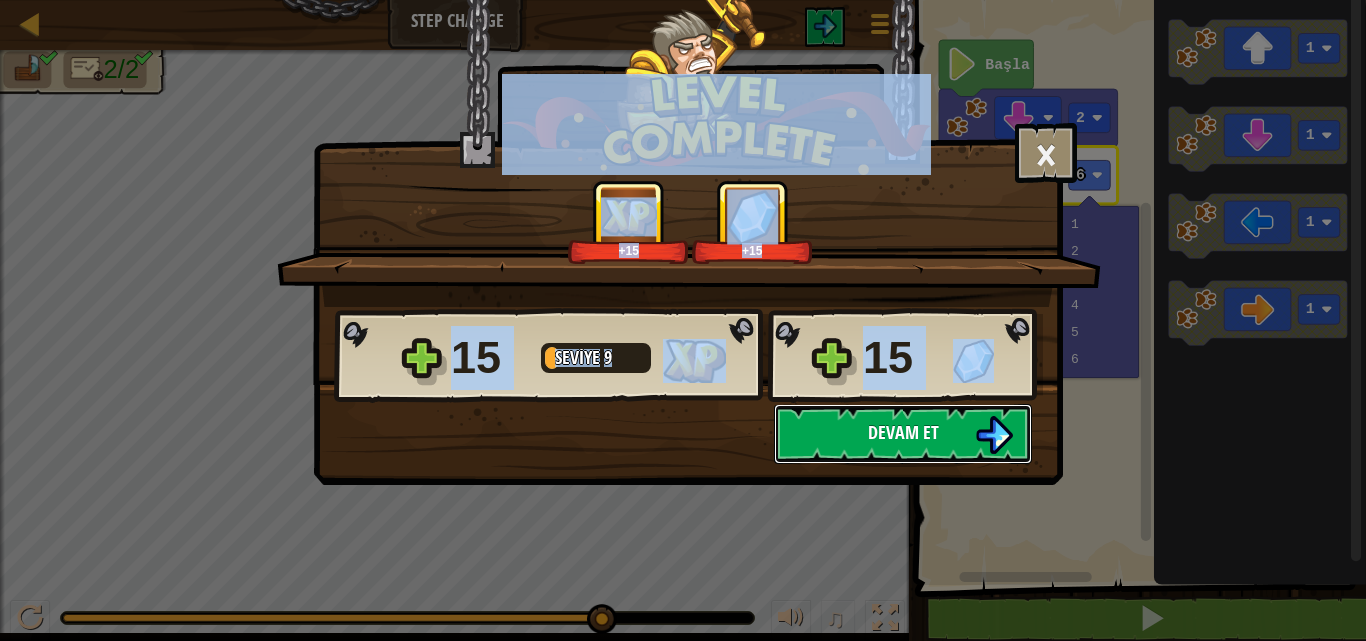 click on "Devam et" at bounding box center [903, 434] 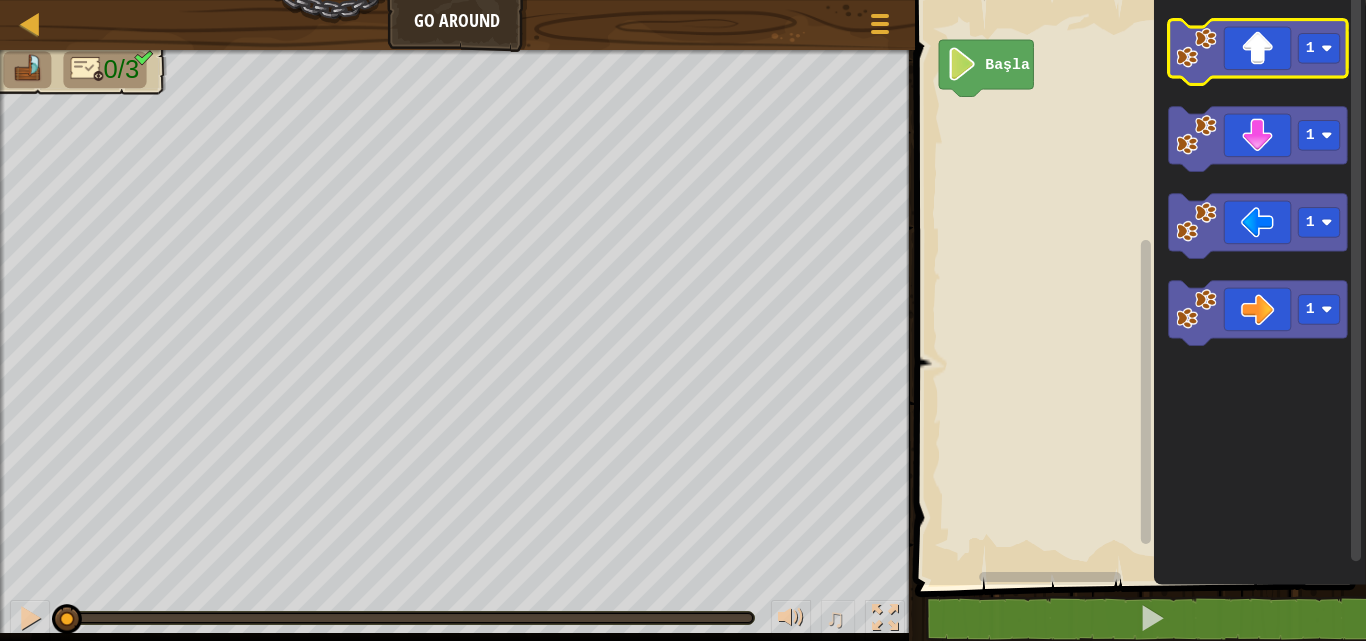 click 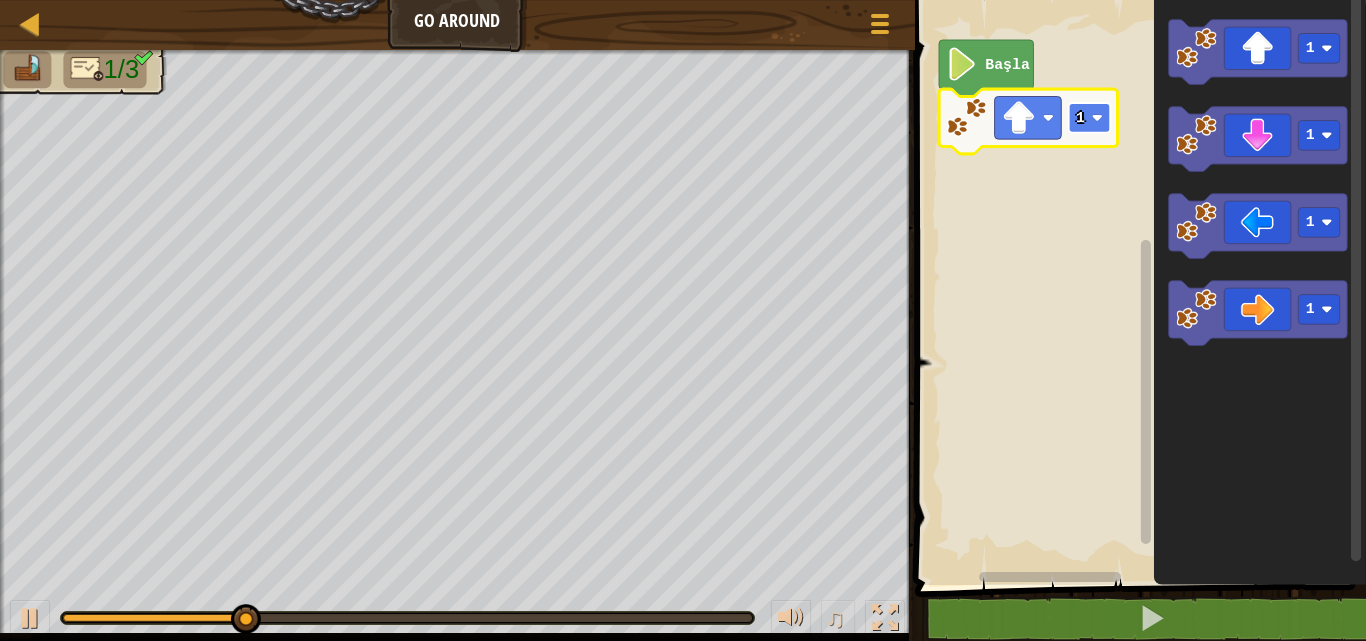 click 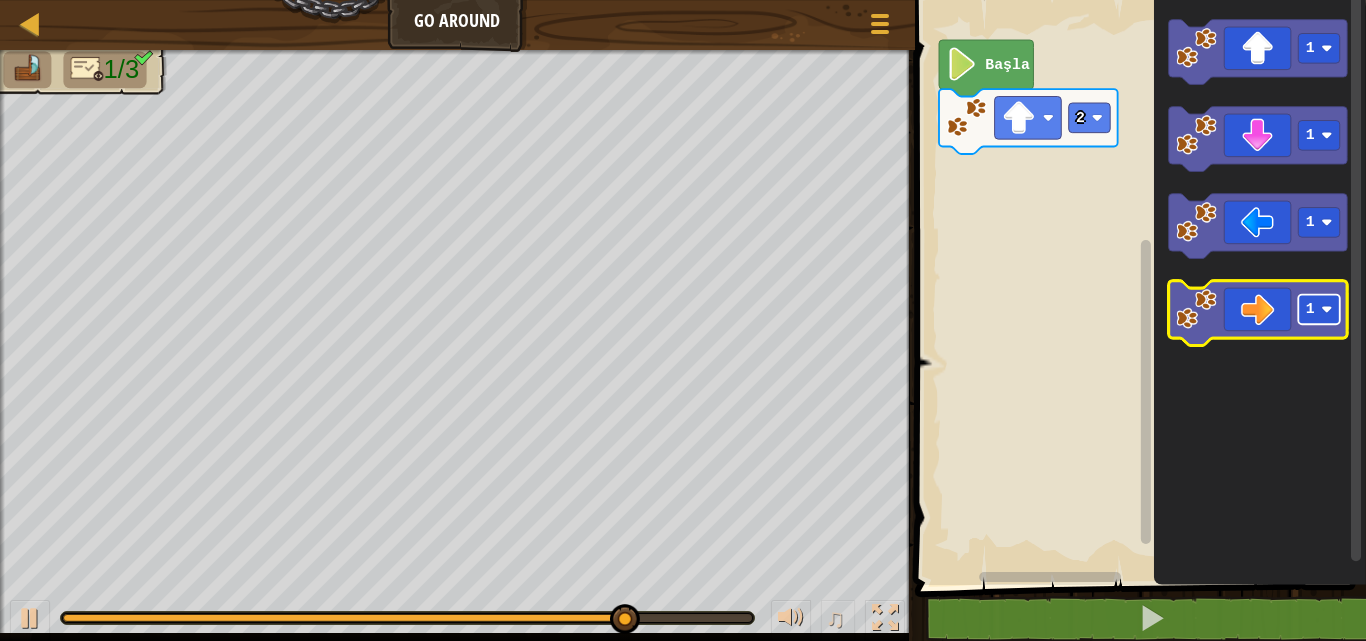 click 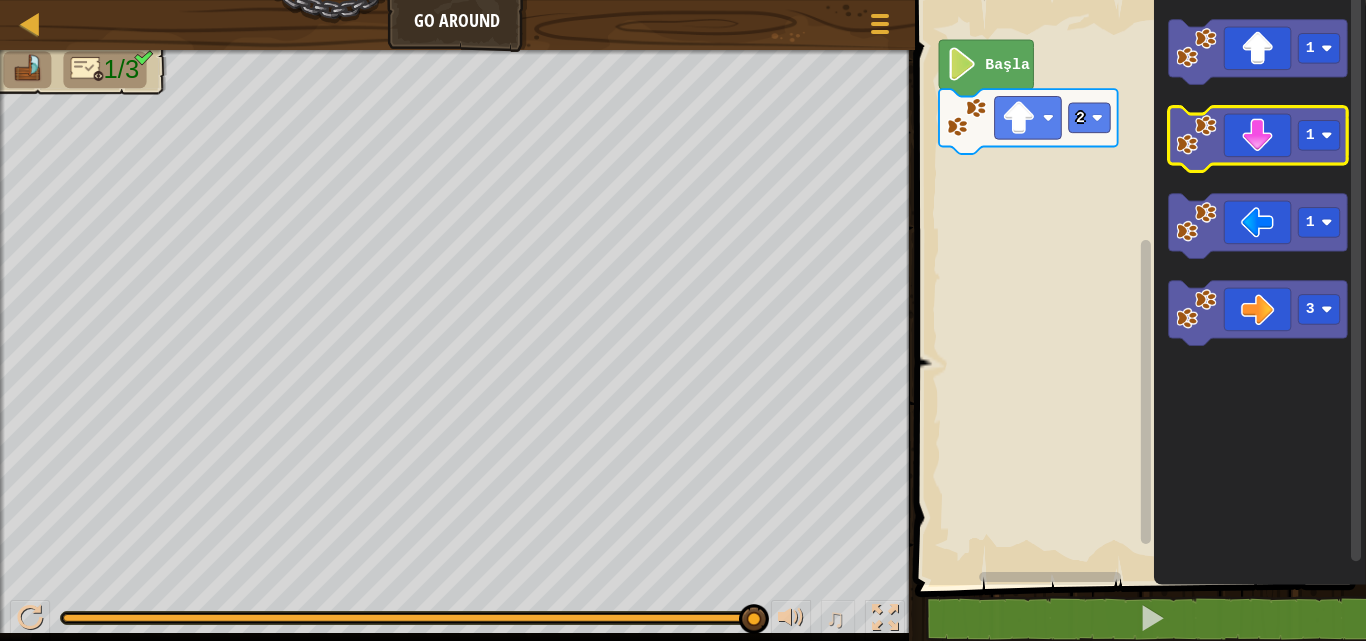 click 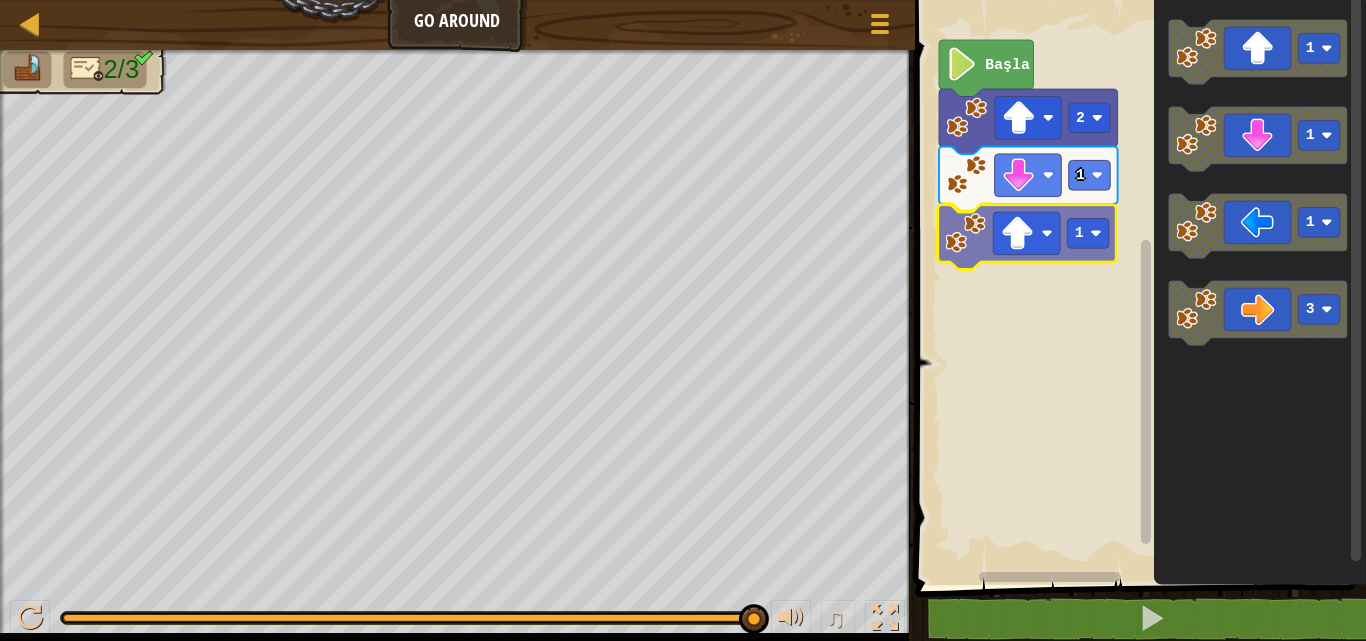 click on "Başla 2 1 1 1 1 1 3 1" at bounding box center [1137, 287] 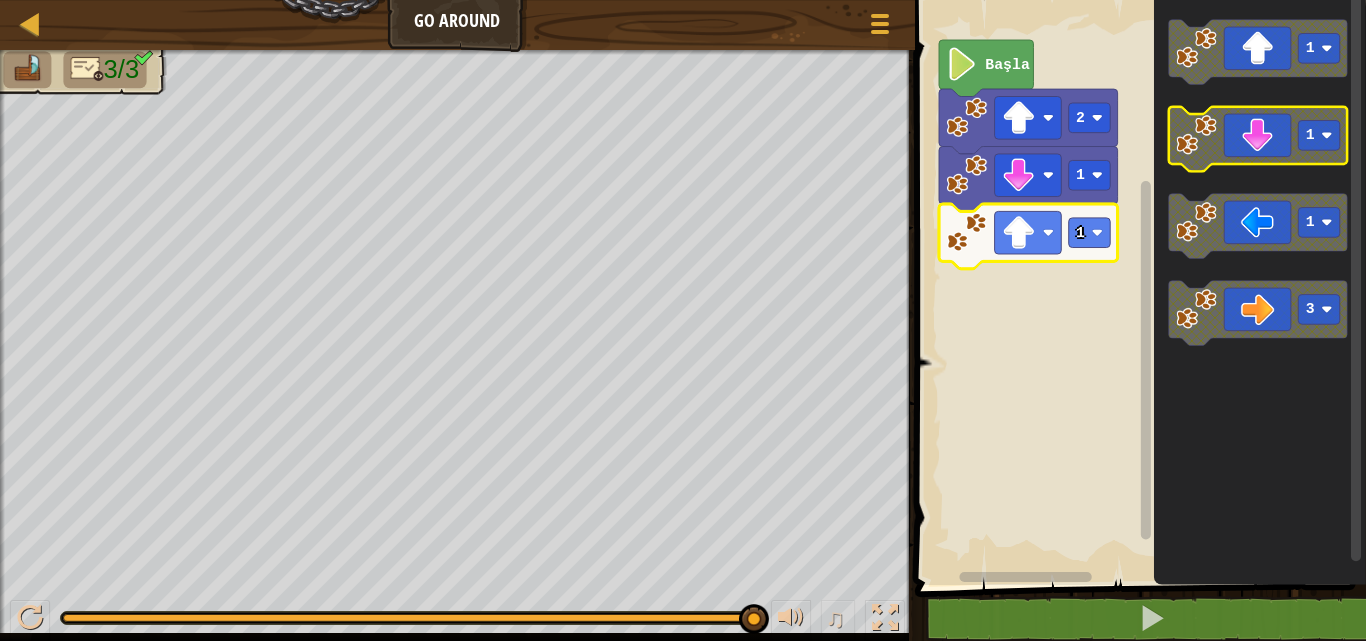 click 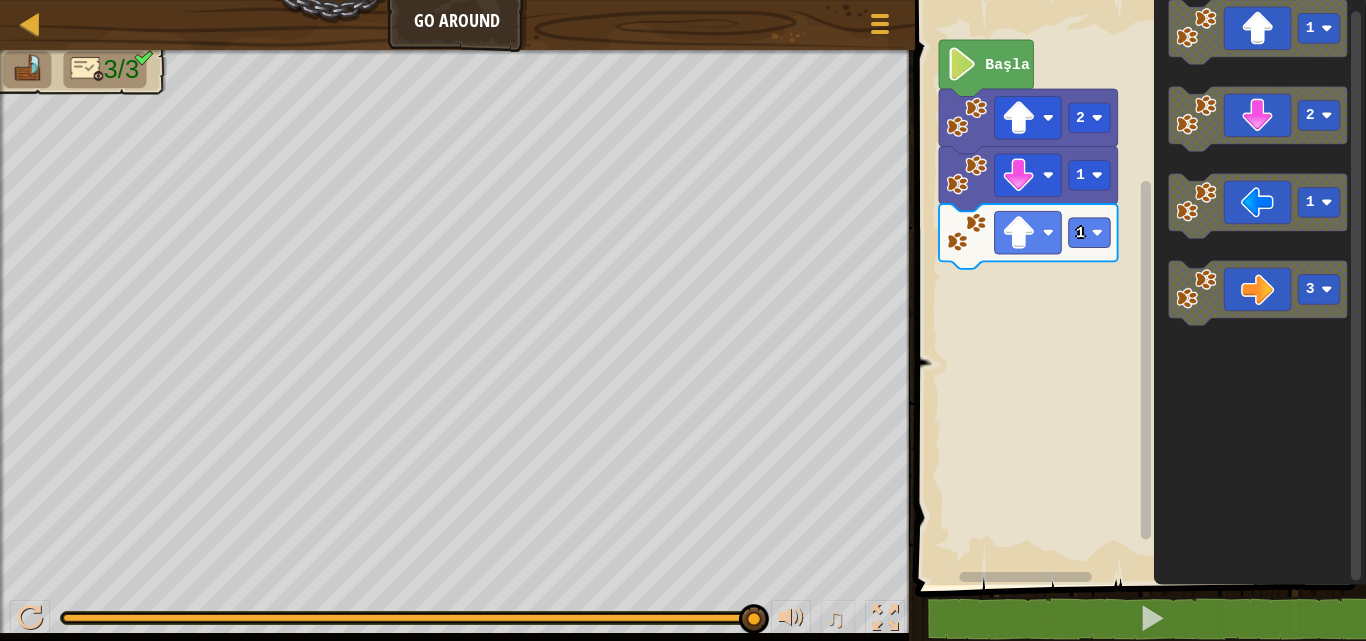 click on "1 2 1 3" 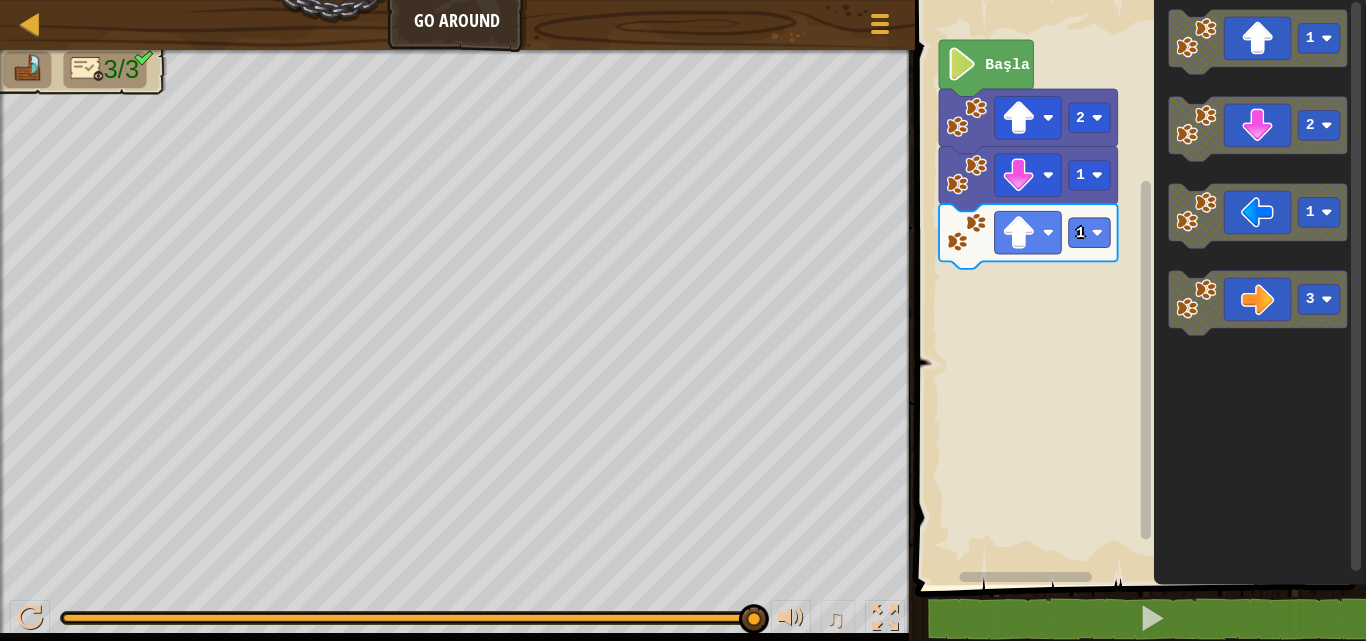 click on "Başla 2 1 1 1 2 1 3" at bounding box center (1137, 287) 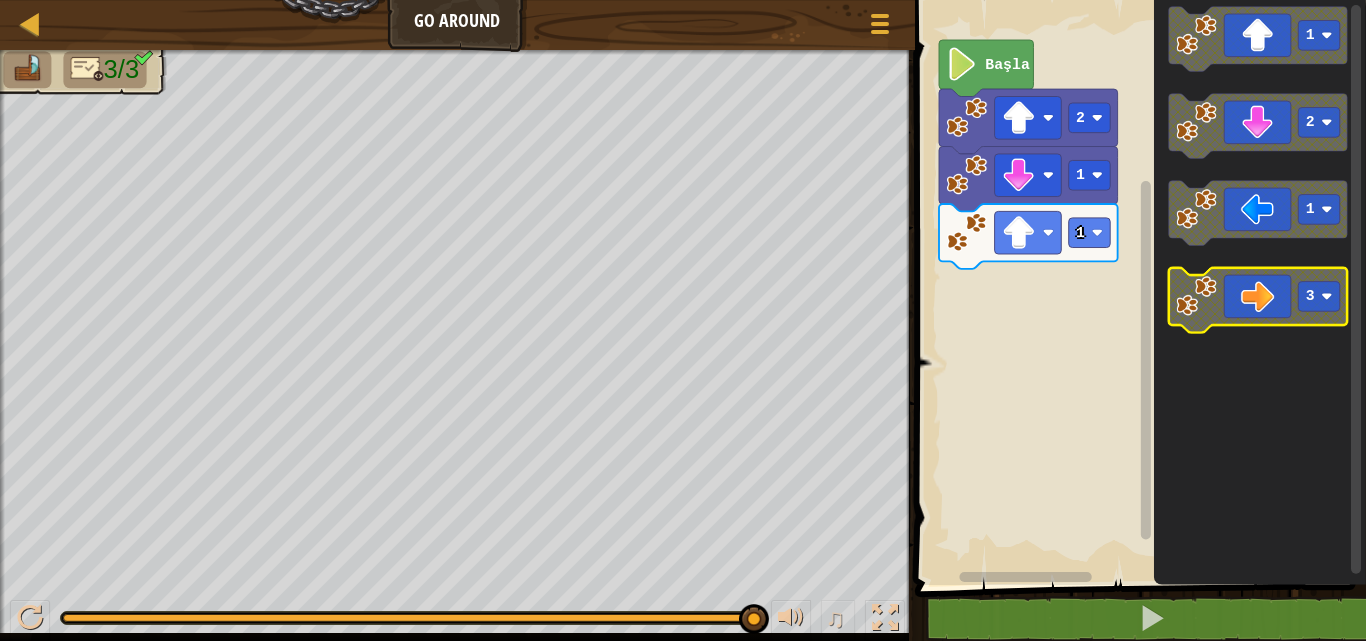 click 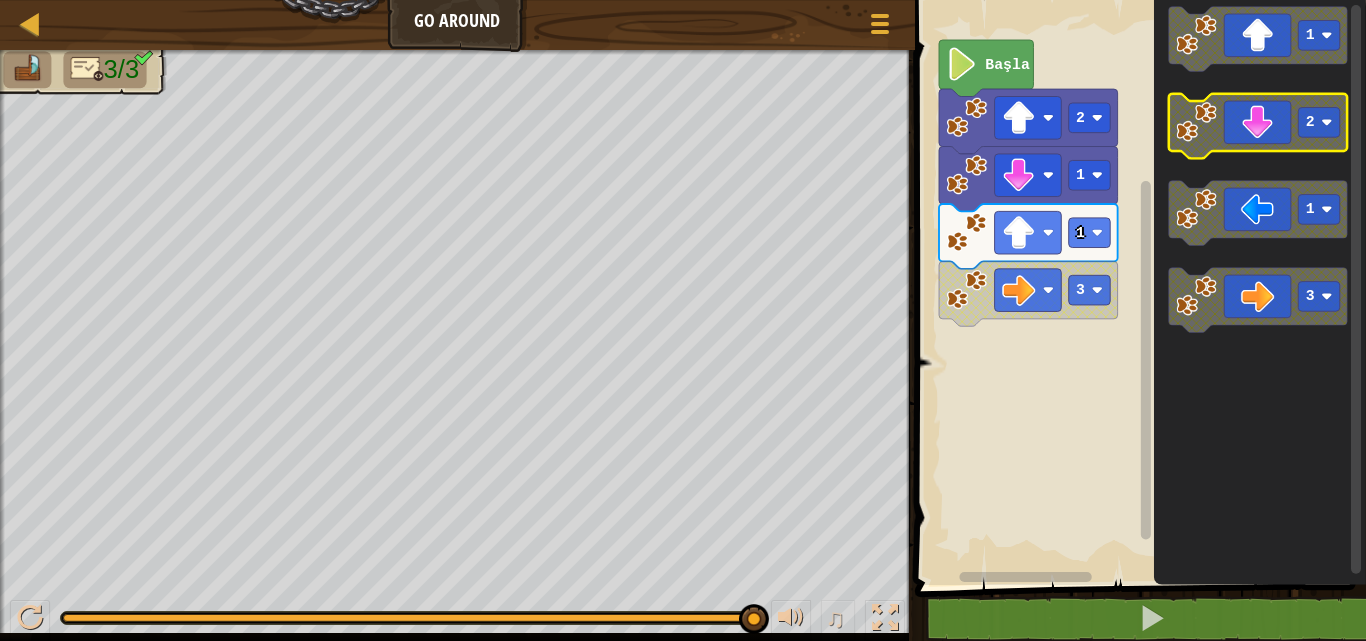 click 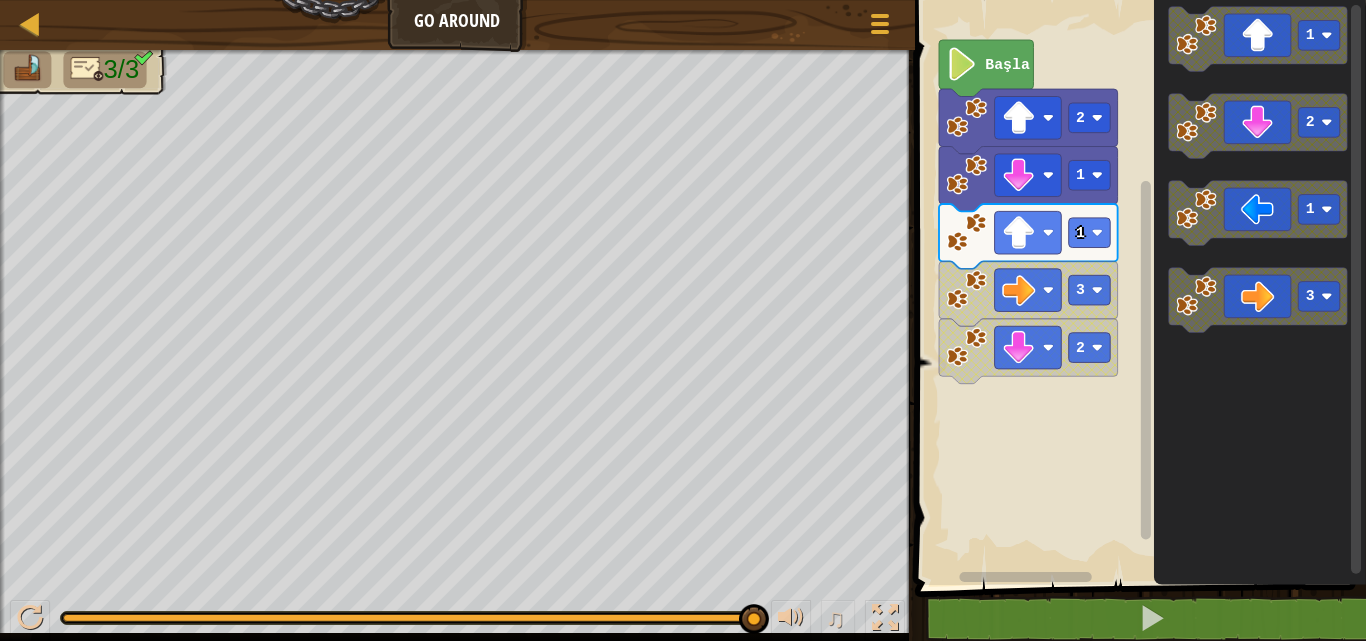 click on "♫" at bounding box center [457, 613] 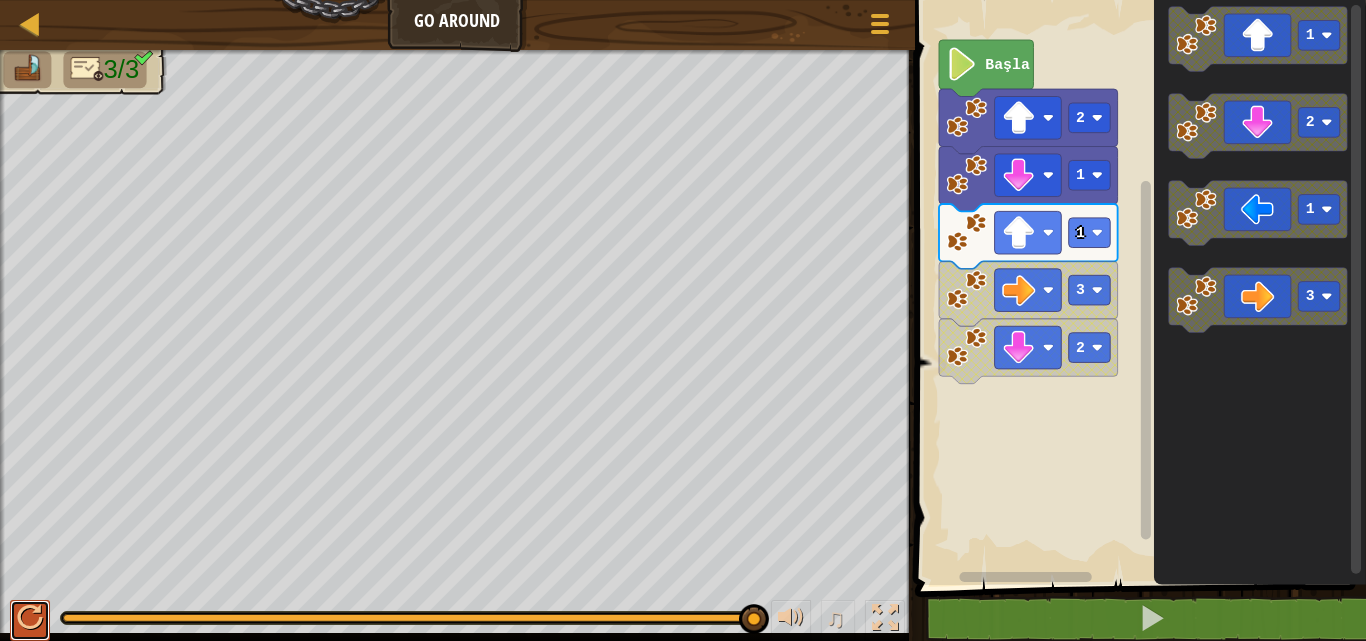 click at bounding box center (30, 618) 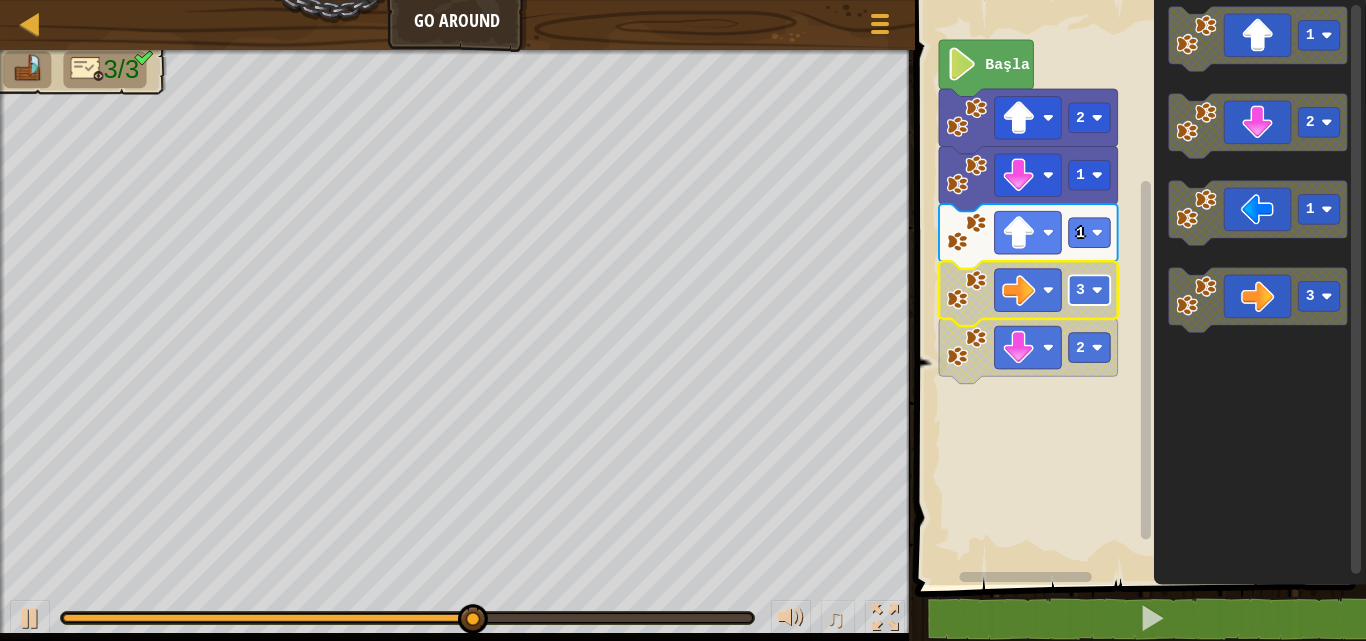 click 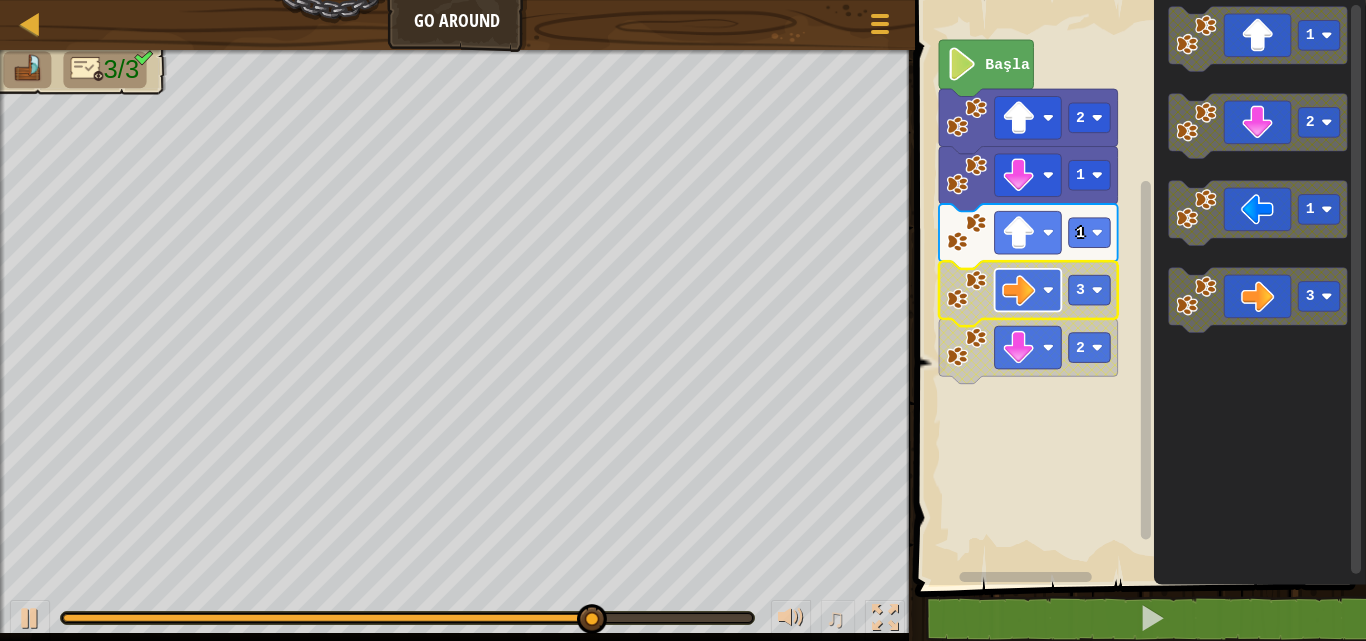 click 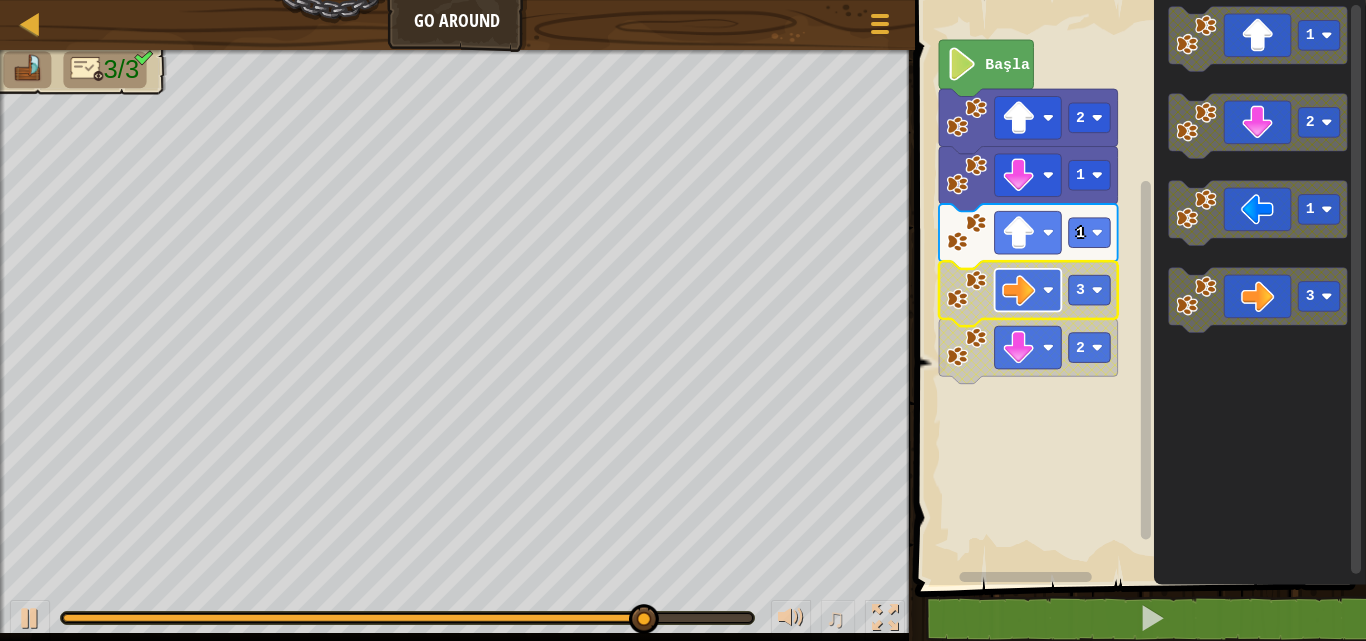 click 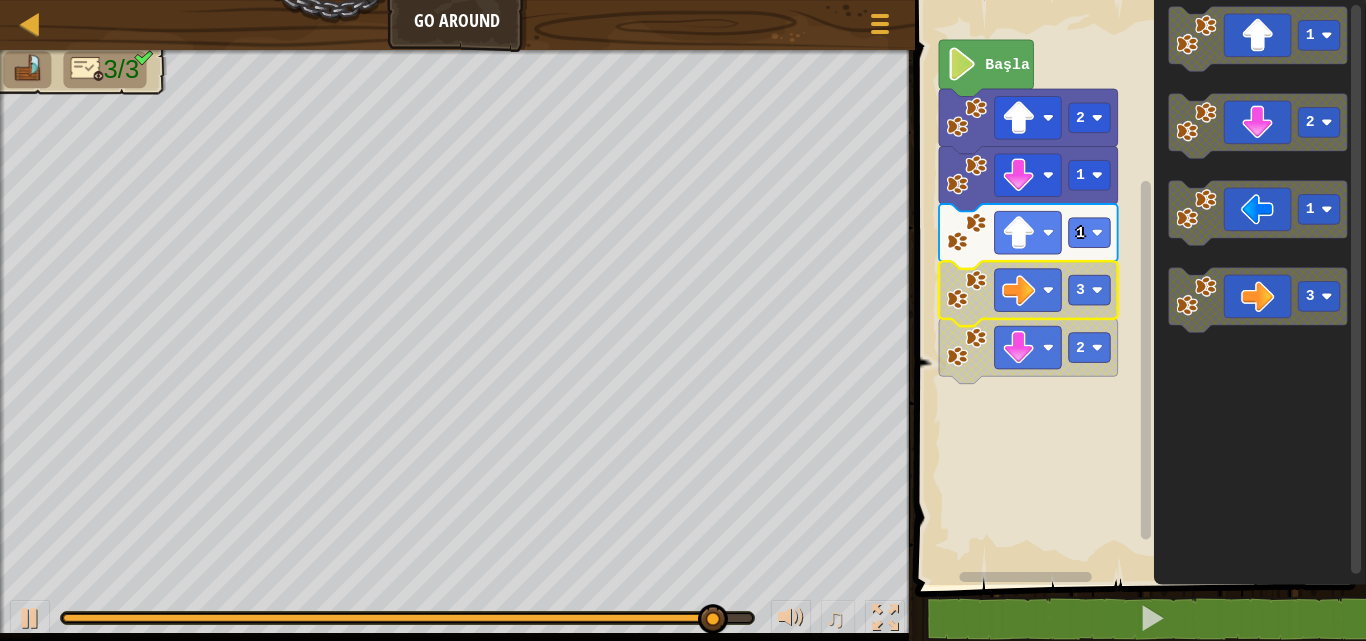 click 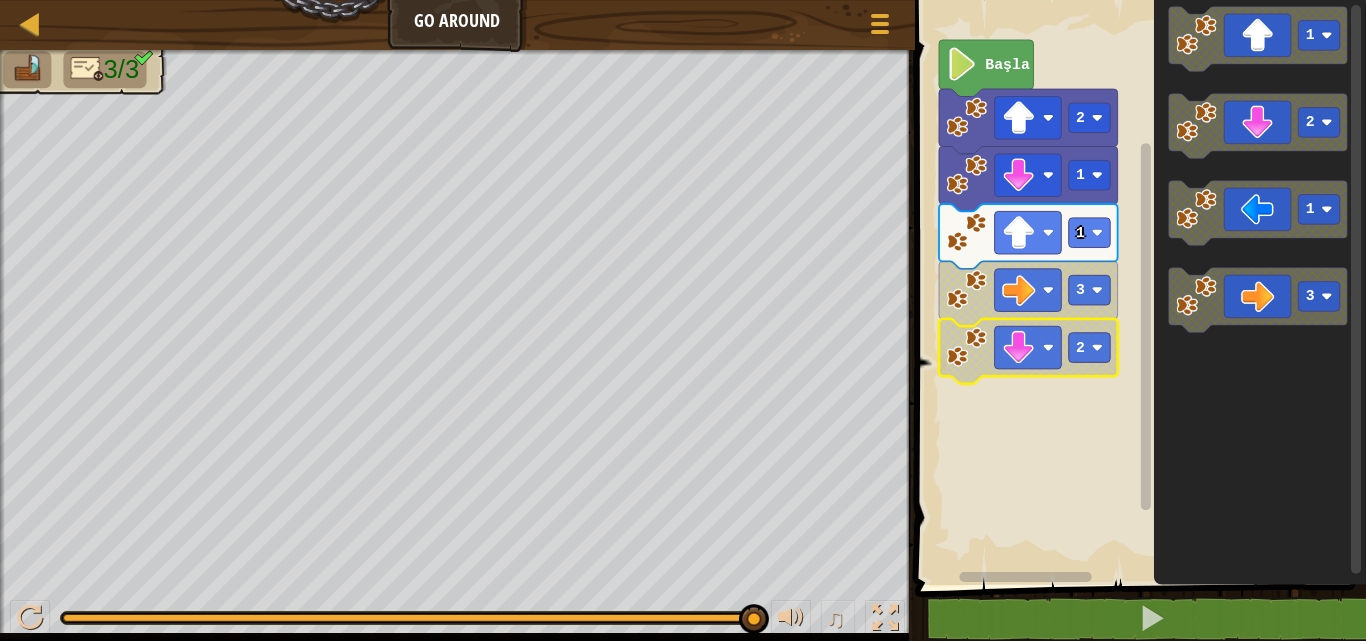 click 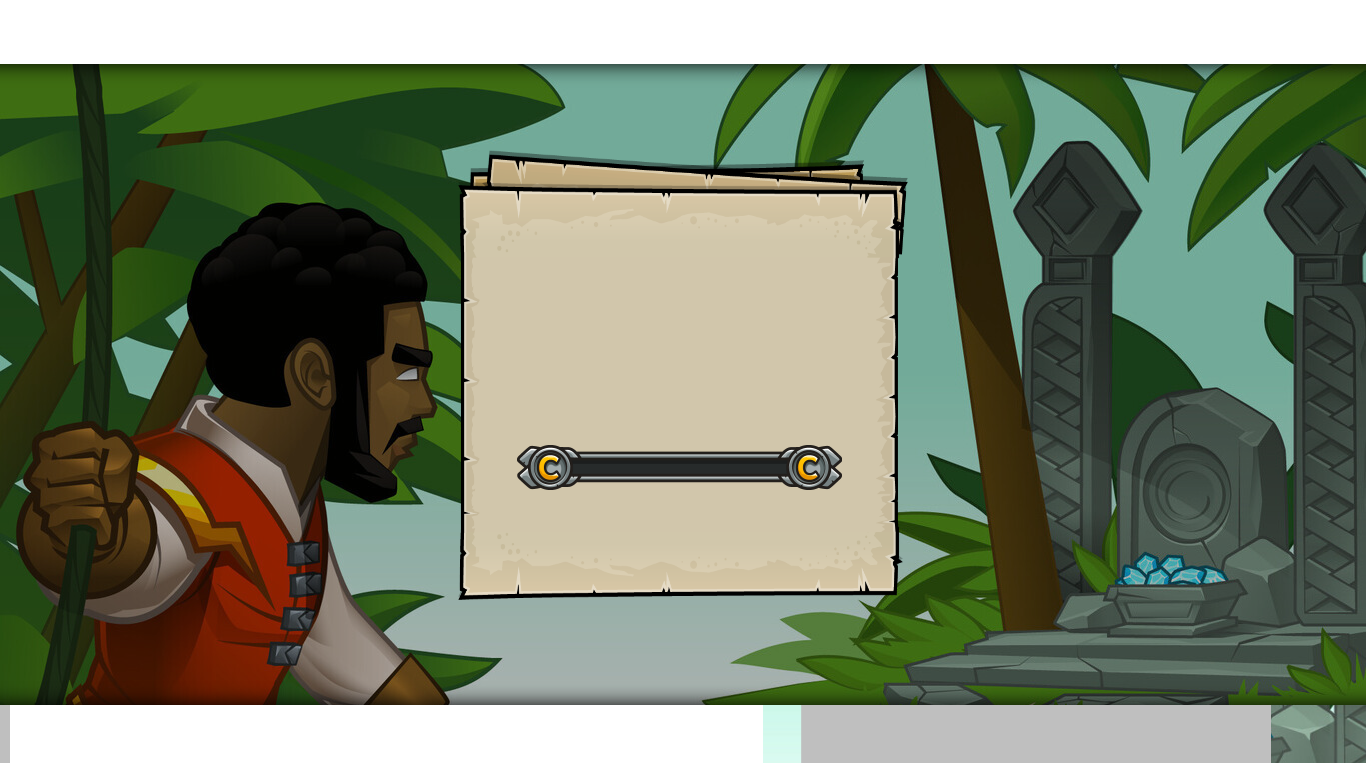 scroll, scrollTop: 0, scrollLeft: 0, axis: both 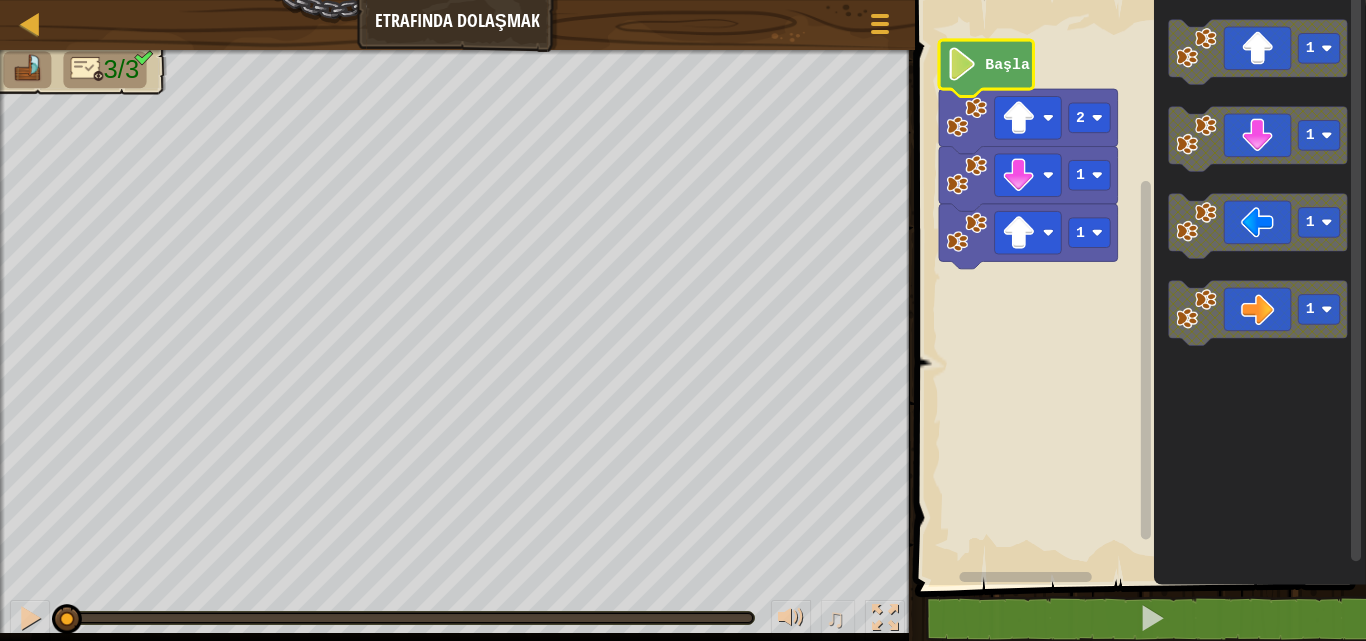 click 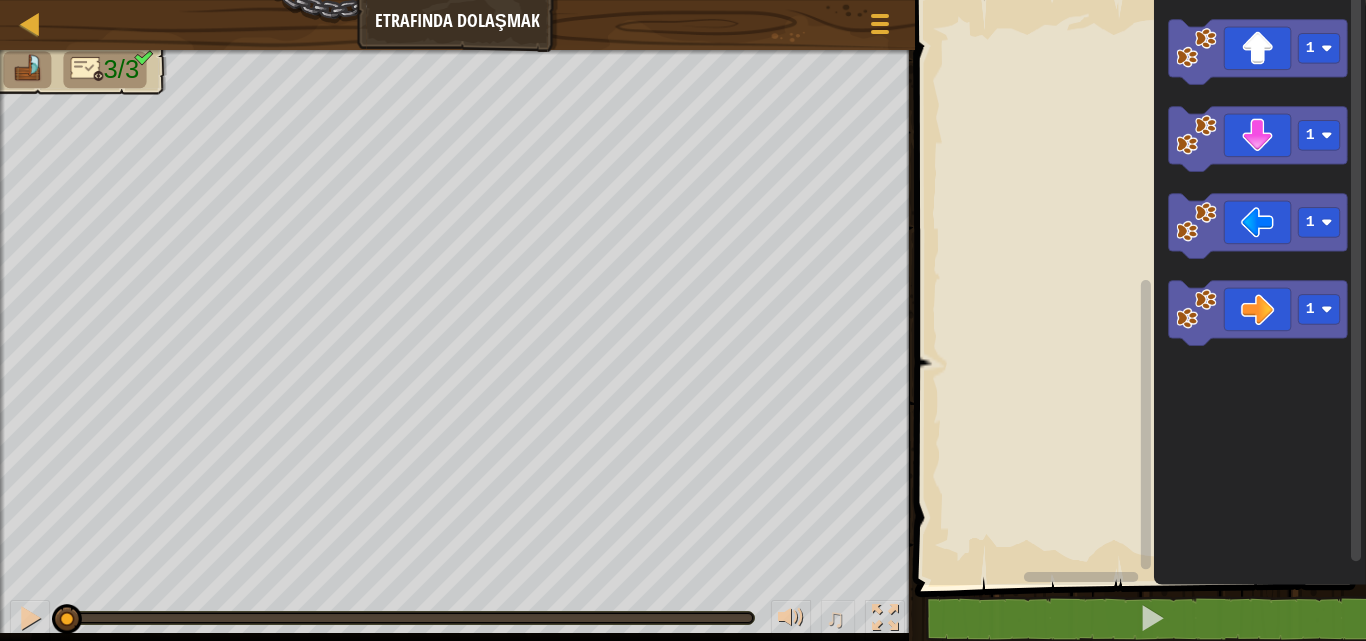 click on "Harita Etrafında Dolaşmak Oyun Menüsü 1     הההההההההההההההההההההההההההההההההההההההההההההההההההההההההההההההההההההההההההההההההההההההההההההההההההההההההההההההההההההההההההההההההההההההההההההההההההההההההההההההההההההההההההההההההההההההההההההההההההההההההההההההההההההההההההההההההההההההההההההההההההההההההההההההה XXX ... Çözüm × Bloklar   1 2 3 4 git  (  'yukarı'  ,    2  ) git  (  'aşağı'  ,    1  ) git  (  'yukarı'  ,    1  )     İbranice İbranice İbranice İbranice İbranice İbranice İbranice İbranice XXX ... 1 1 1 1 Kod Kaydedildi Programlama dili   : Python İfade / Arama / go('yukarı', 1) aşağı in ('1') git('sola', 1) git('sağ', 1) × Kodunu Düzelt Yardıma mı ihtiyacın var? Yapay Zekaya Sor 3/3 ♫ Kurt Yavrusu Atlas 1 go('up', 2) 2 3" at bounding box center [683, 0] 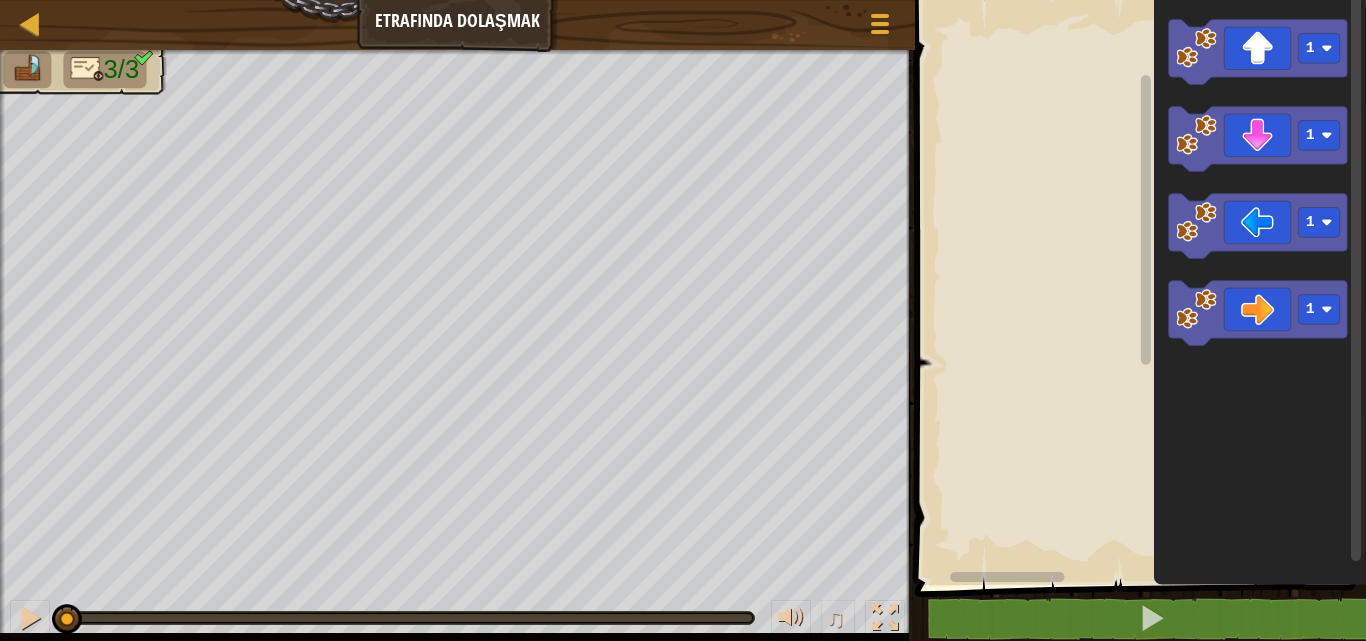 click on "1 1 1 1" at bounding box center (1137, 287) 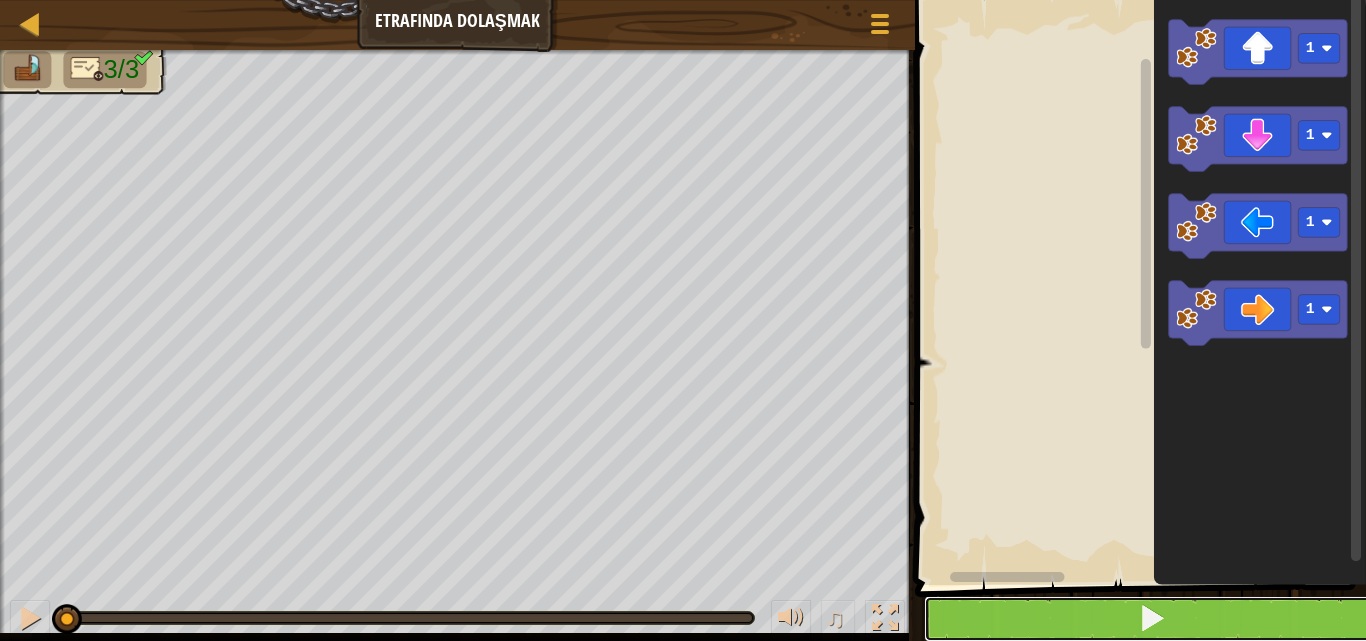 click at bounding box center [1152, 618] 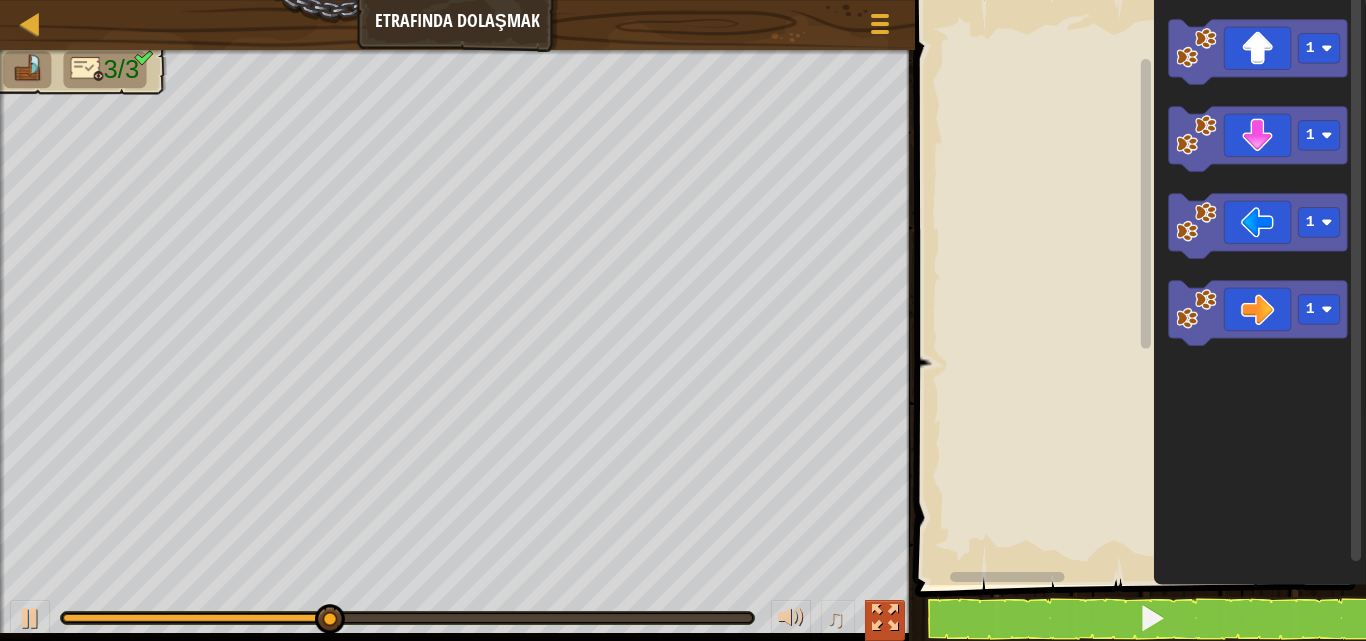 click at bounding box center (885, 618) 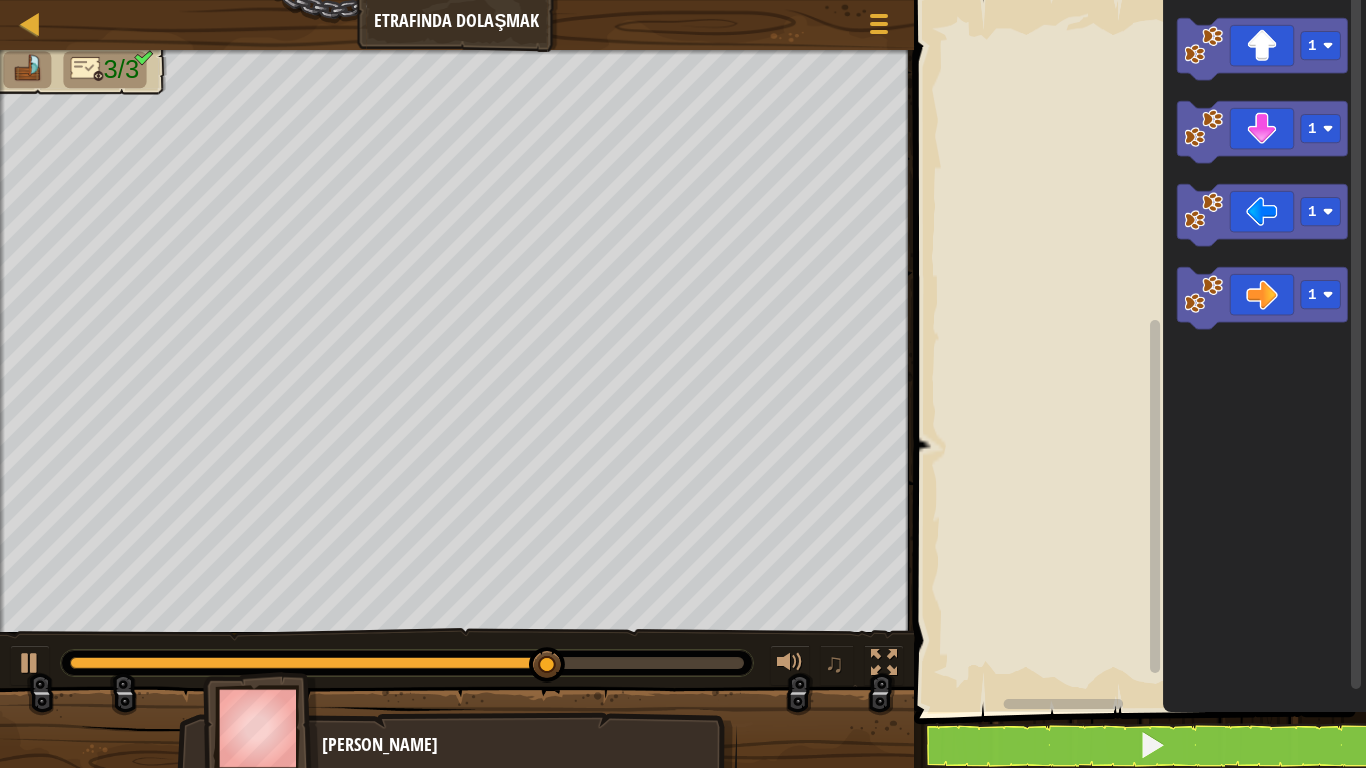 click 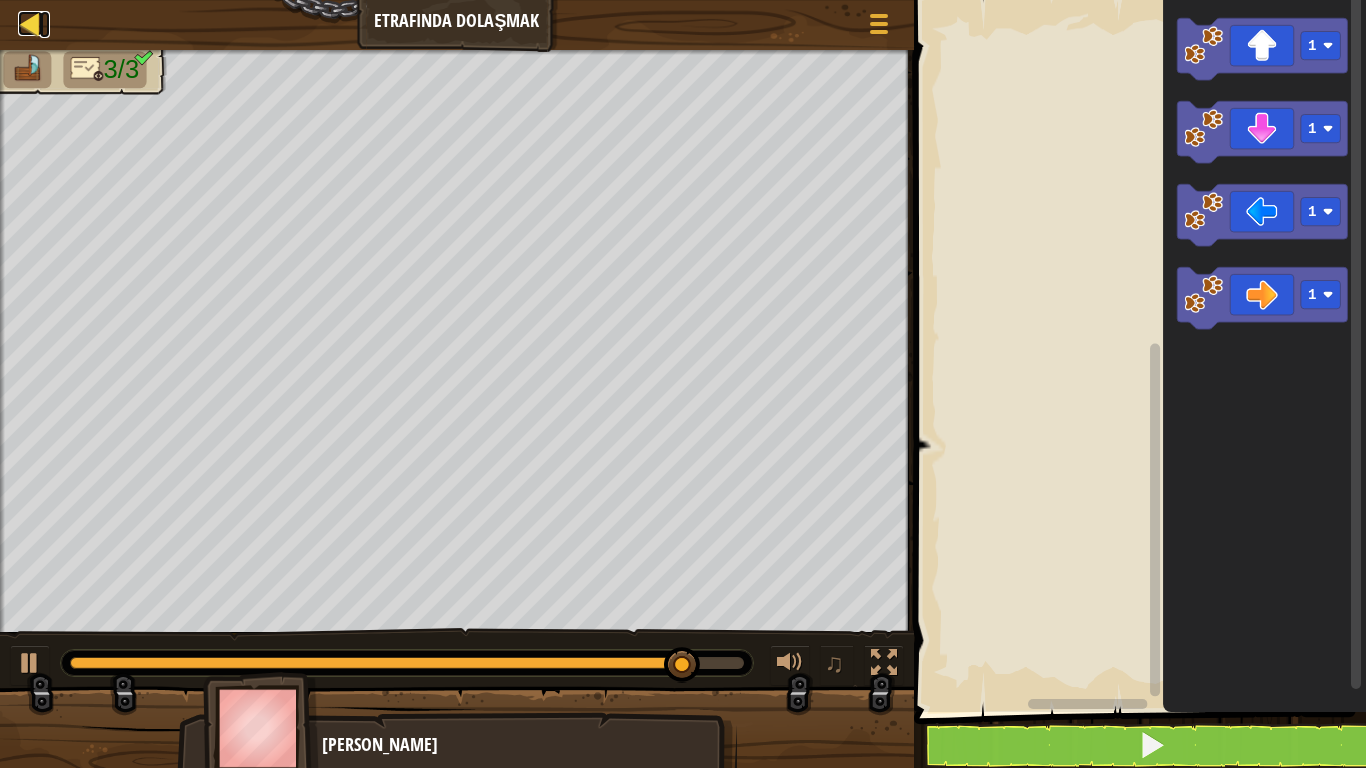 click at bounding box center [30, 23] 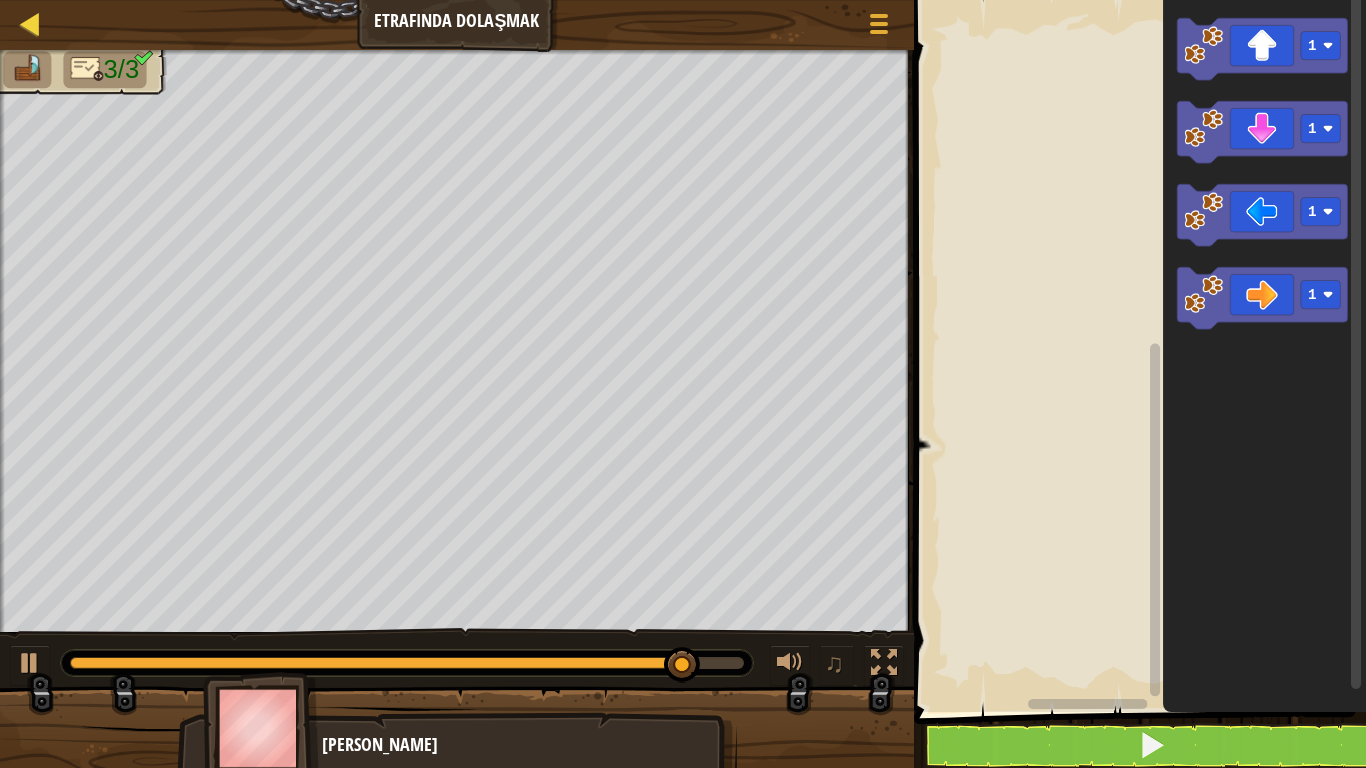 select on "tr" 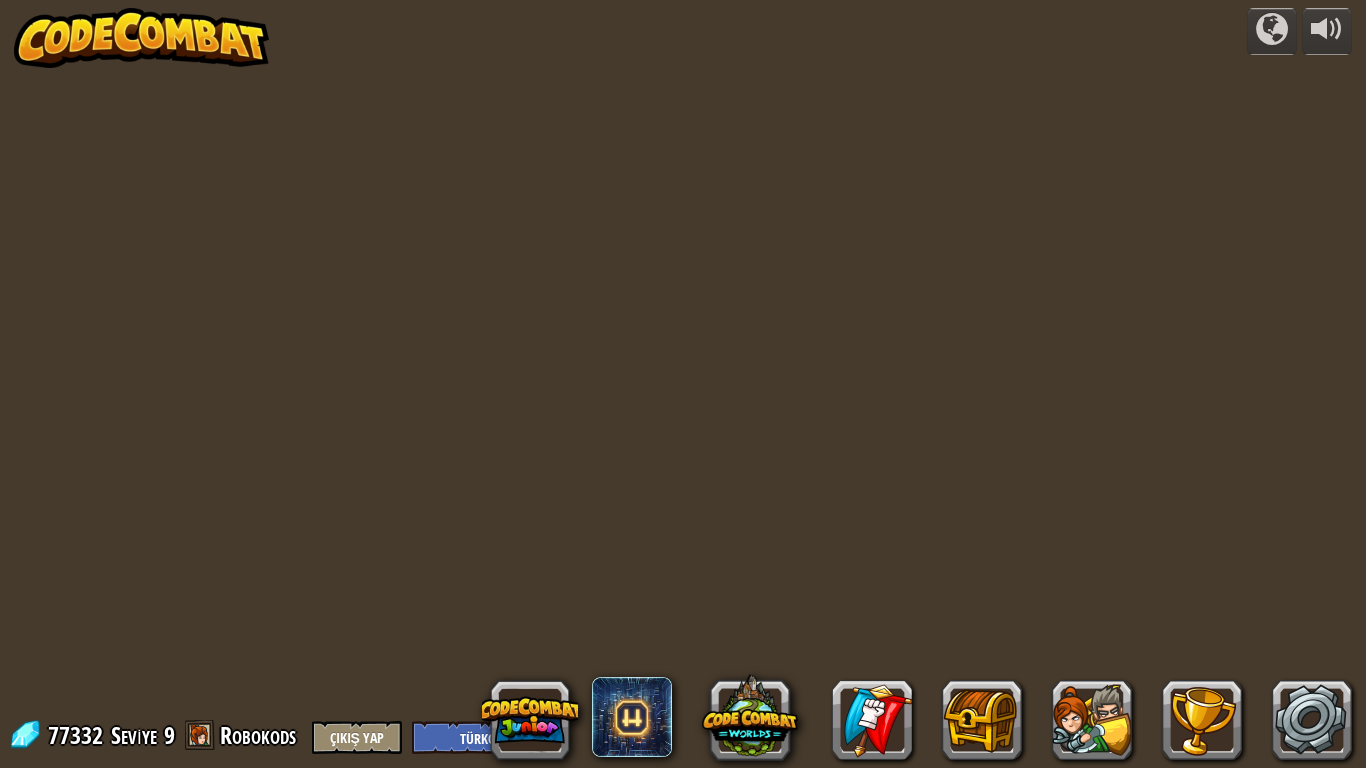 select on "tr" 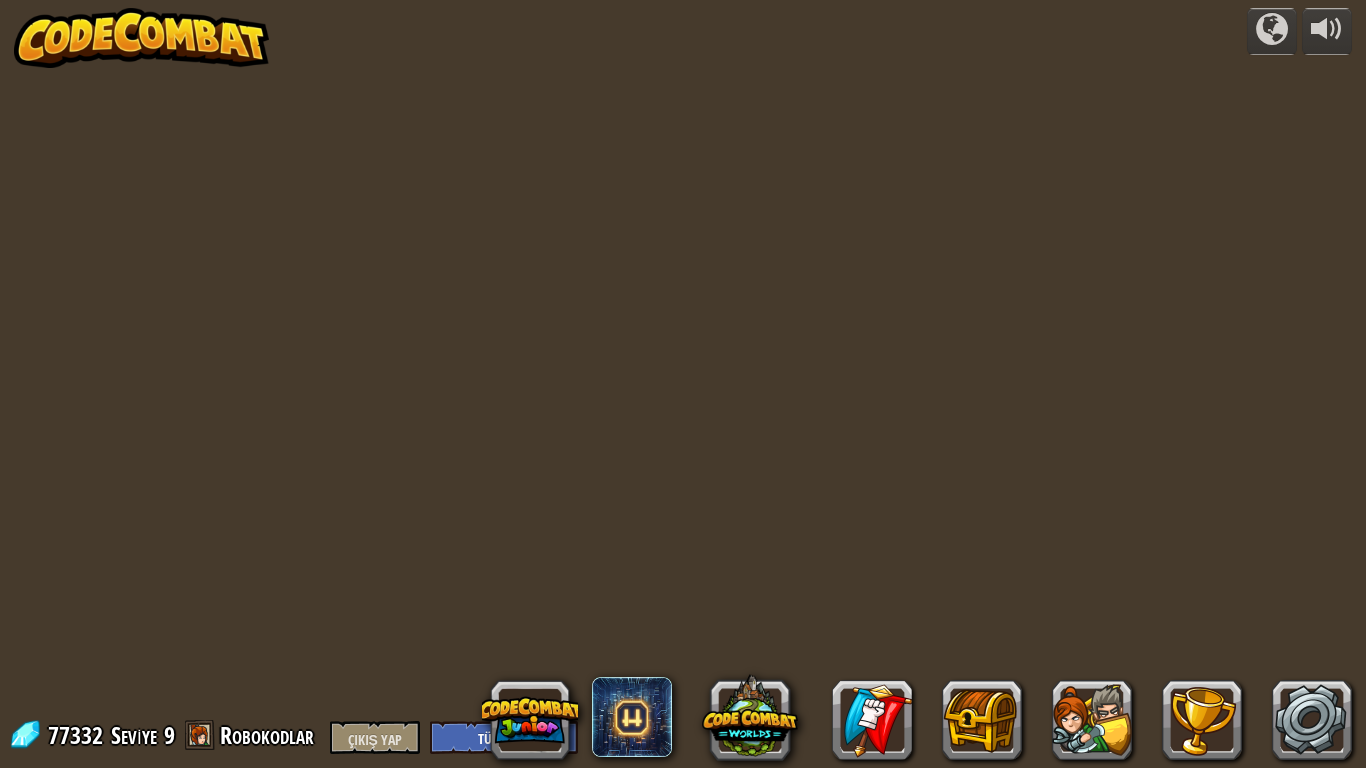 select on "tr" 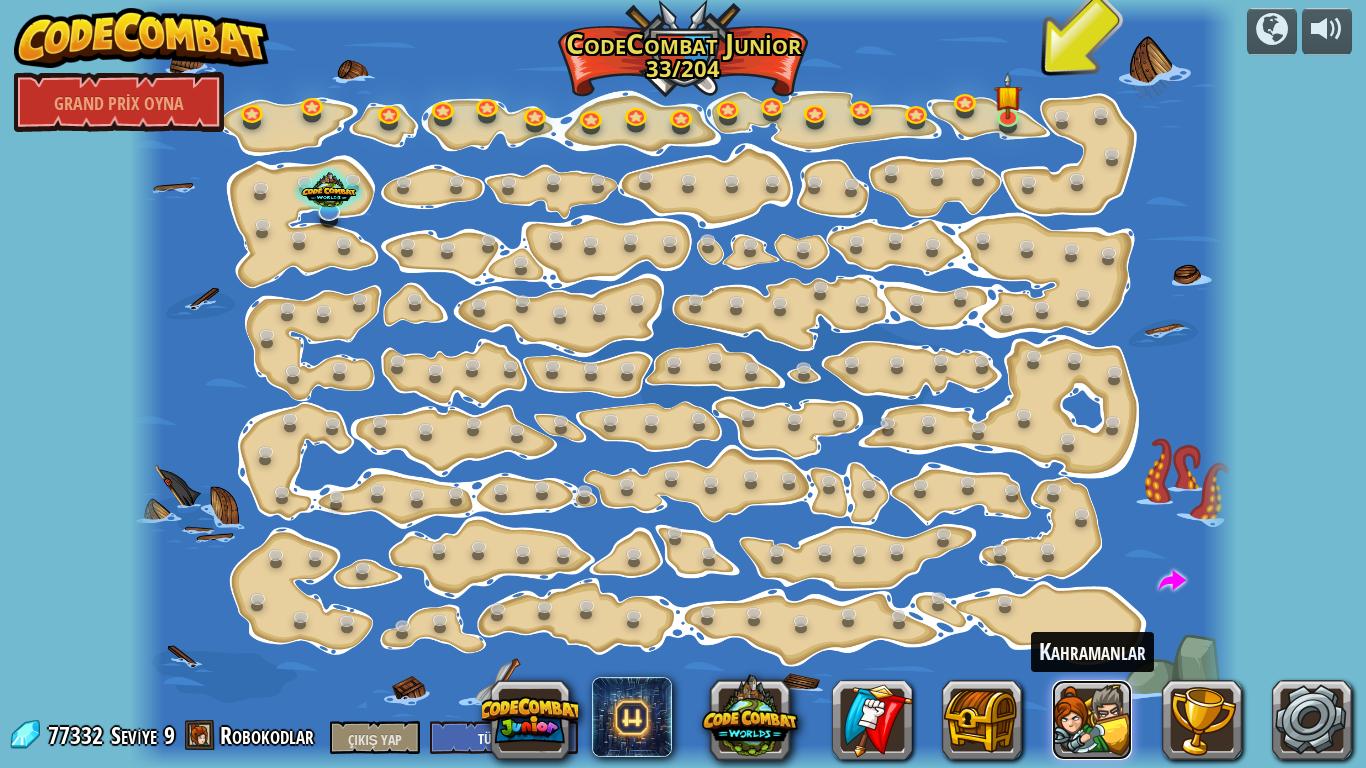 click at bounding box center (1092, 720) 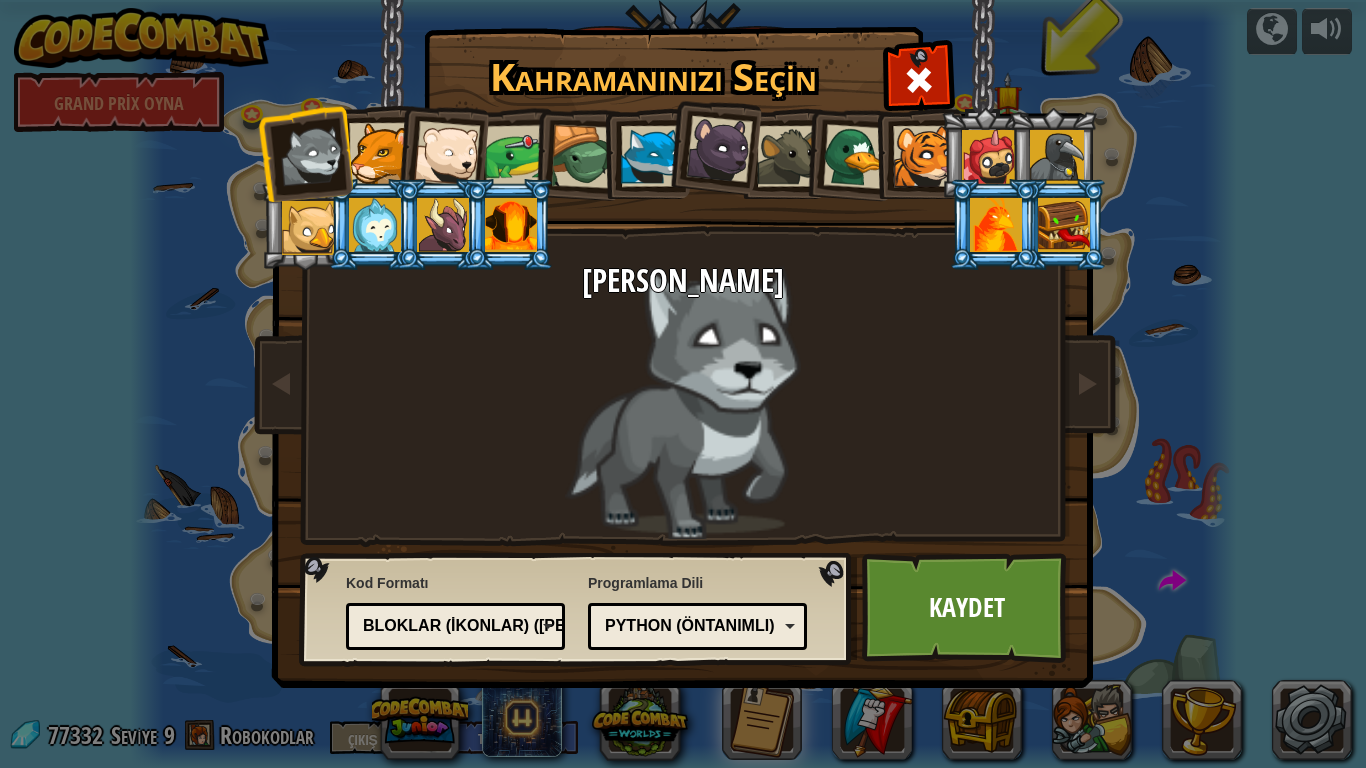 click at bounding box center (379, 153) 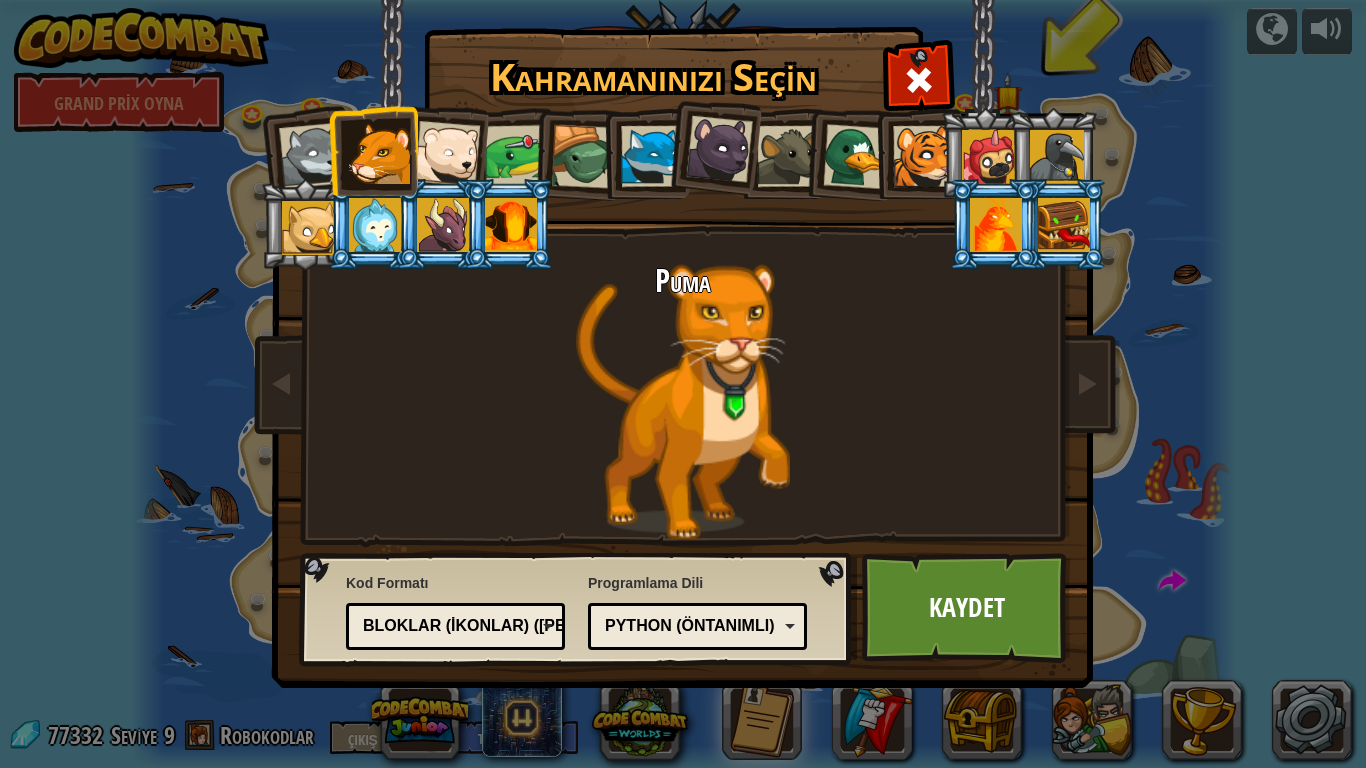 click on "Kaydet" at bounding box center [967, 607] 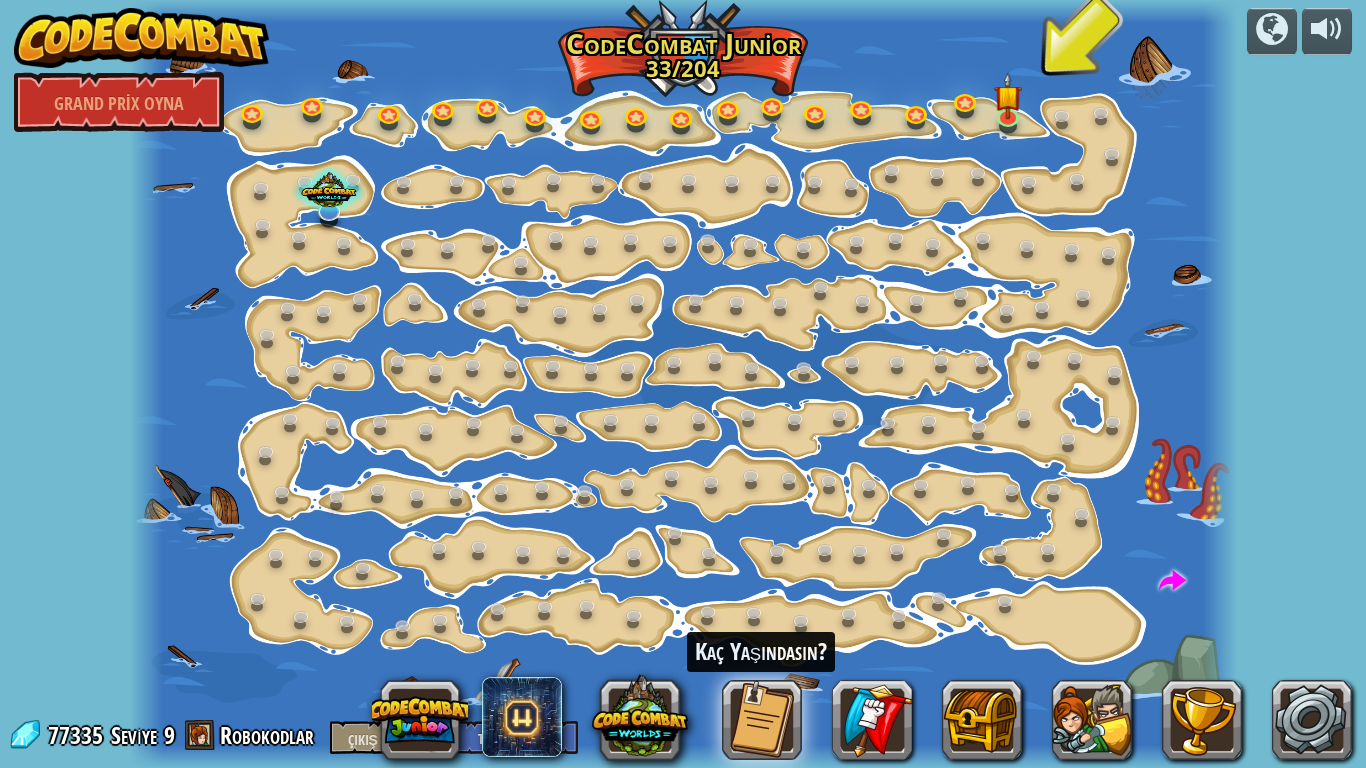 click at bounding box center [683, 384] 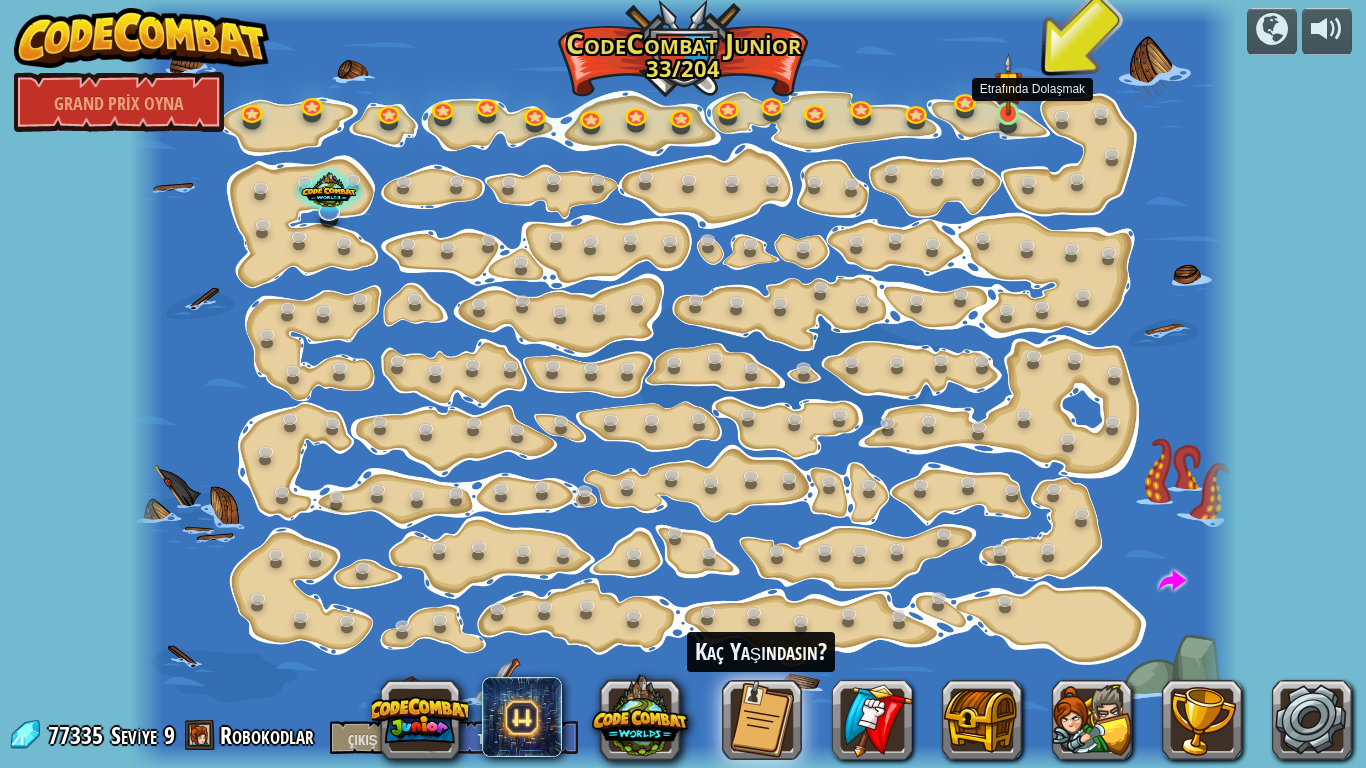 click at bounding box center [1008, 84] 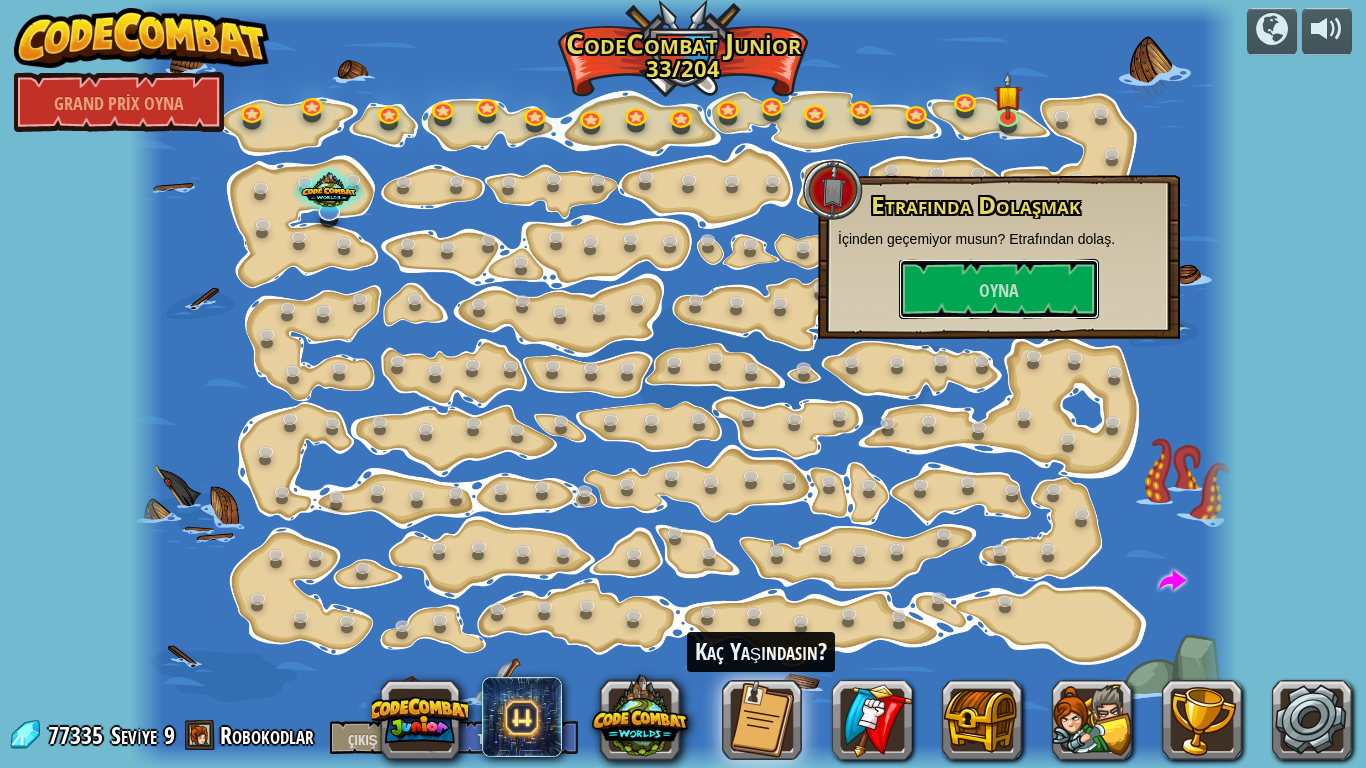 drag, startPoint x: 1030, startPoint y: 269, endPoint x: 1062, endPoint y: 229, distance: 51.224995 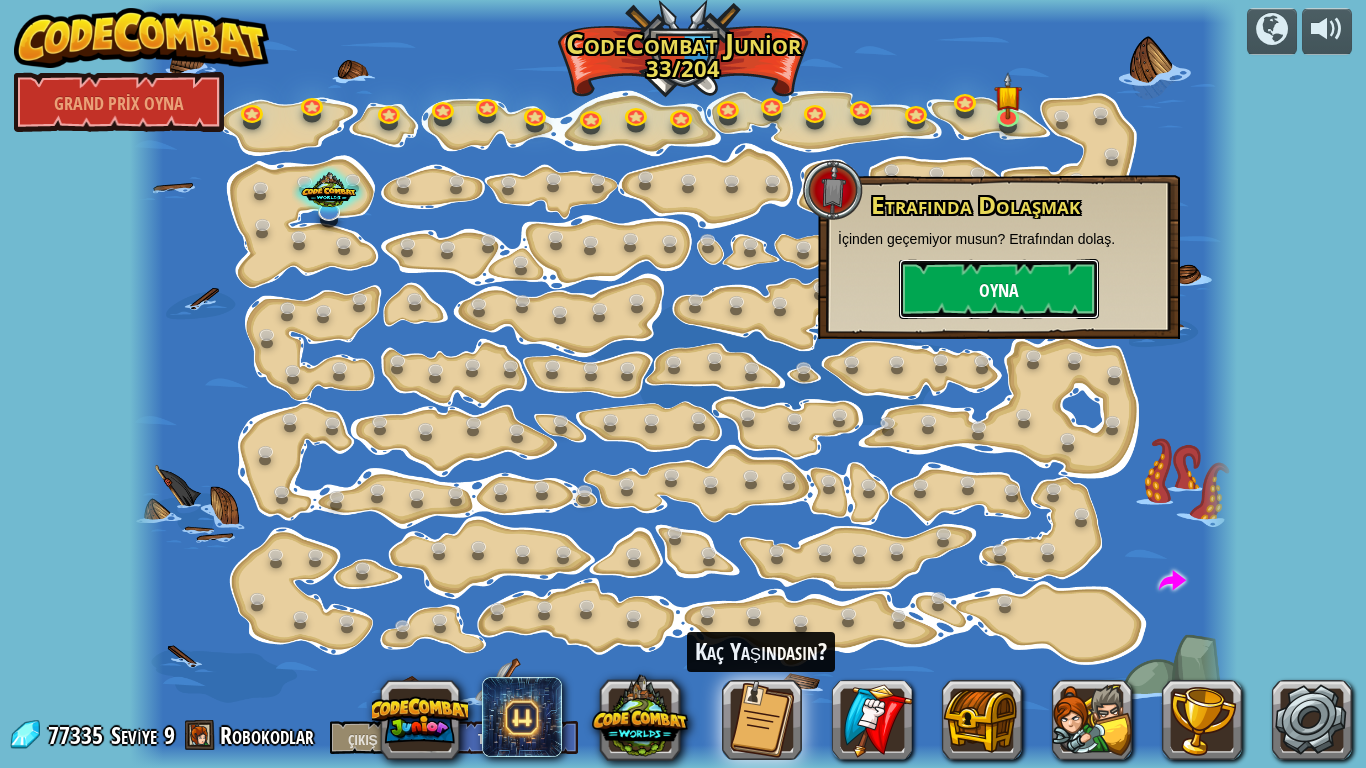 click on "Oyna" at bounding box center [999, 289] 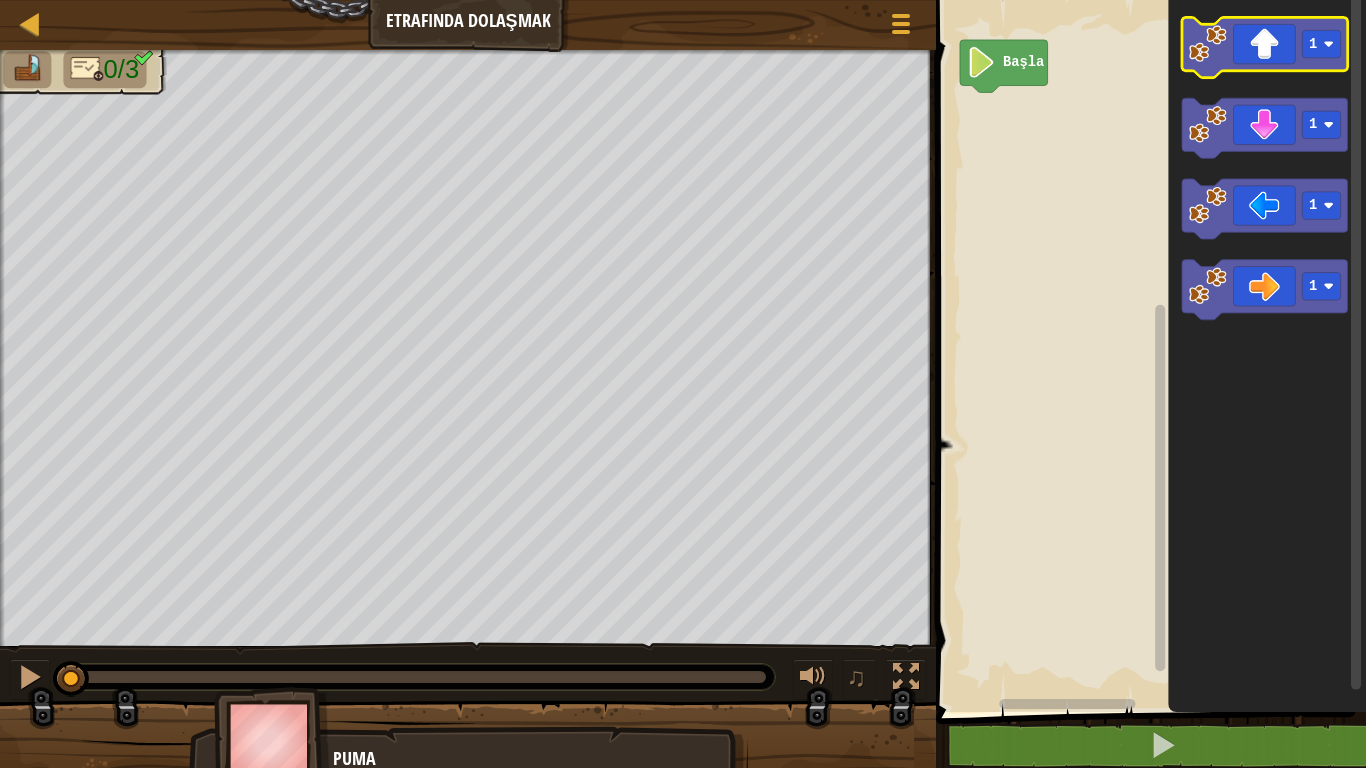 click 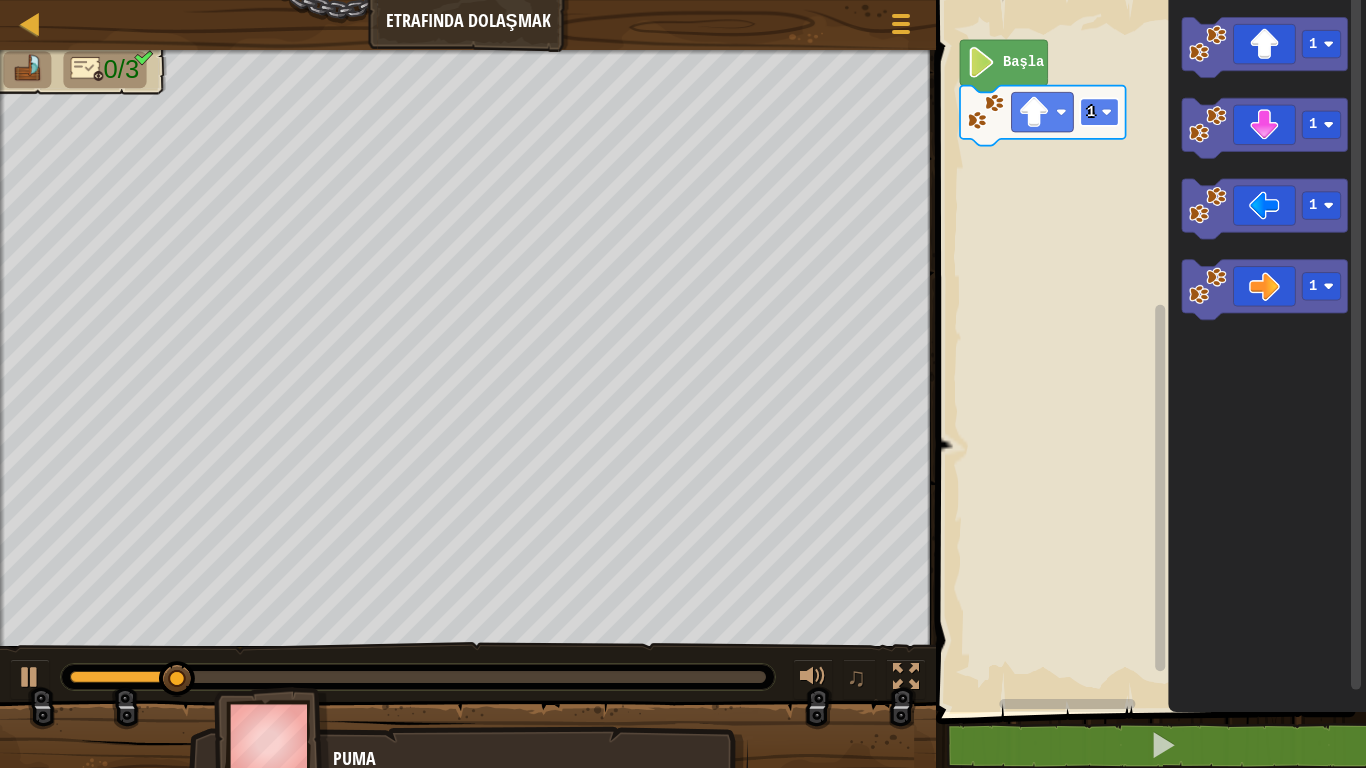 click on "1" 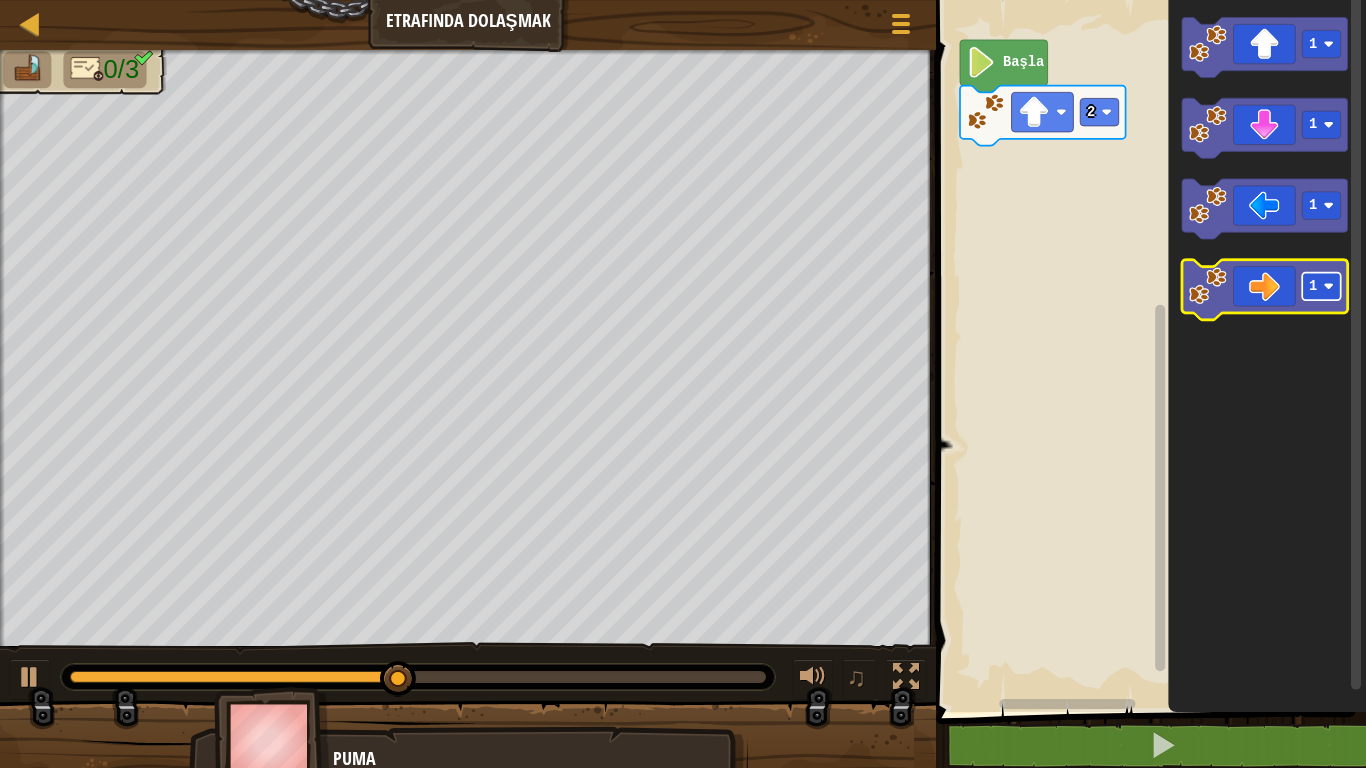 click on "1" 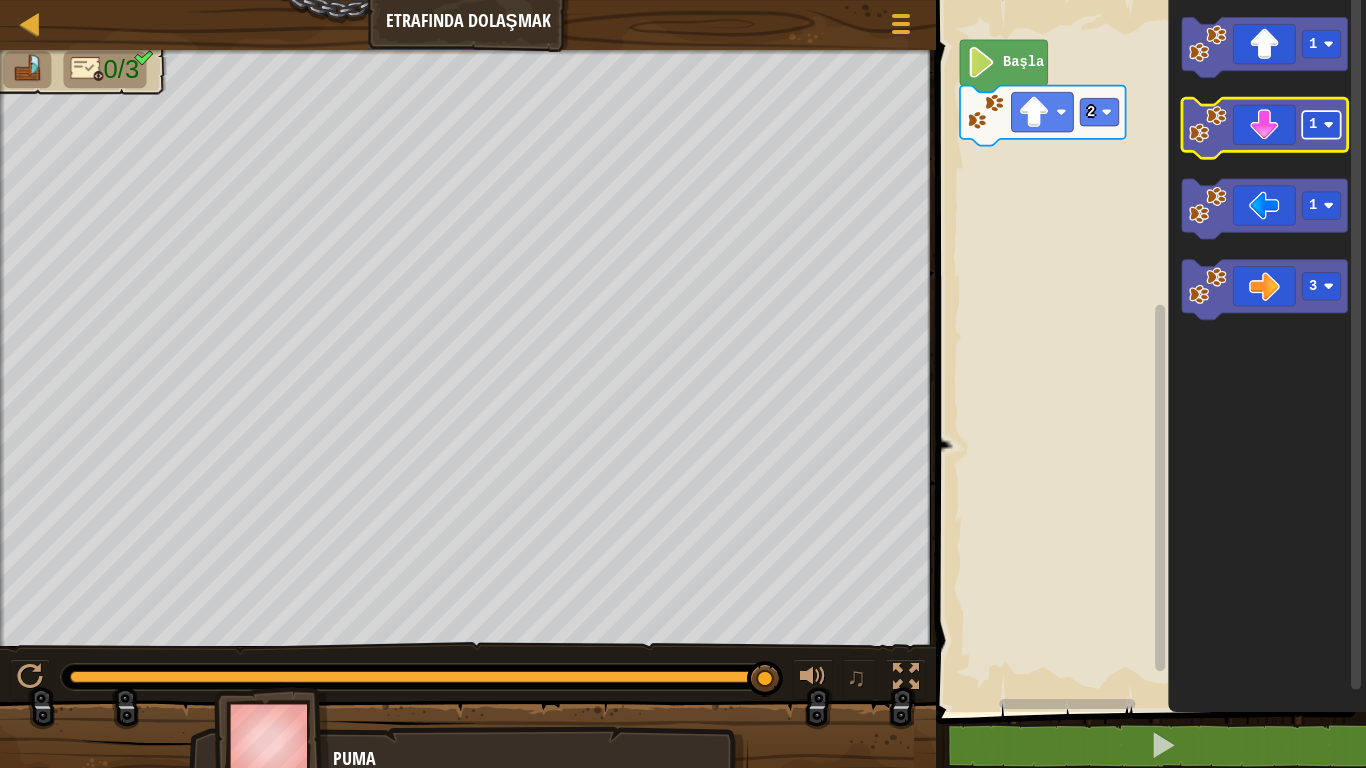 click on "1" 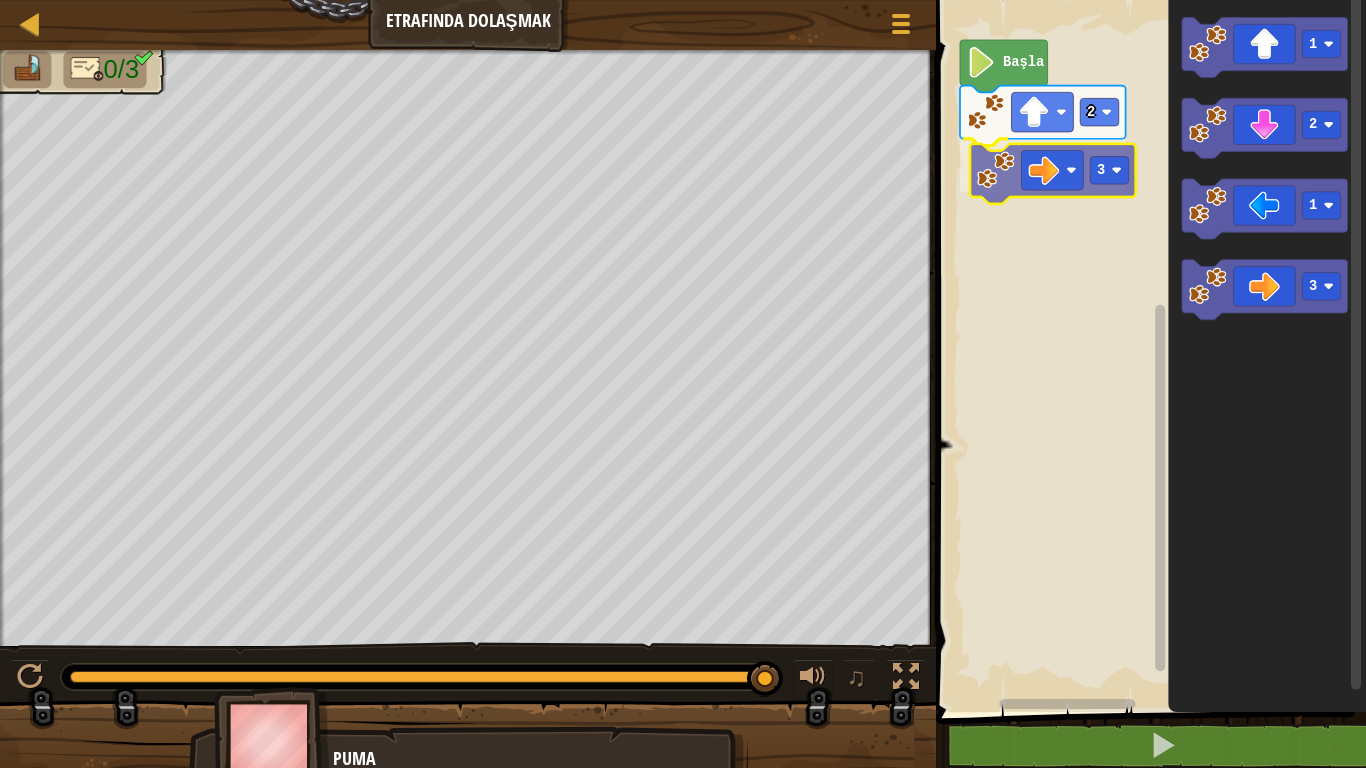 click on "Başla 2 3 1 2 1 3 3" at bounding box center [1148, 351] 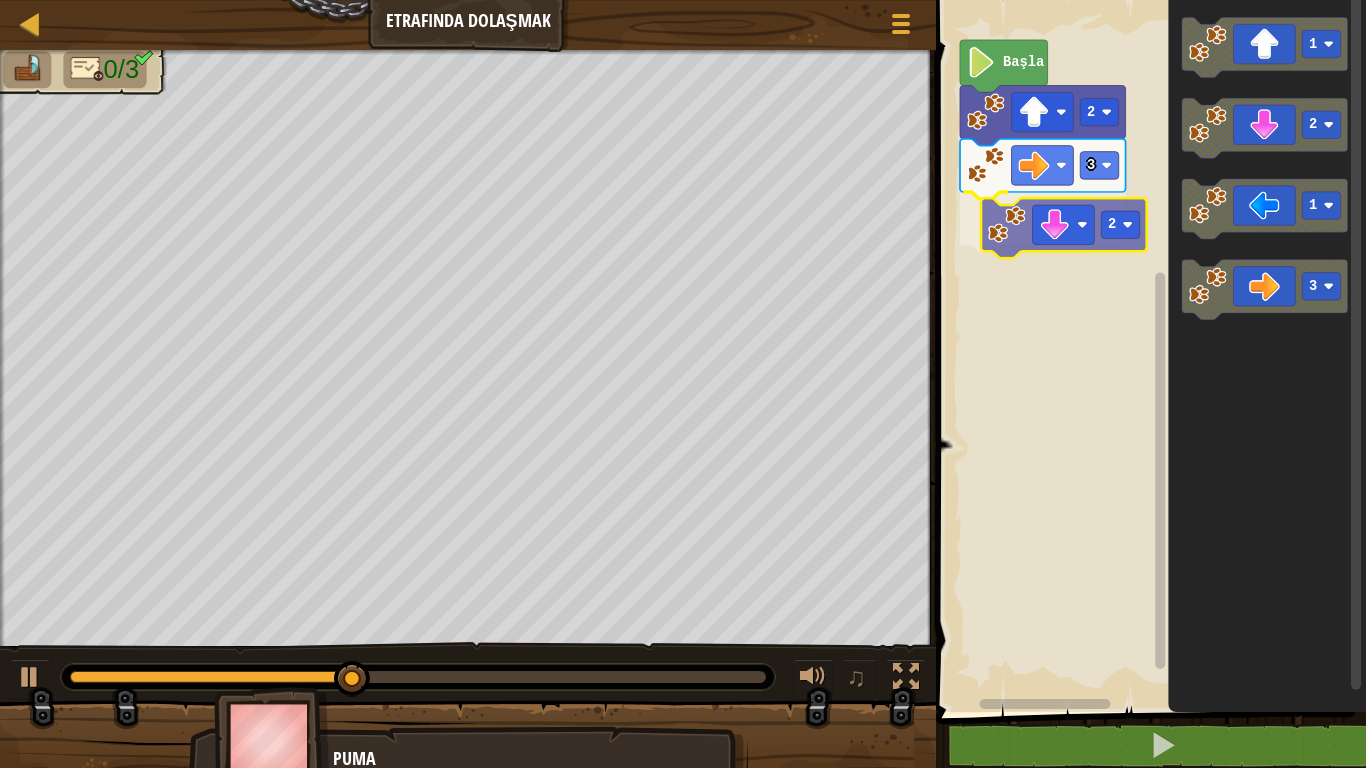 click on "Başla 2 3 2 1 2 1 3 2" at bounding box center [1148, 351] 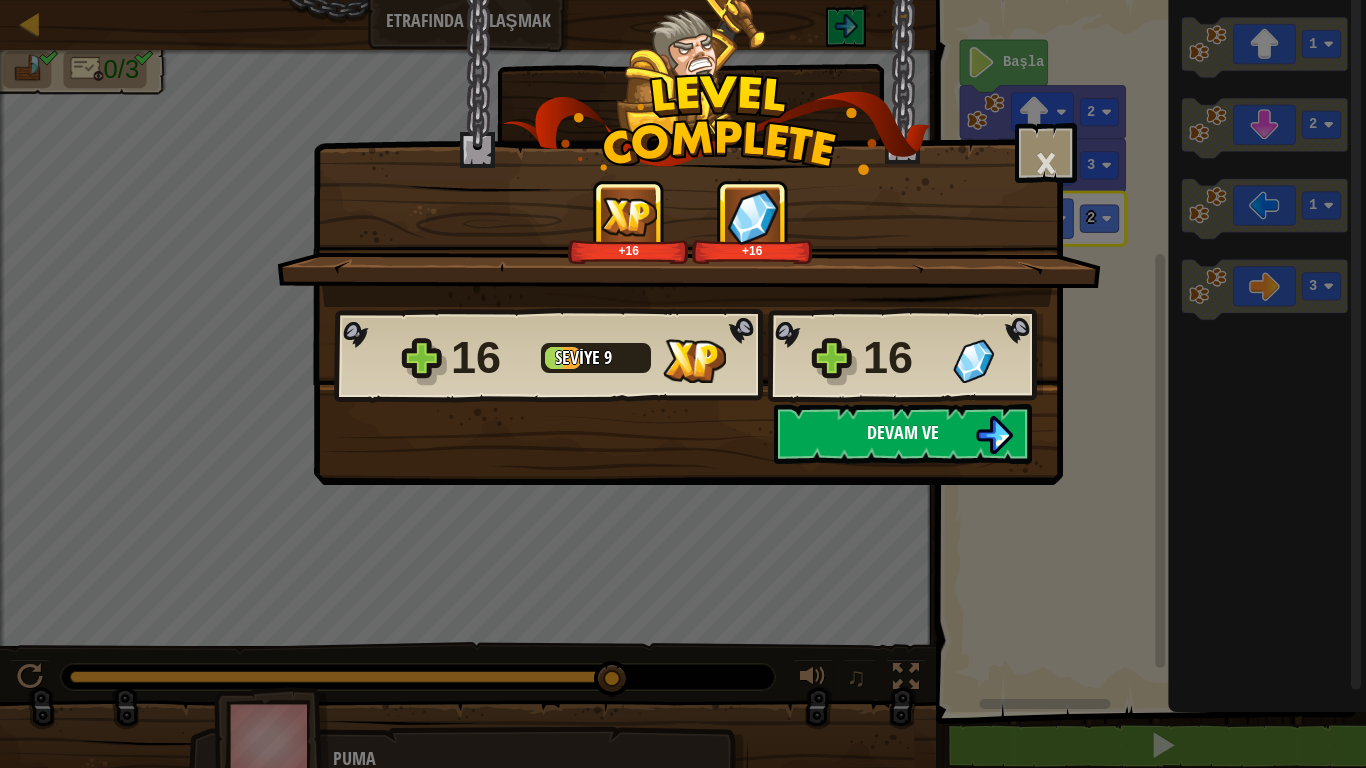 click at bounding box center (994, 435) 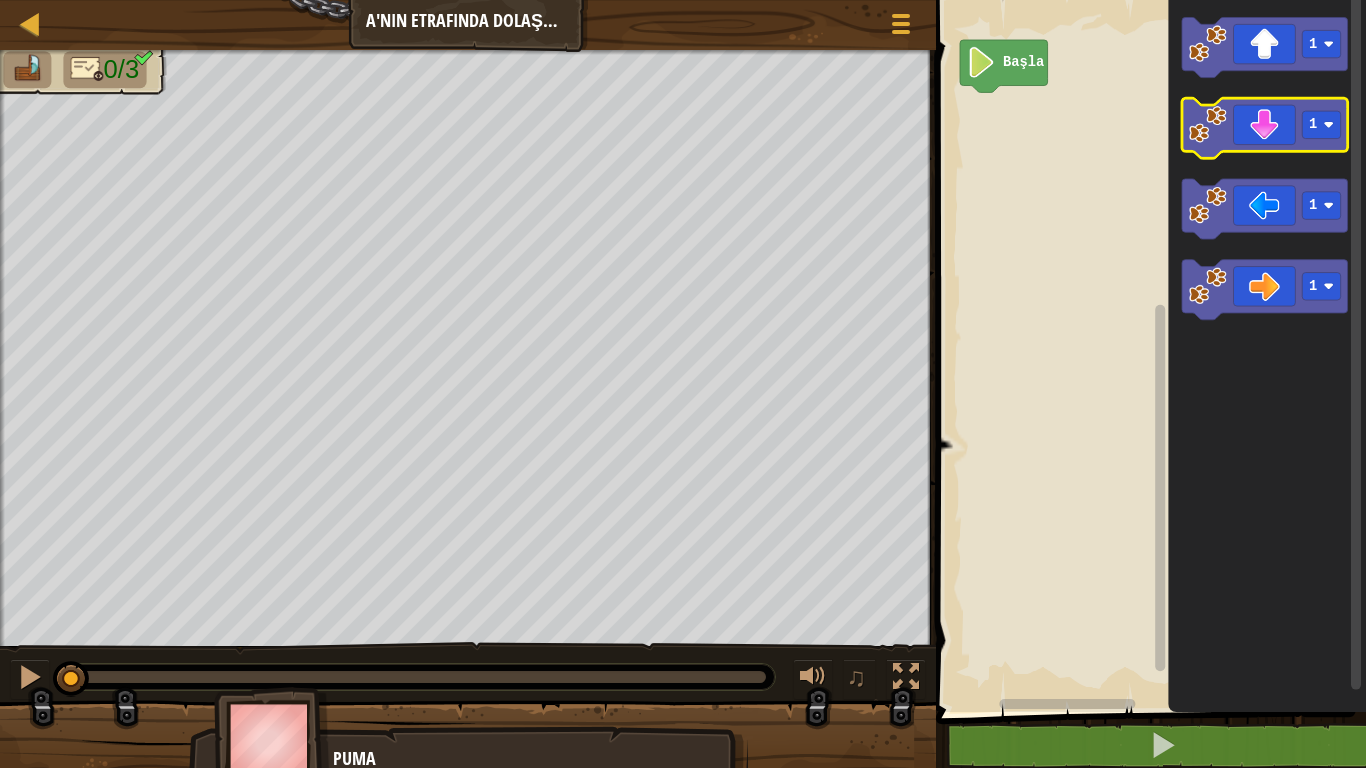 click 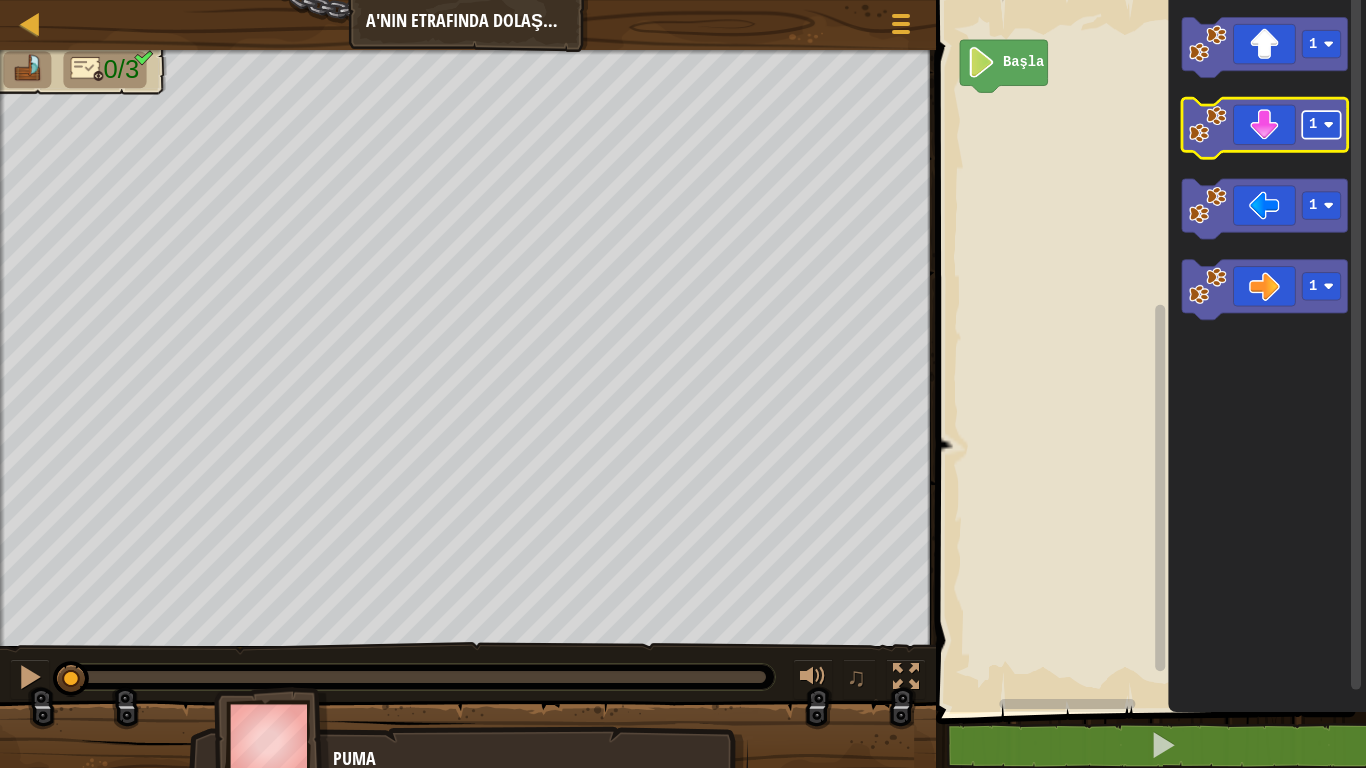 click 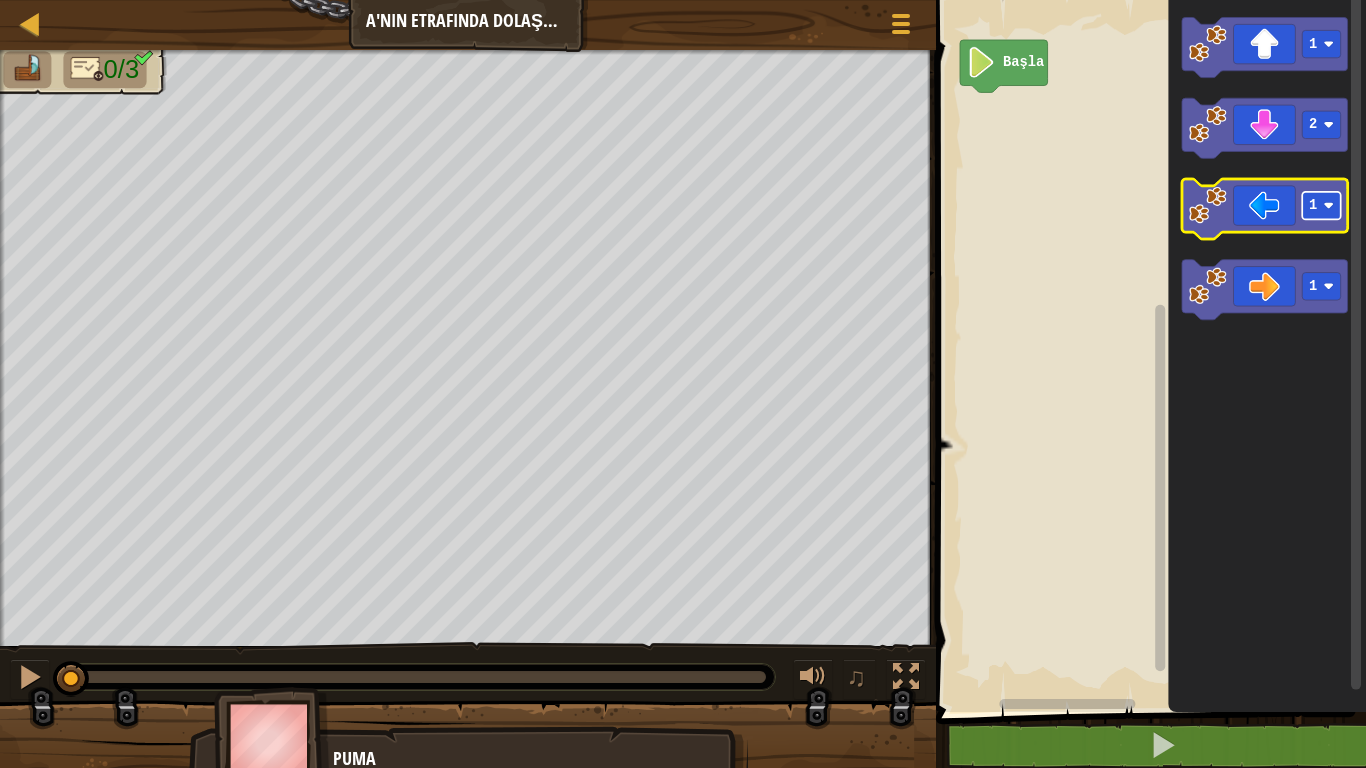 click on "1" 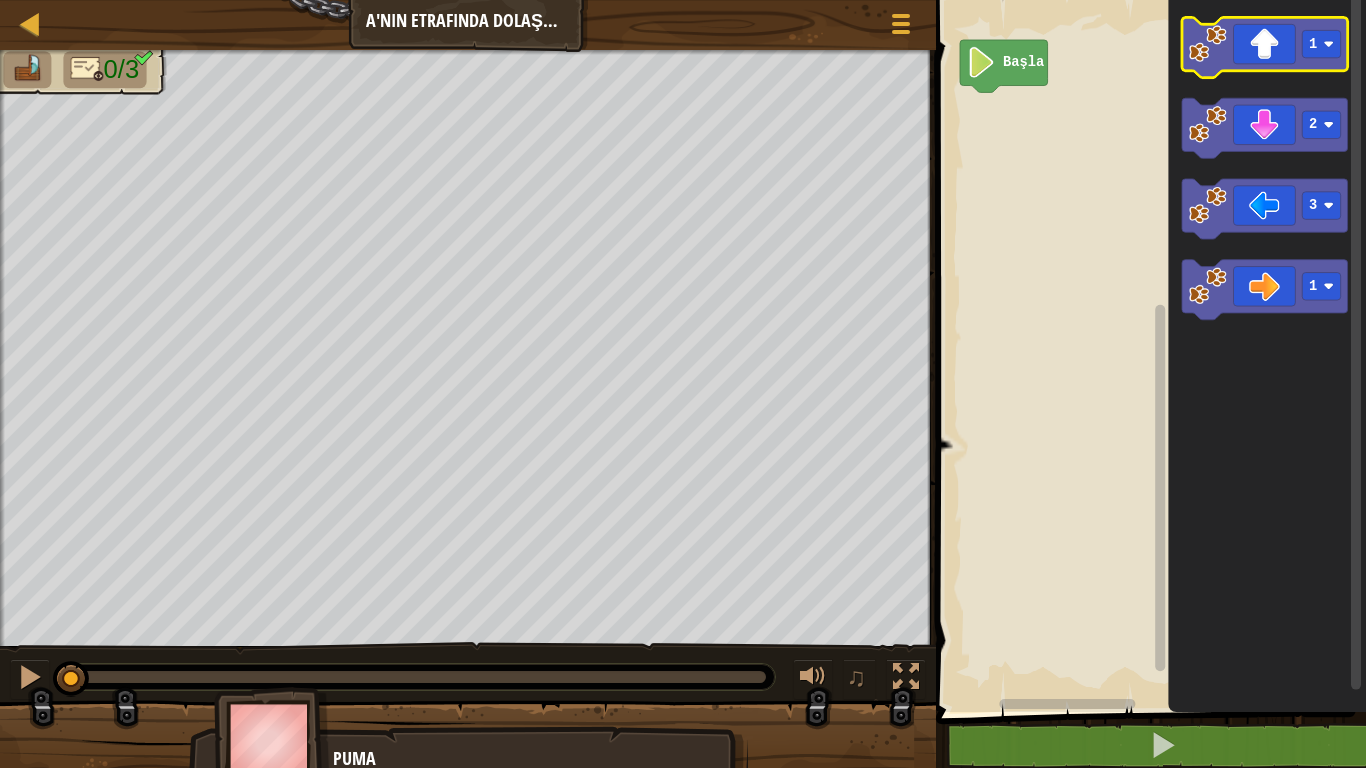 click 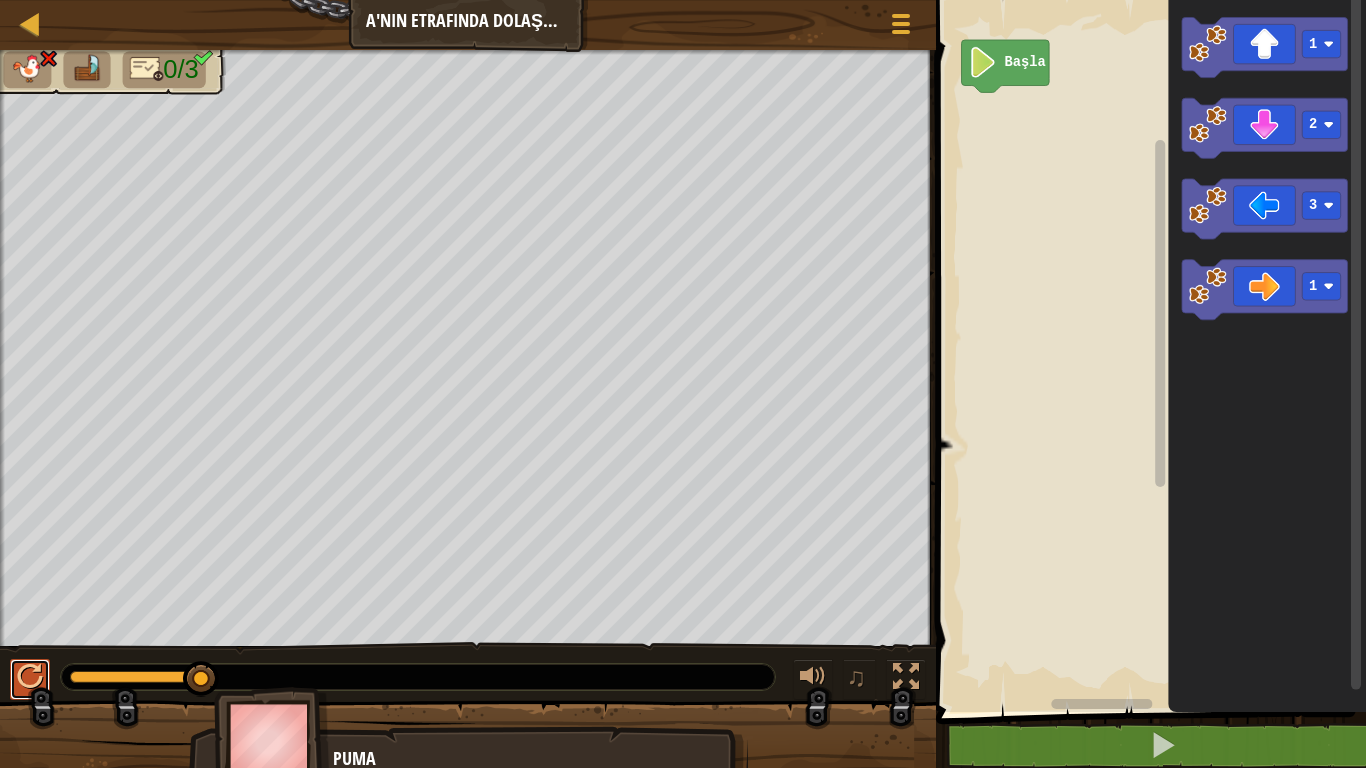 drag, startPoint x: 39, startPoint y: 674, endPoint x: 43, endPoint y: 663, distance: 11.7046995 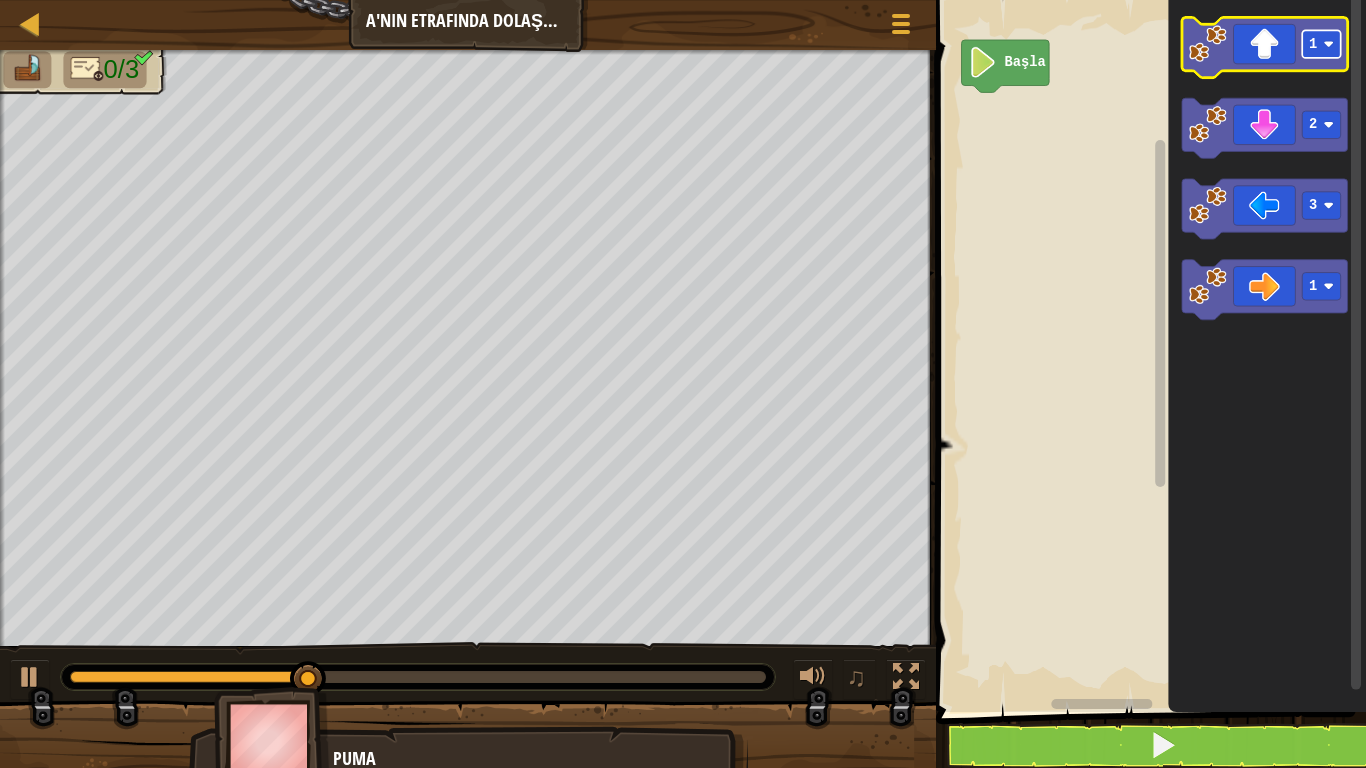 click 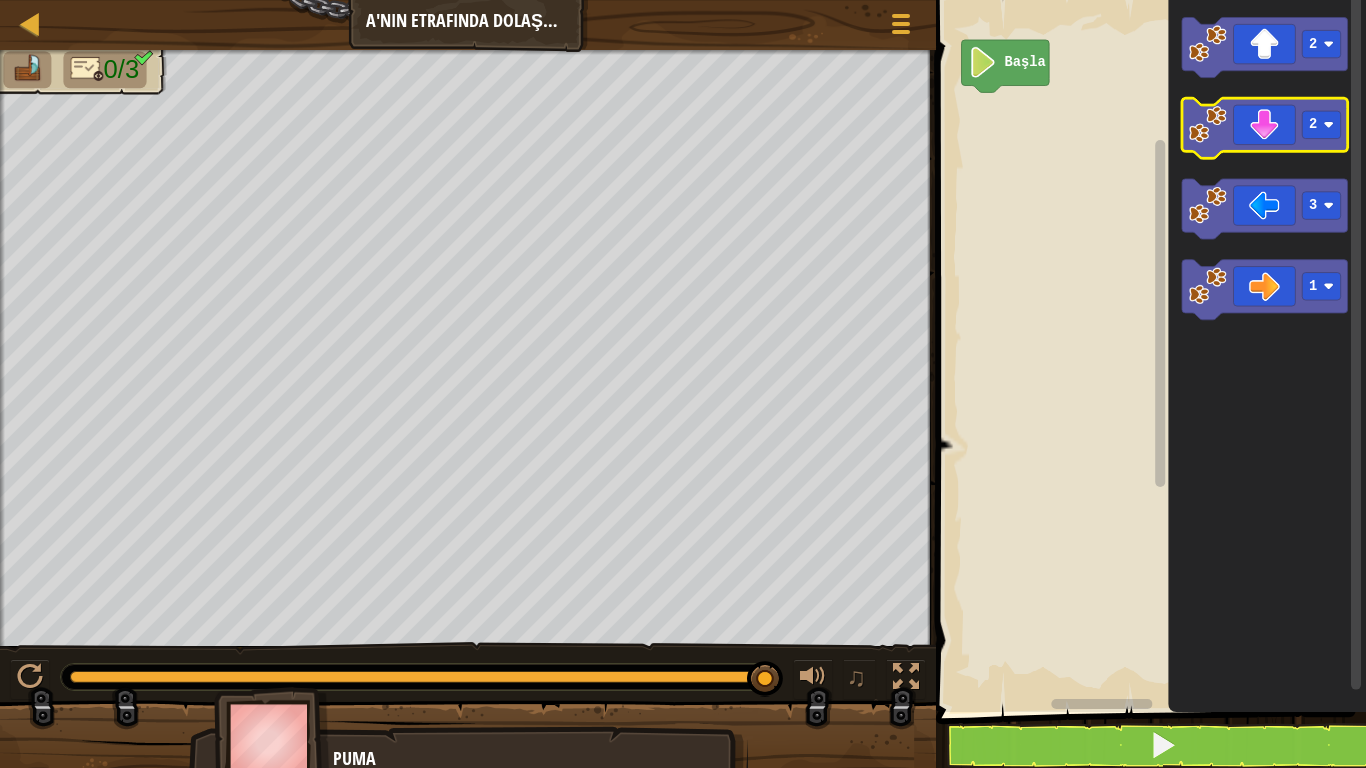 click 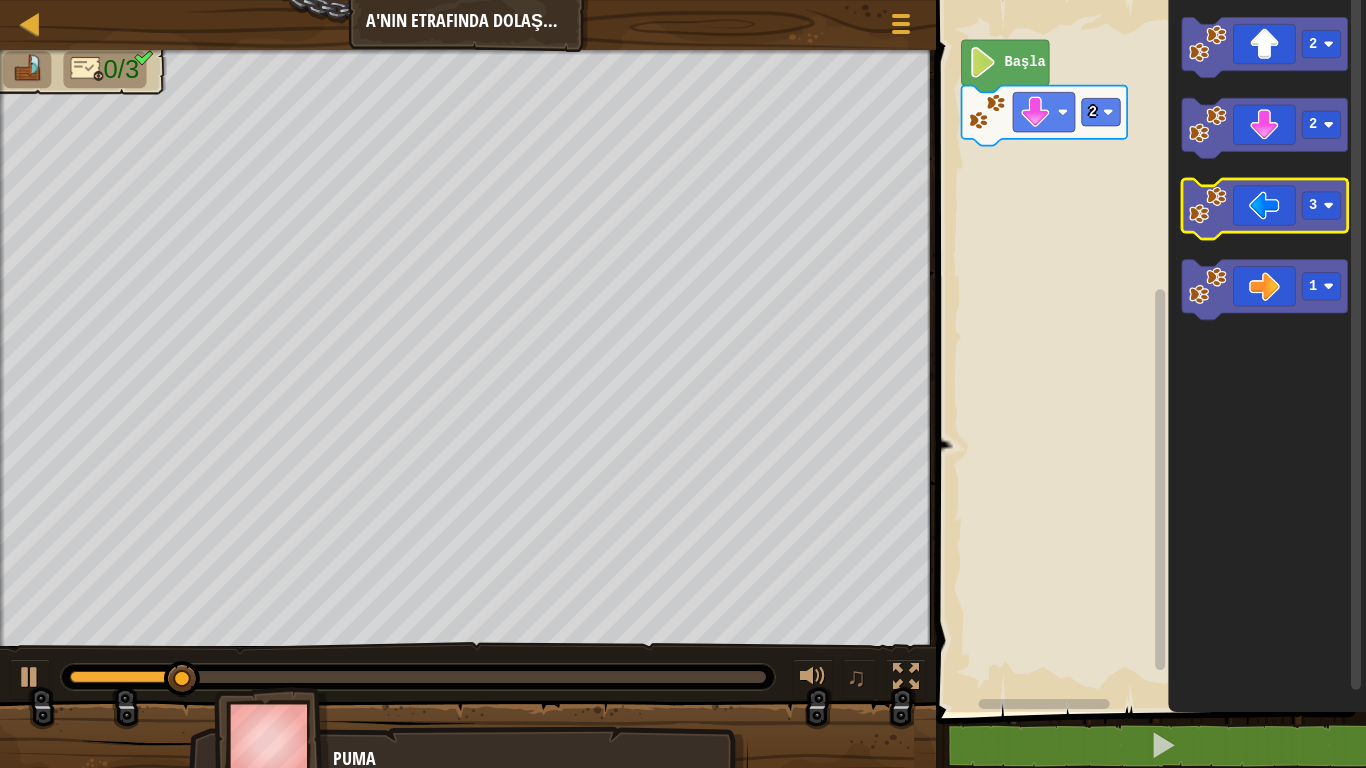 click 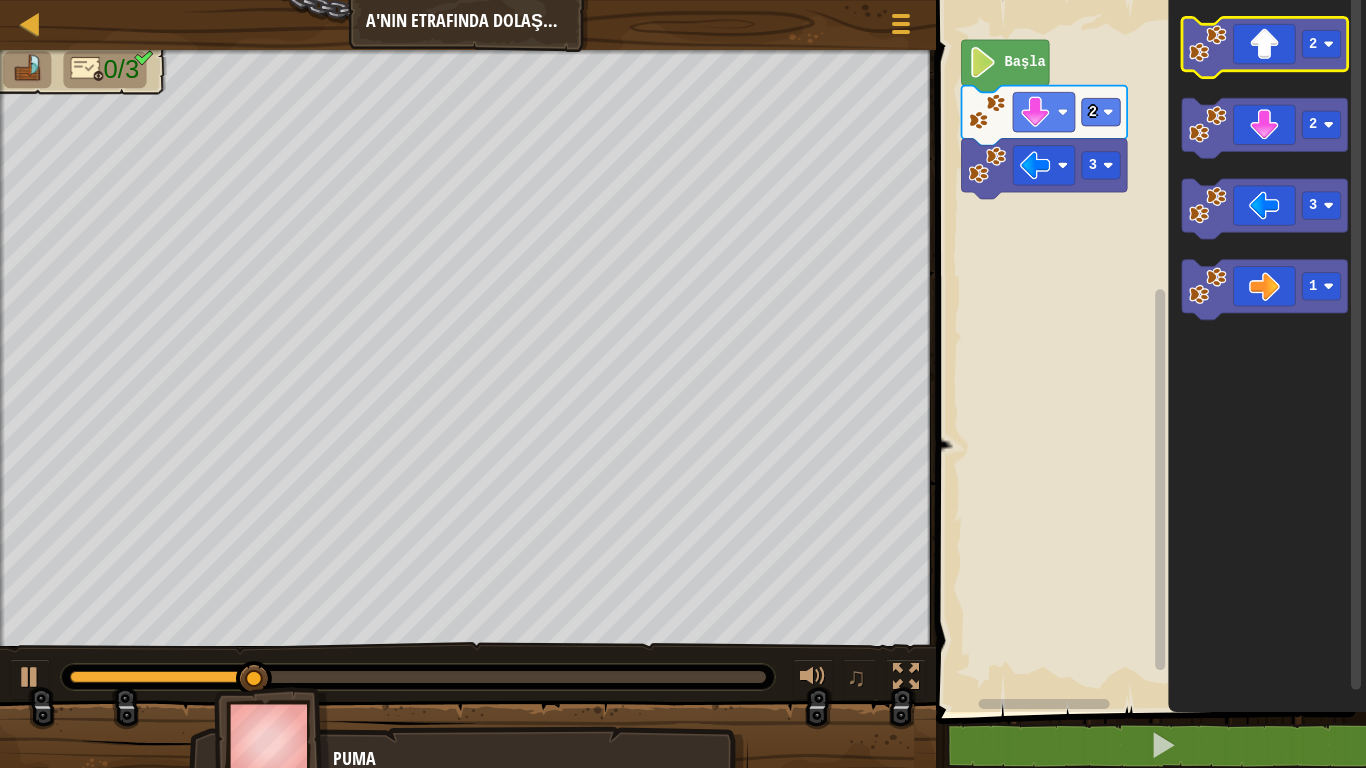 click 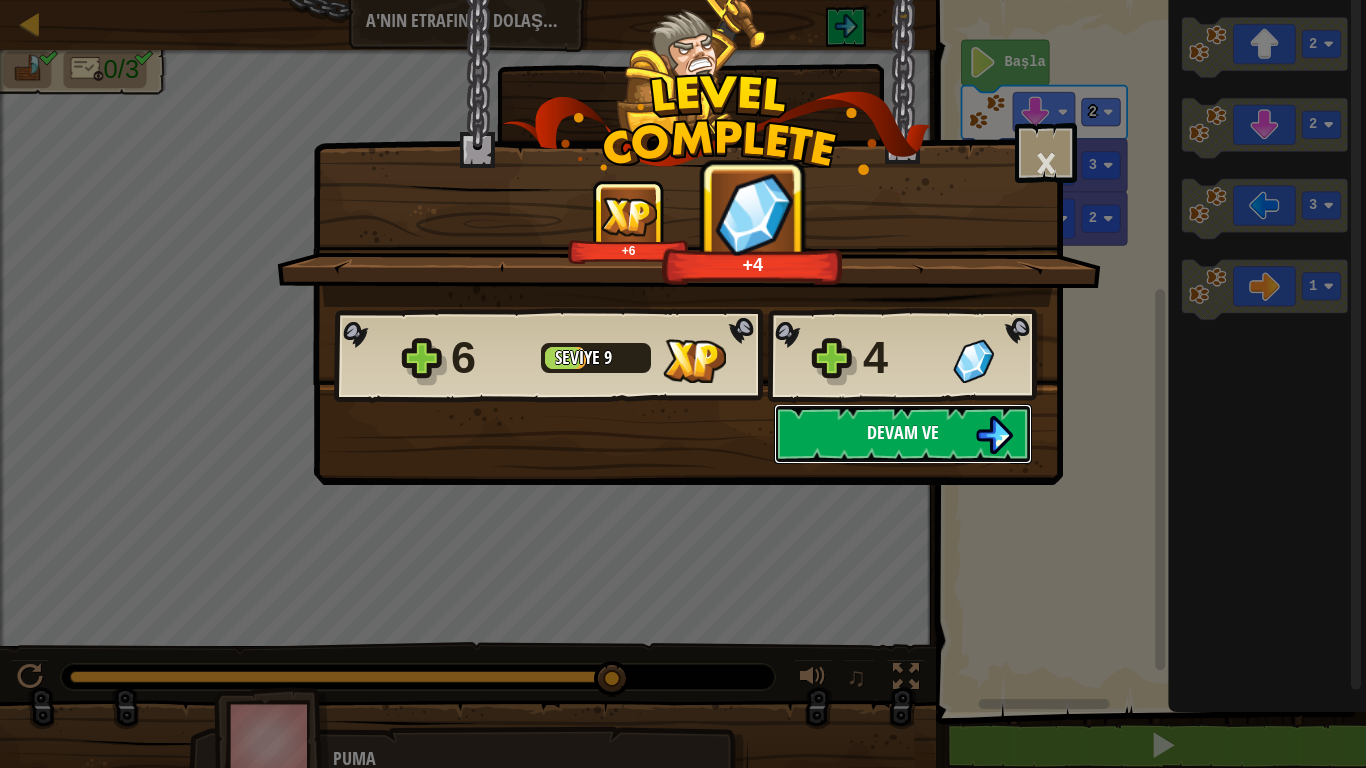 drag, startPoint x: 905, startPoint y: 429, endPoint x: 900, endPoint y: 419, distance: 11.18034 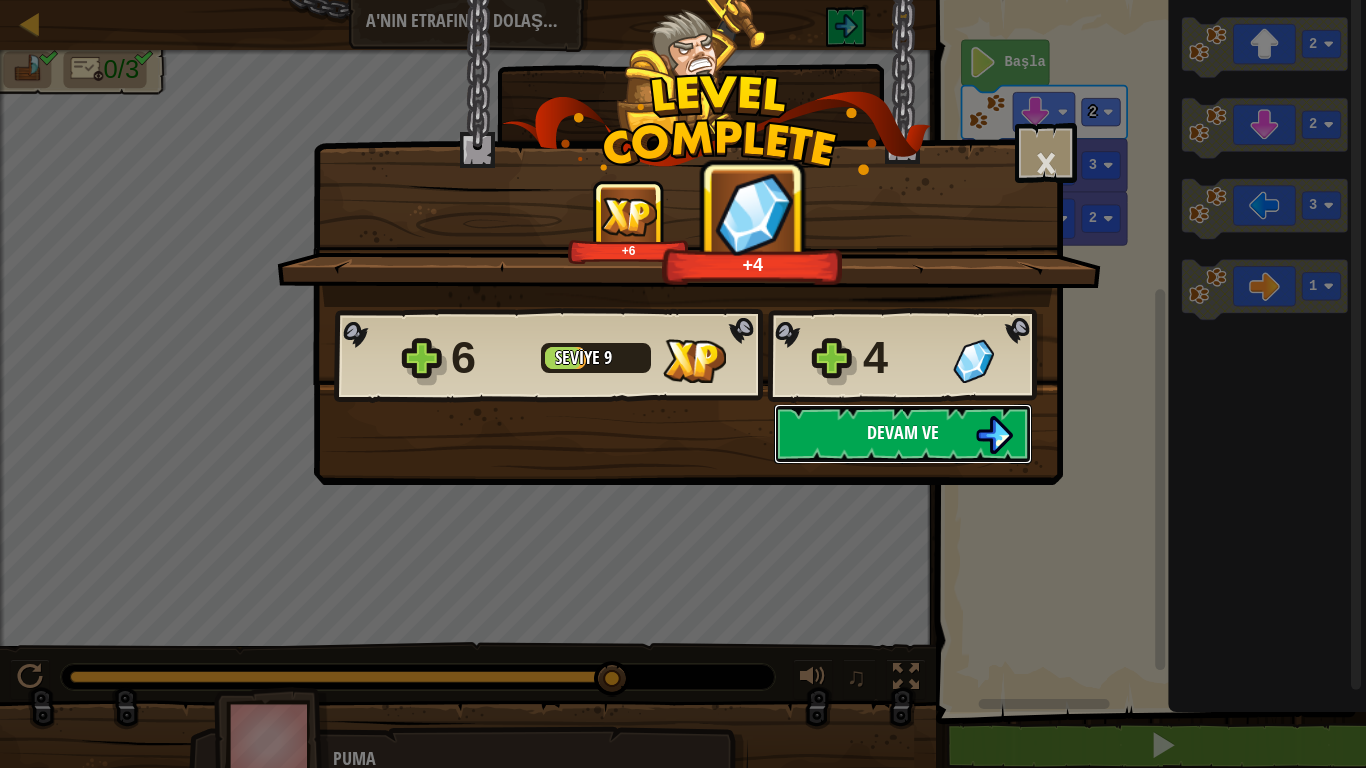 click on "Devam ve" at bounding box center (903, 434) 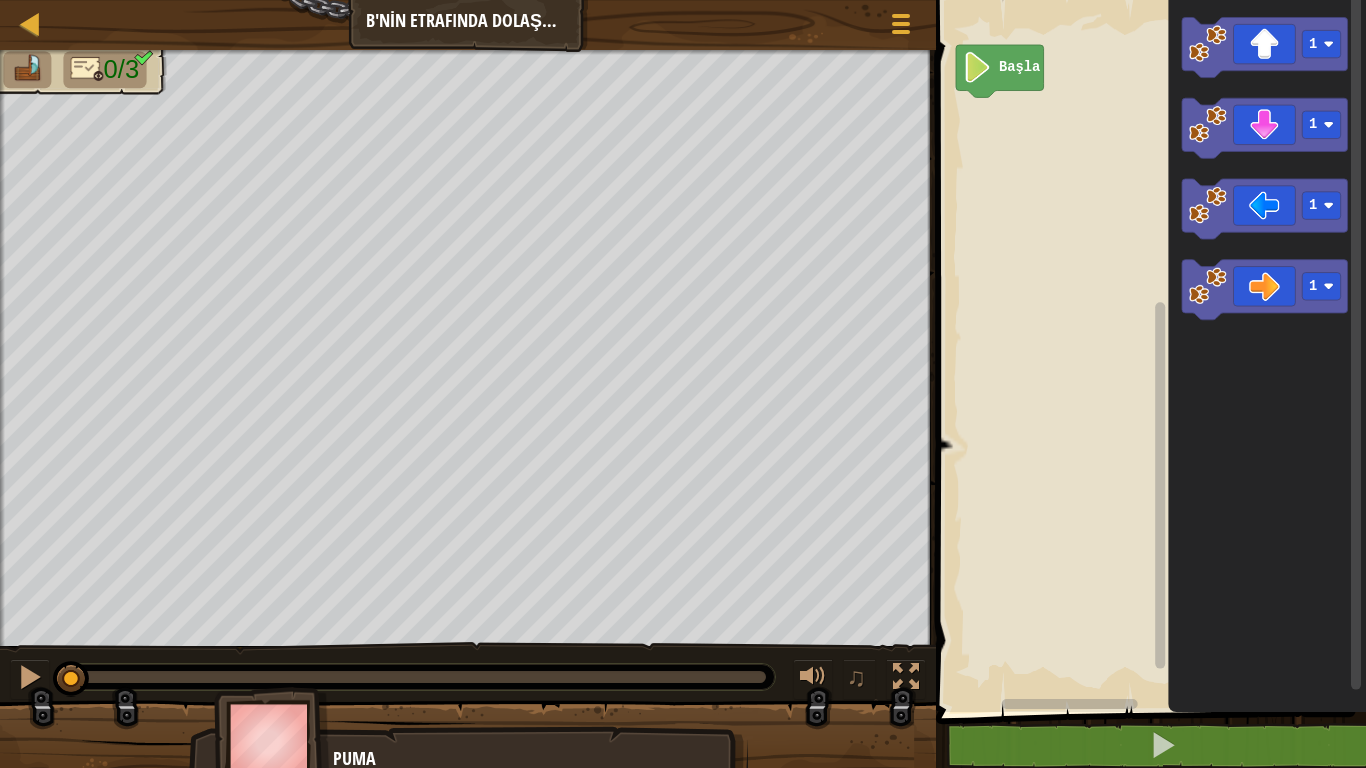 click 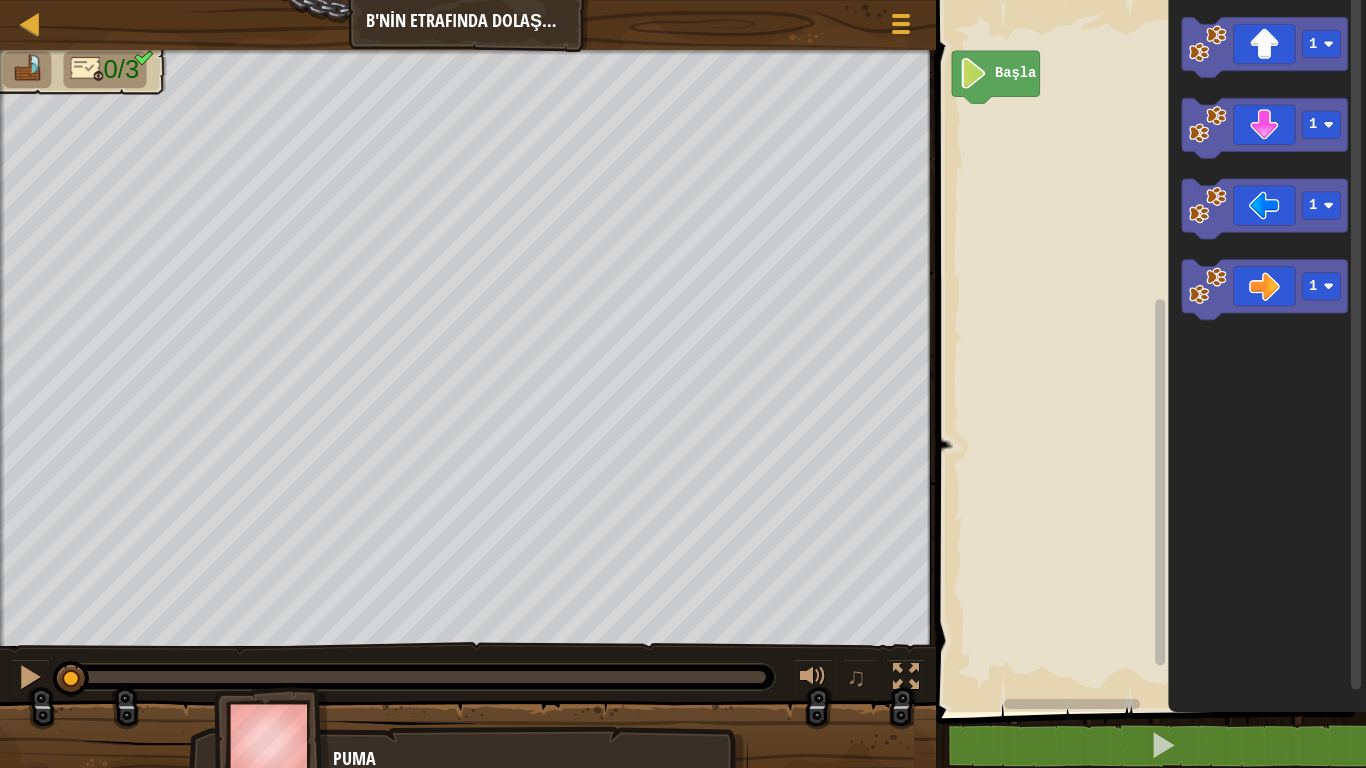 click 